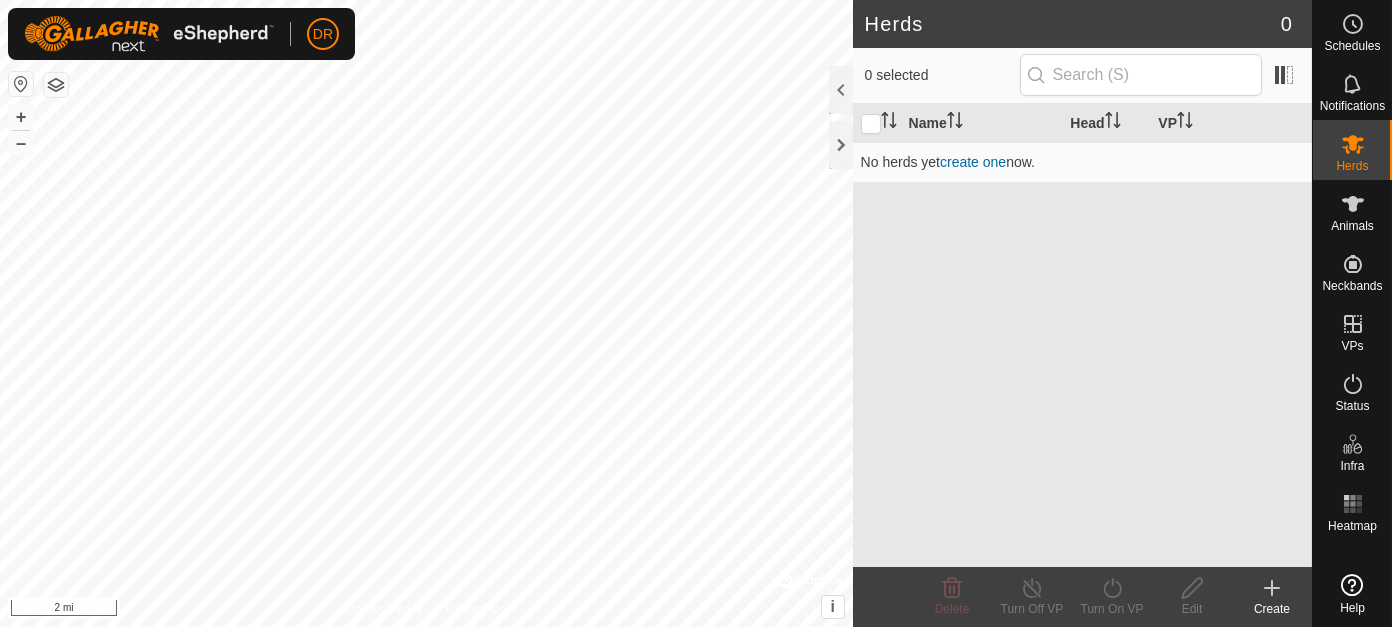 scroll, scrollTop: 0, scrollLeft: 0, axis: both 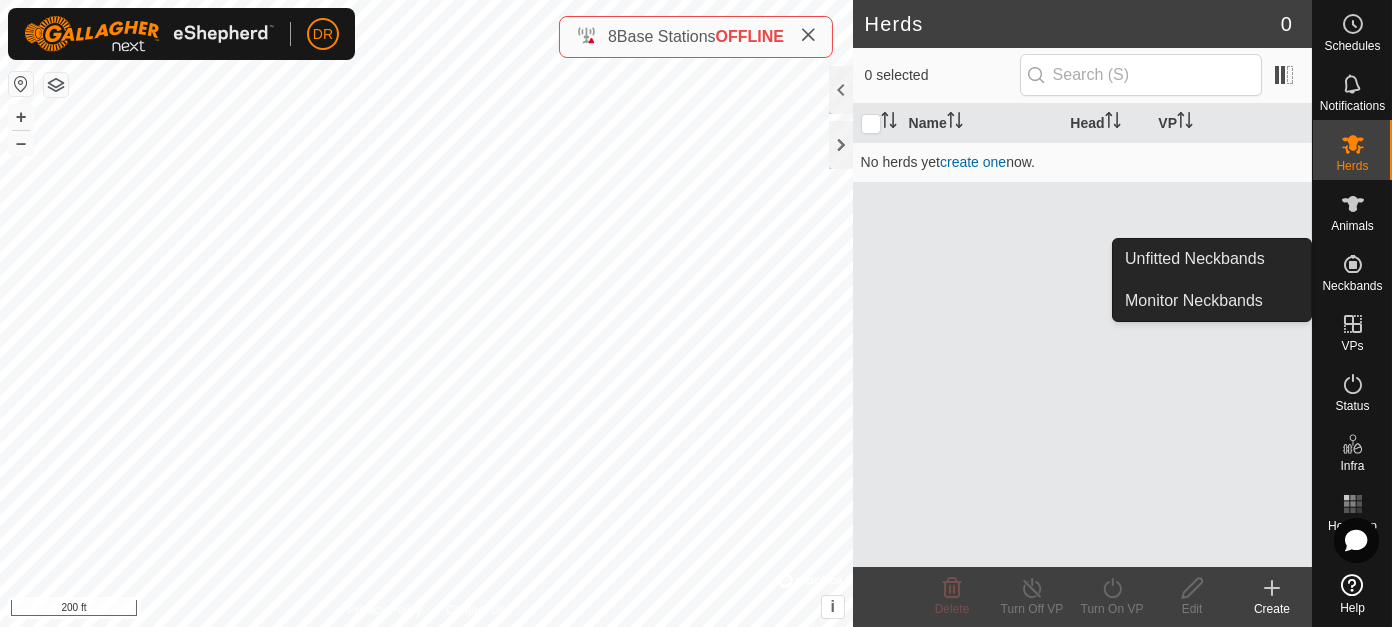 click 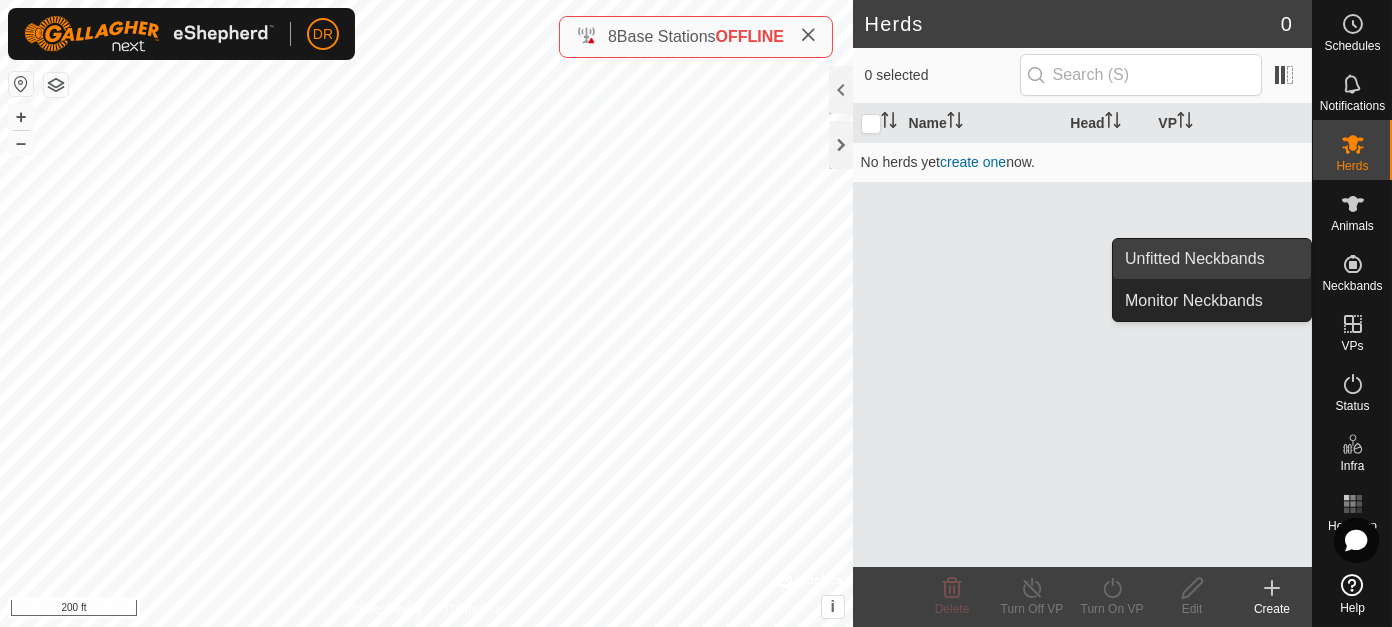 click on "Unfitted Neckbands" at bounding box center [1212, 259] 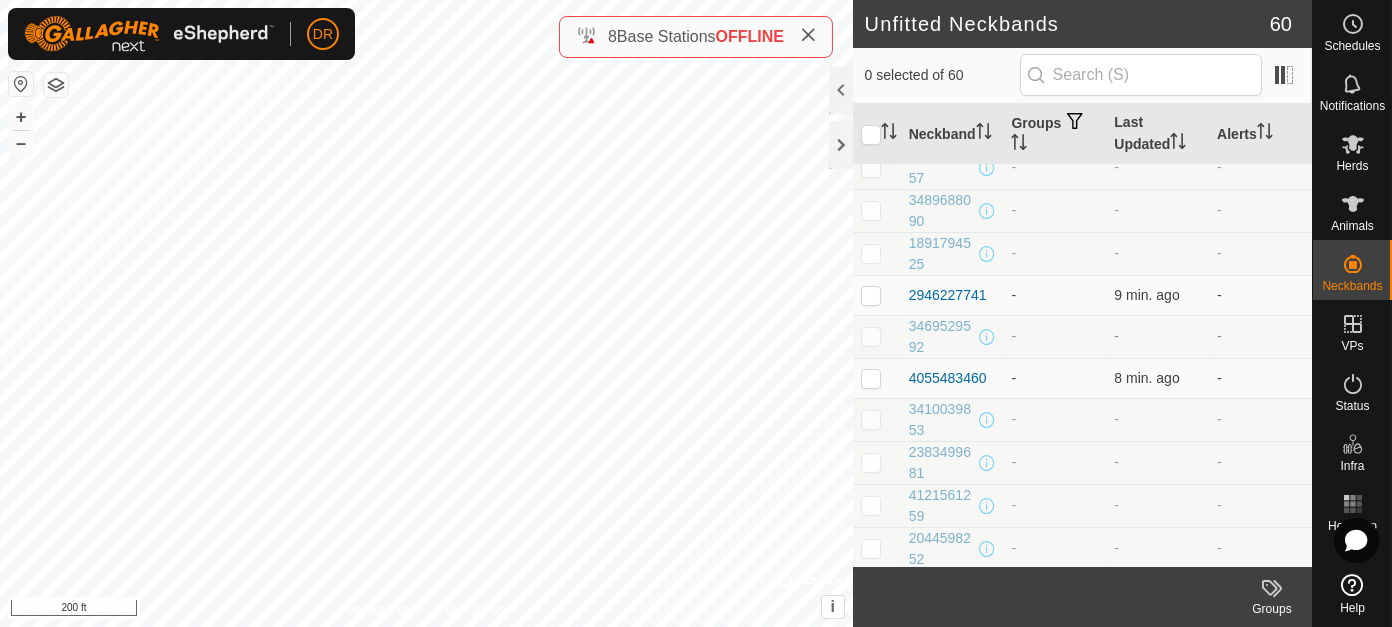 scroll, scrollTop: 0, scrollLeft: 0, axis: both 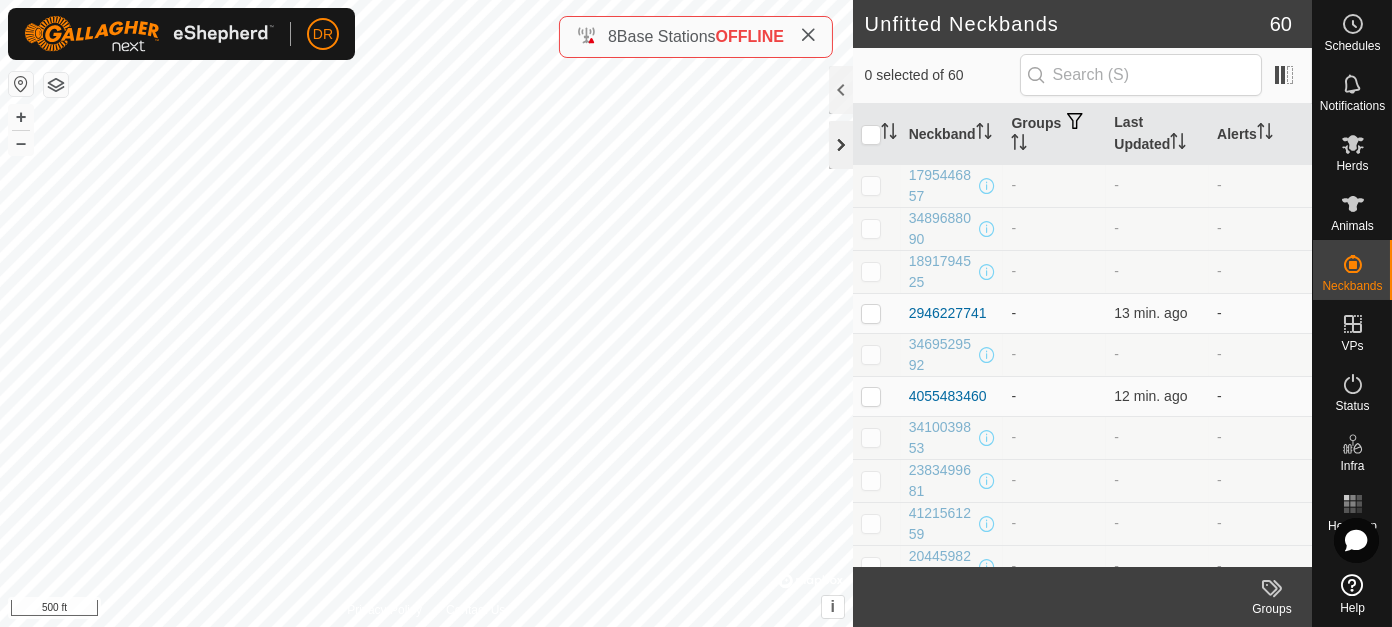 click 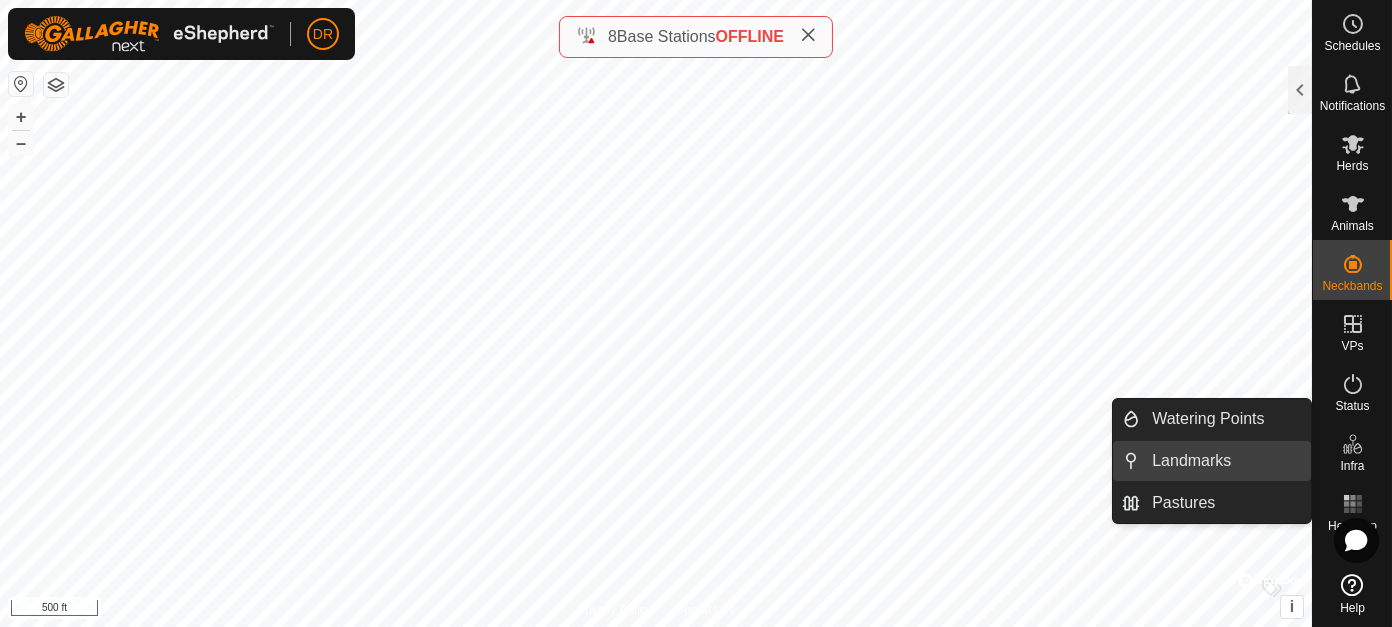 click on "Landmarks" at bounding box center [1225, 461] 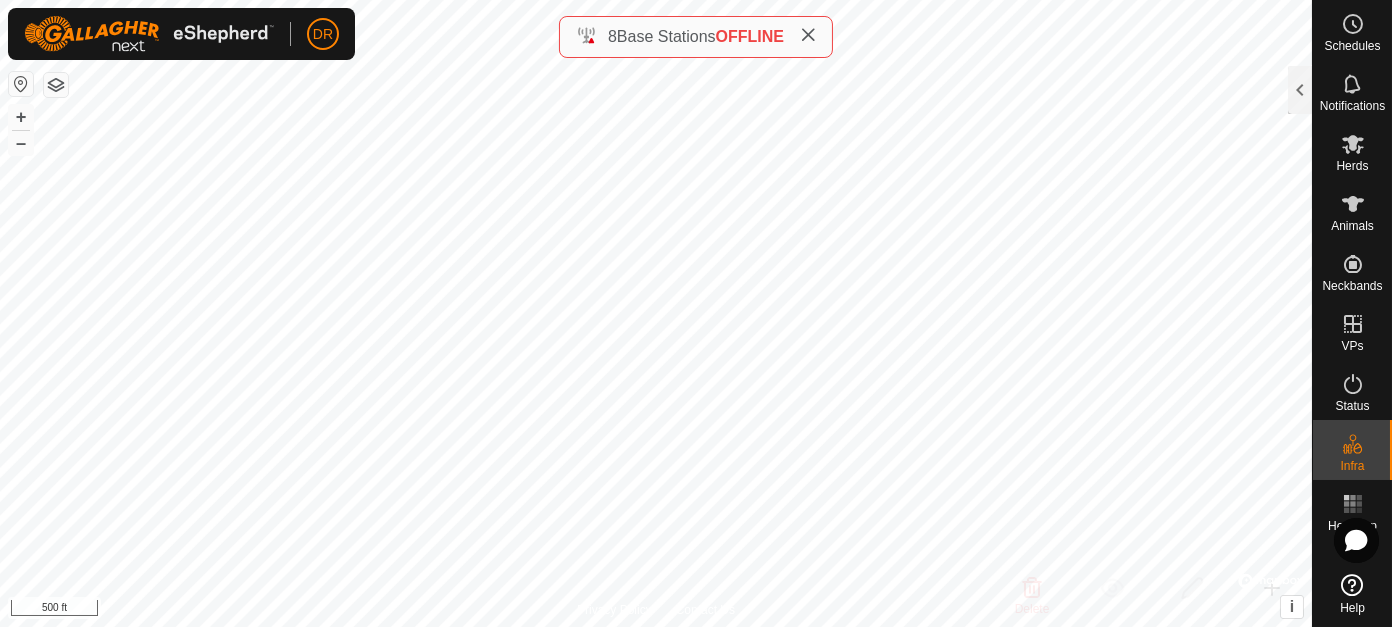 drag, startPoint x: 1300, startPoint y: 90, endPoint x: 1294, endPoint y: 107, distance: 18.027756 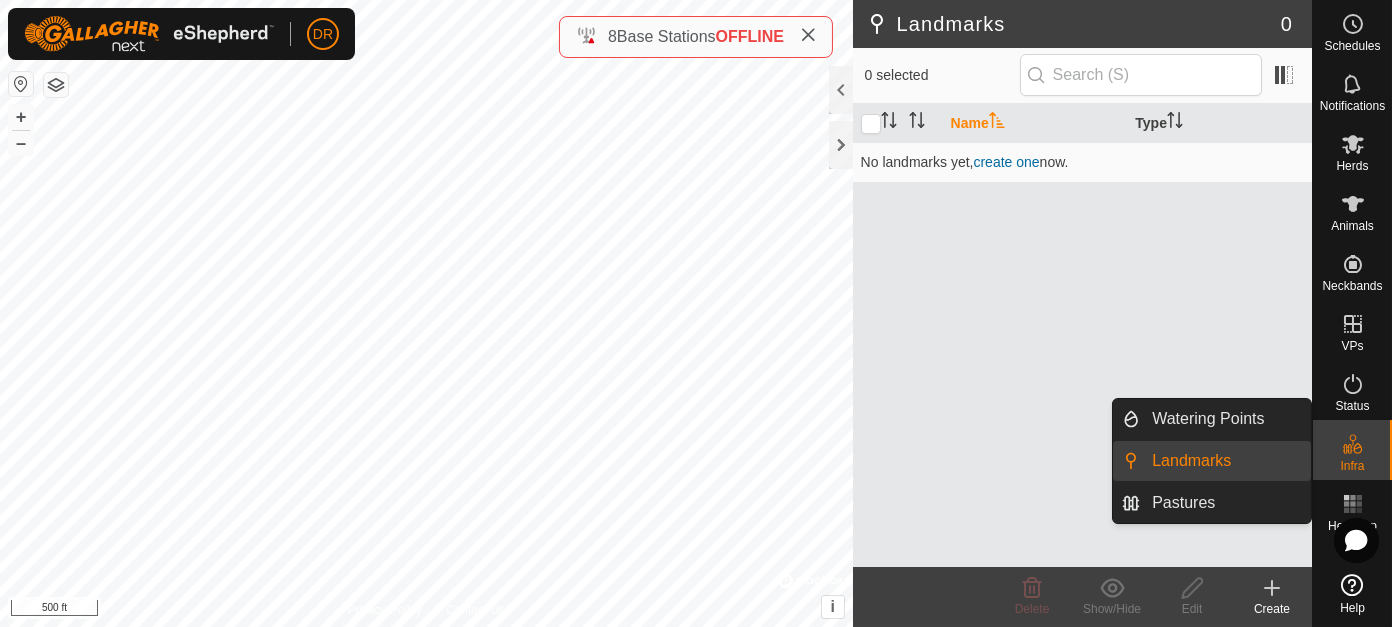 click on "Watering Points" at bounding box center [1225, 419] 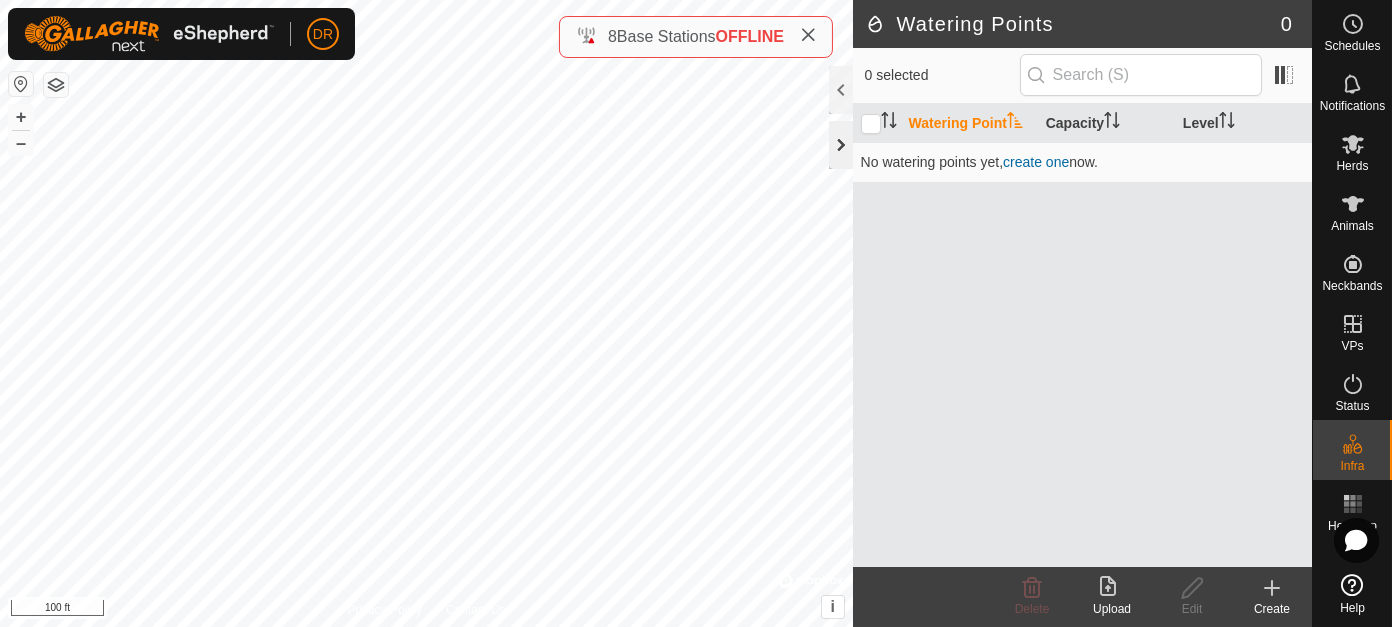 click 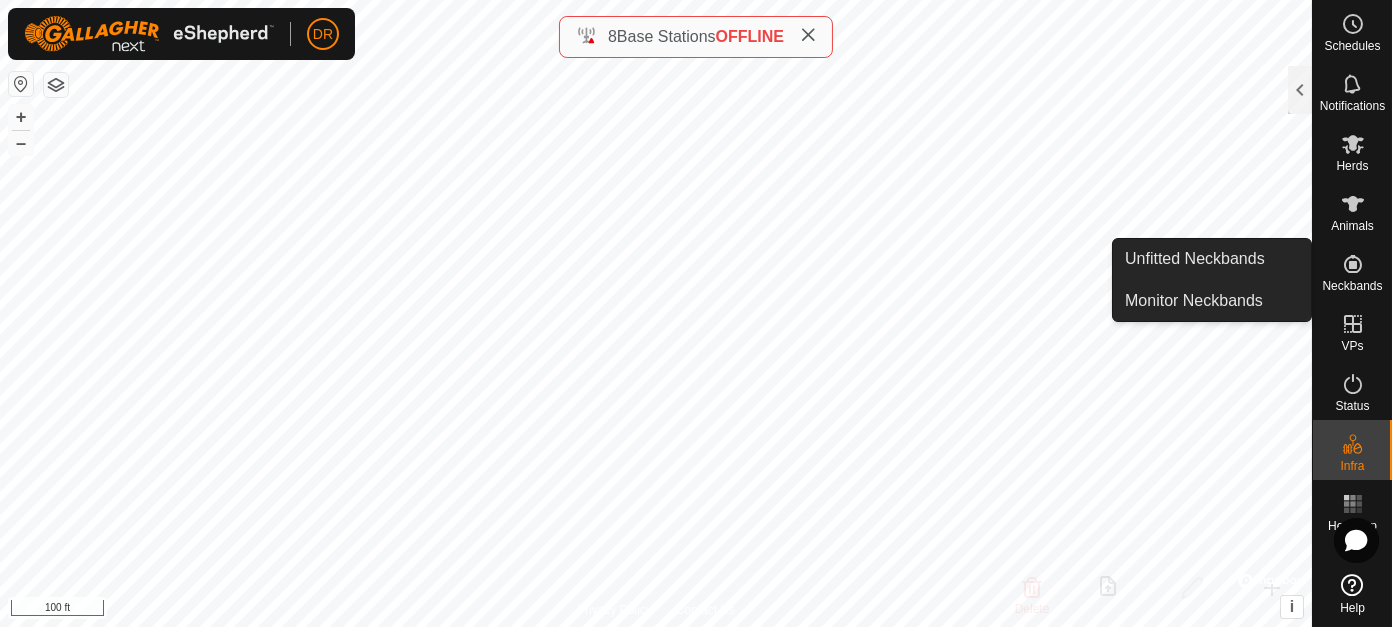click 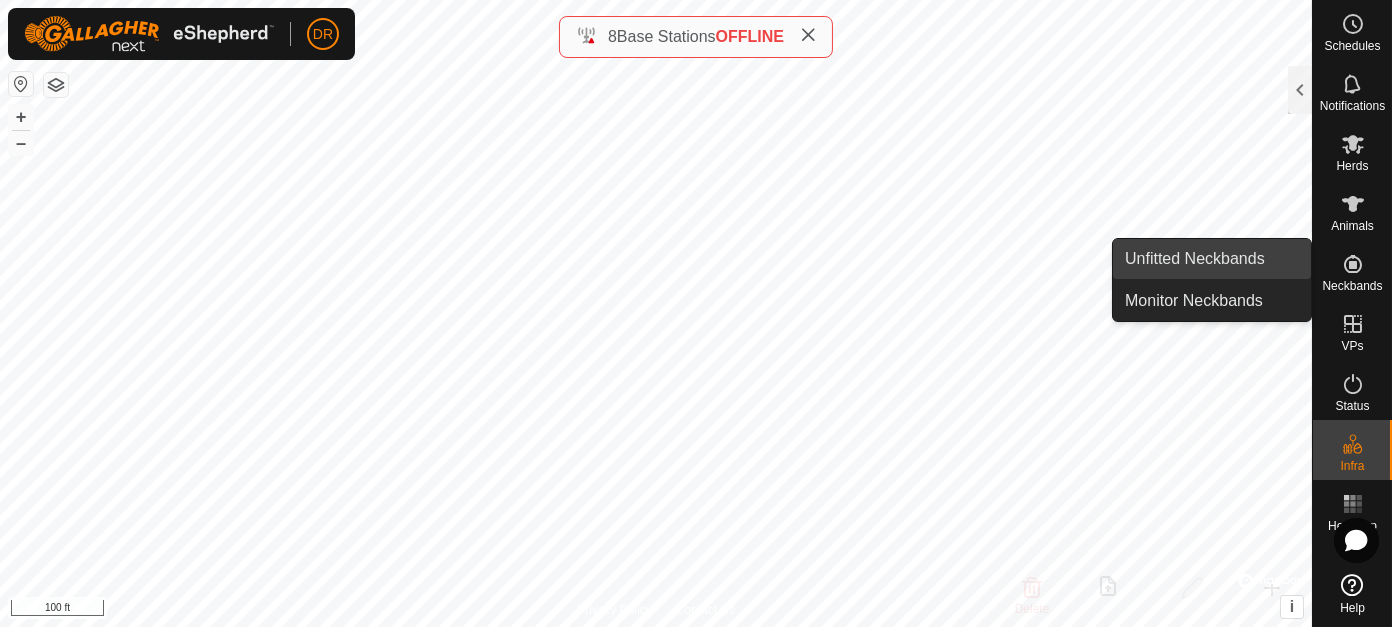 click on "Unfitted Neckbands" at bounding box center [1212, 259] 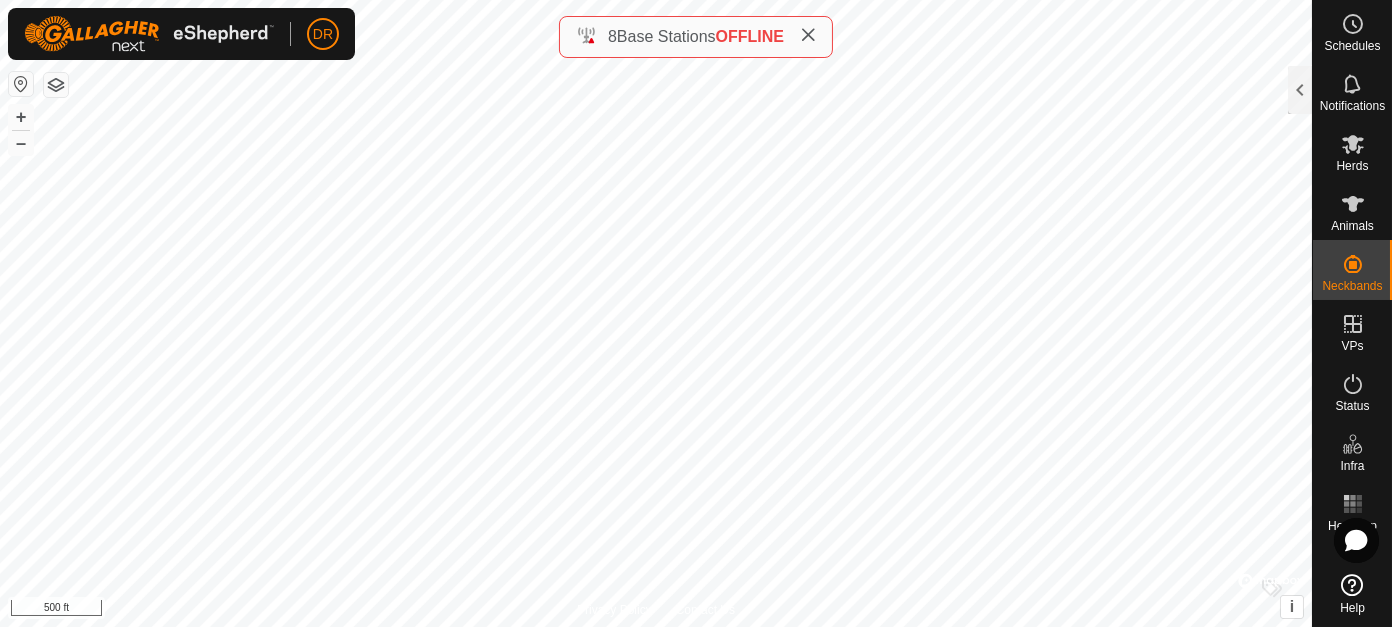 click on "DR Schedules Notifications Herds Animals Neckbands VPs Status Infra Heatmap Help Unfitted Neckbands 60  0 selected of 60   Neckband   Groups   Last Updated   Alerts   1795446857   -  -  -   3489688090   -  -  -   1891794525   -  -  -   2946227741   -  6 min. ago  -   3469529592   -  -  -   4055483460   -  6 min. ago  -   3410039853   -  -  -   2383499681   -  -  -   4121561259   -  -  -   2044598252   -  -  -   0531300783   -  6 min. ago  -   1709312686   -  6 min. ago  -   3915182738   -  -  -   0980289287   -  -  -   3127003697   -  6 min. ago  -   0261616534   -  6 min. ago  Ad   0875175796   -  -  -   2857124083   -  -  -   3110065892   -  -  -   2960506286   -  -  -   2829506159   -  -  -   1611919488   -  -  -   1478714762   -  -  -   0449942004   -  -  -   0379195492   -  -  -   3133424636   -  -  -   3771770702   -  -  -   1962450541   -  -  -   2659845825   -  -  -   3684339101   -  -  -   1987529526   -  -  -   0477405723   -  -  -   1149557322   -  -  -   2241285314   -  -  -   -  -  -" at bounding box center [696, 313] 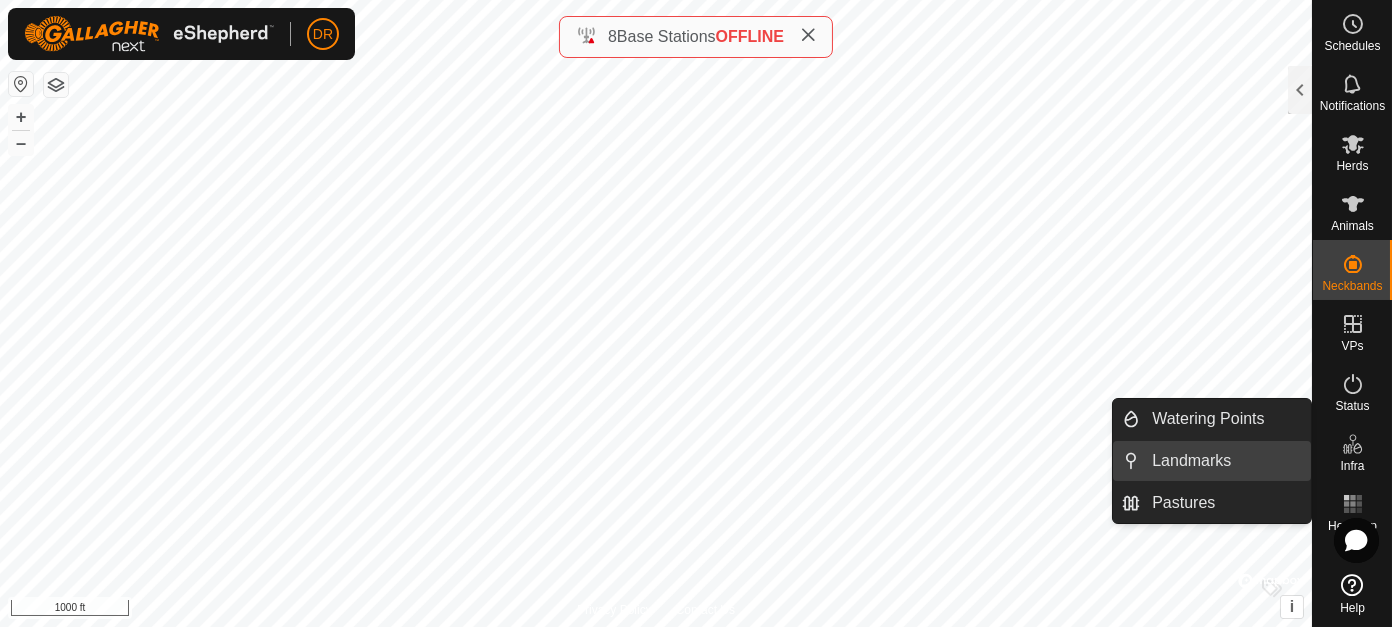 click on "Landmarks" at bounding box center [1225, 461] 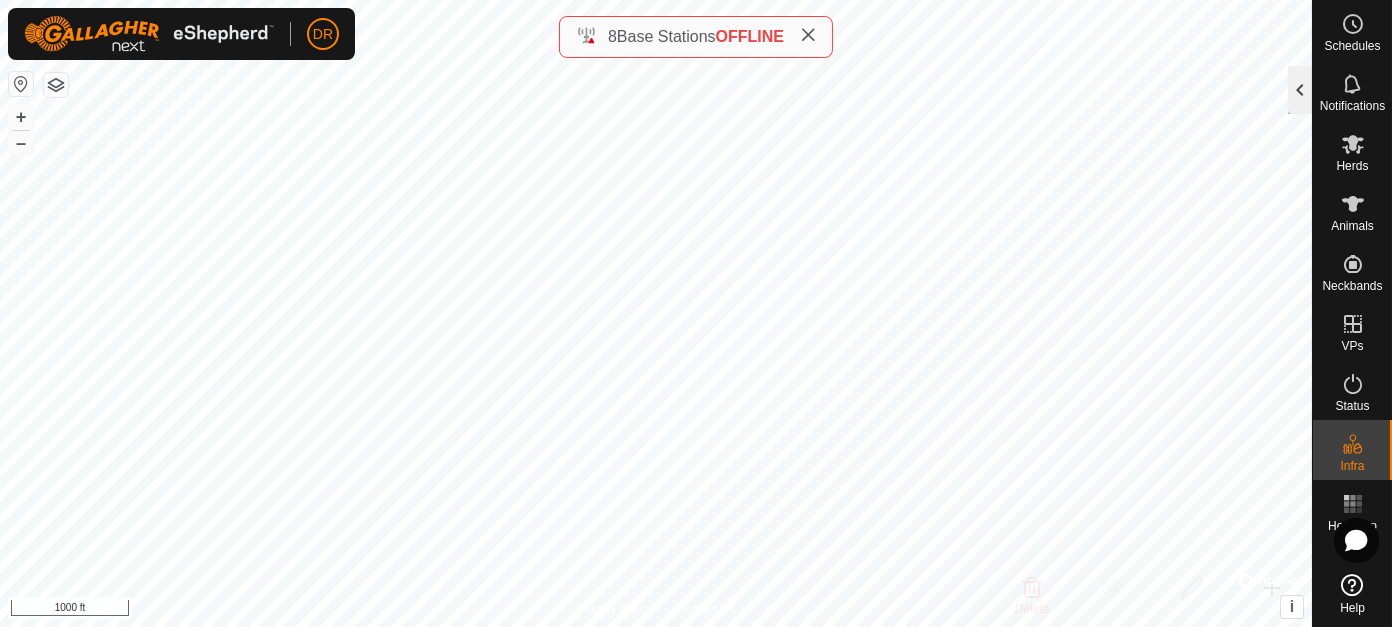 click 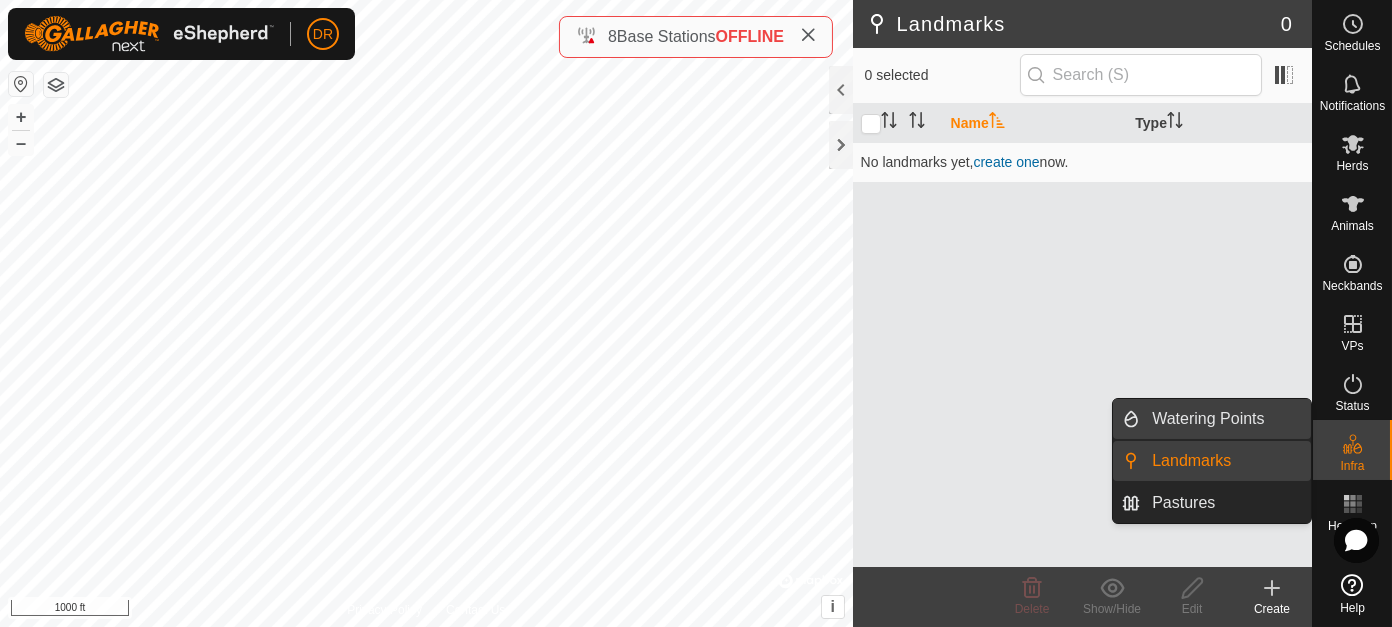 click on "Watering Points" at bounding box center (1225, 419) 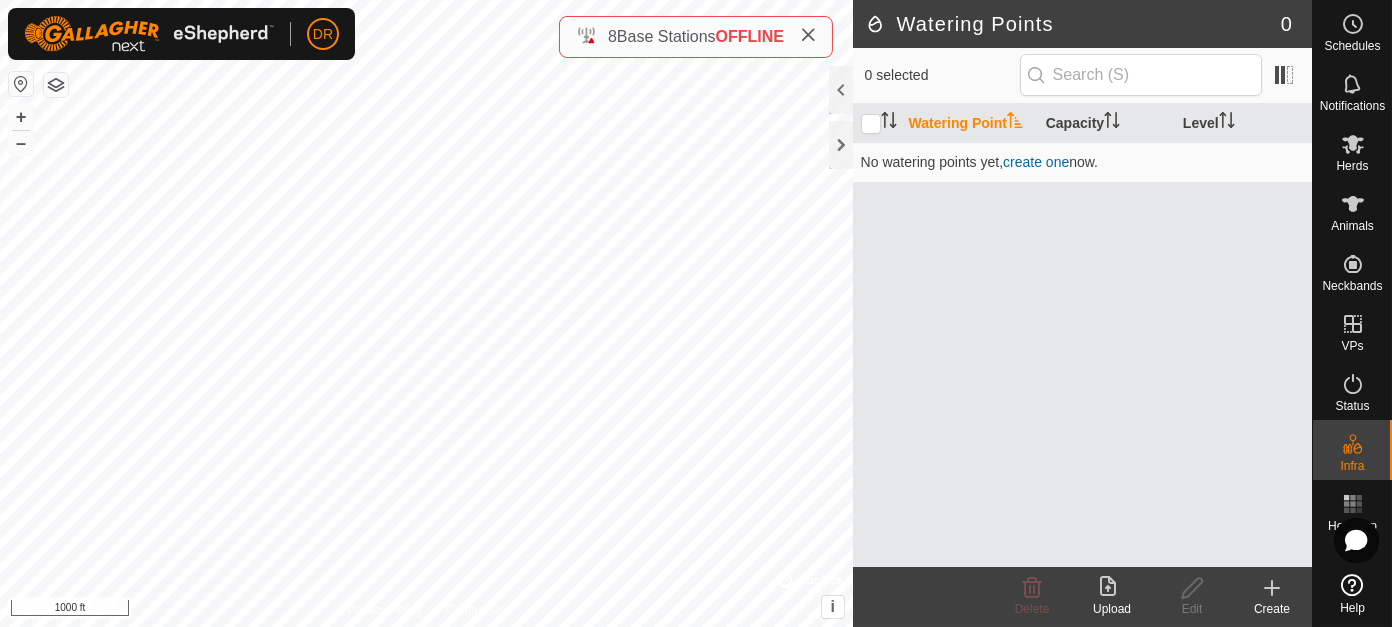 click 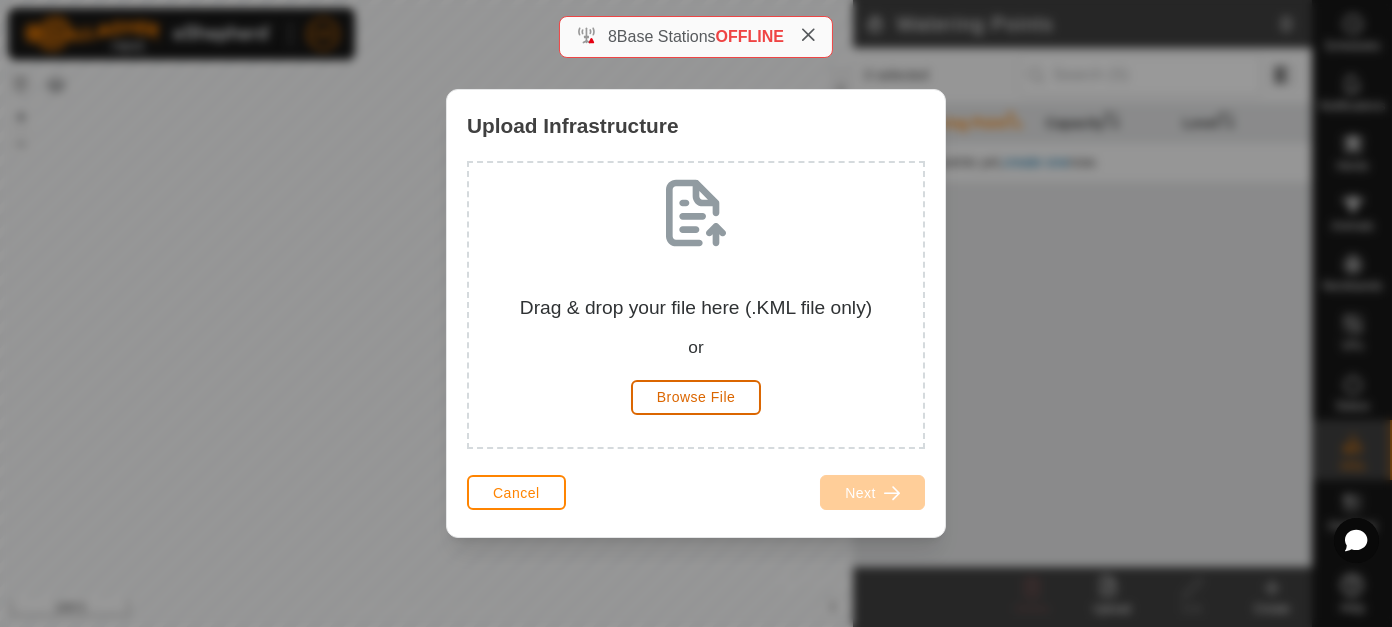 click on "Browse File" at bounding box center (696, 397) 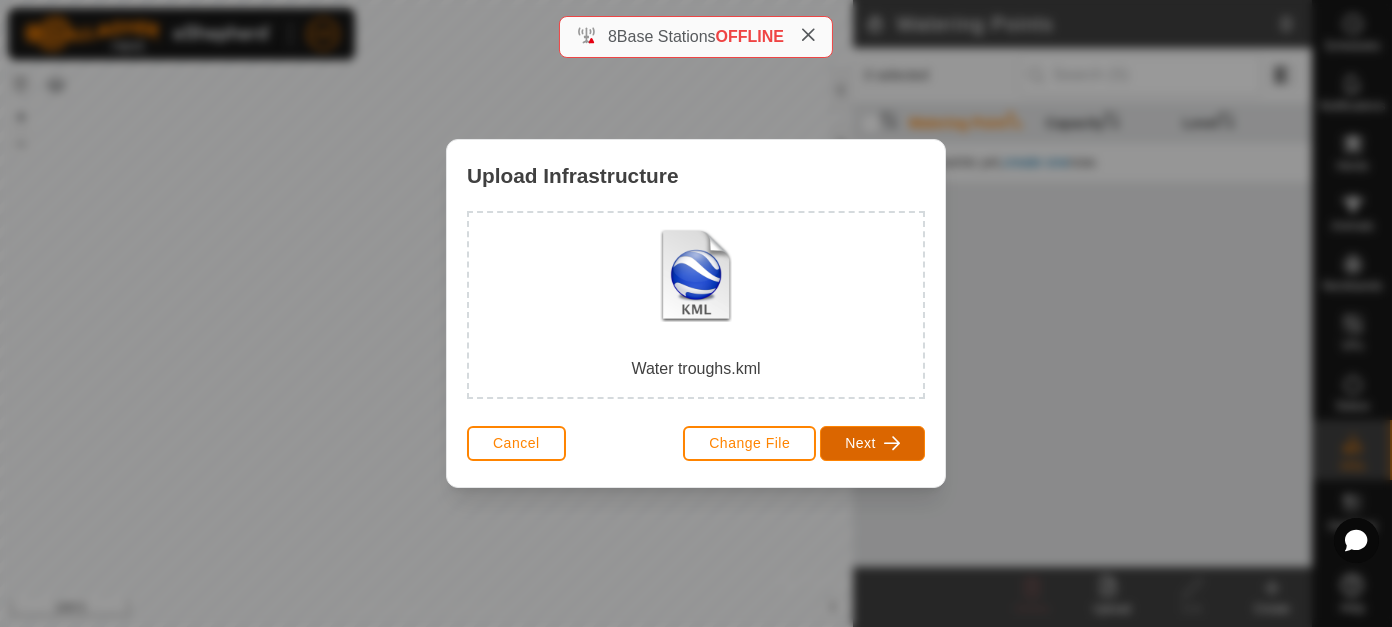 drag, startPoint x: 871, startPoint y: 444, endPoint x: 868, endPoint y: 454, distance: 10.440307 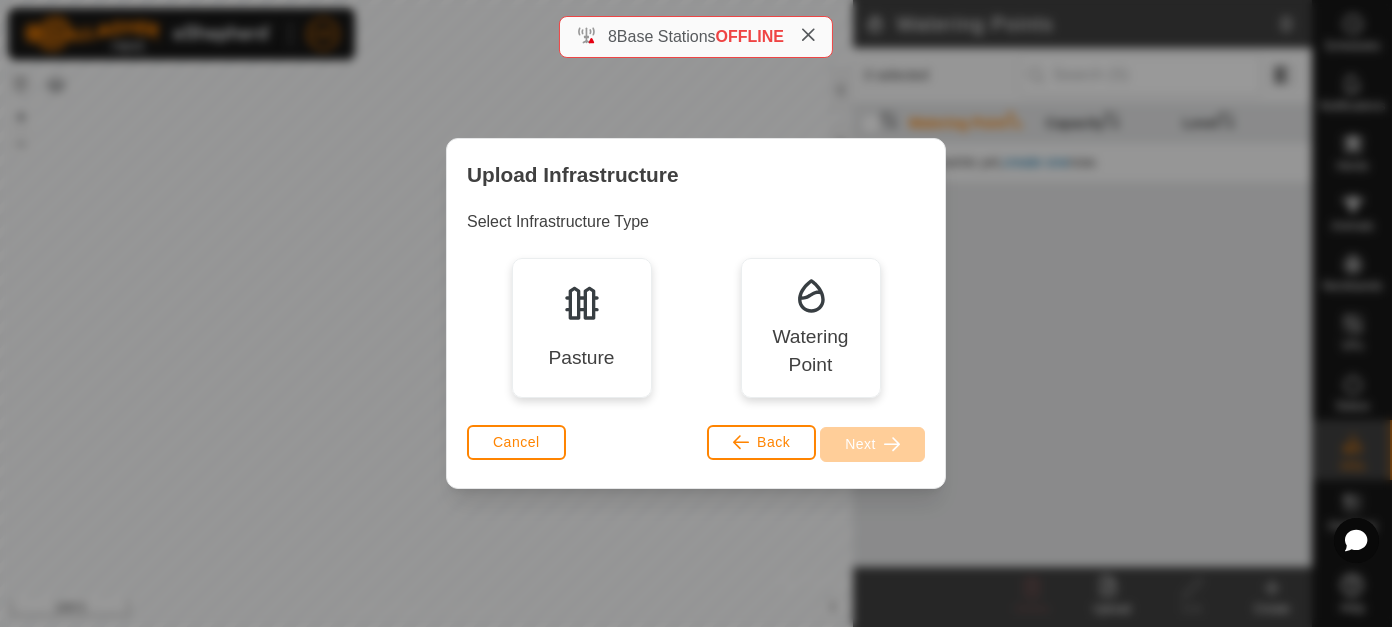click on "Watering Point" at bounding box center [810, 352] 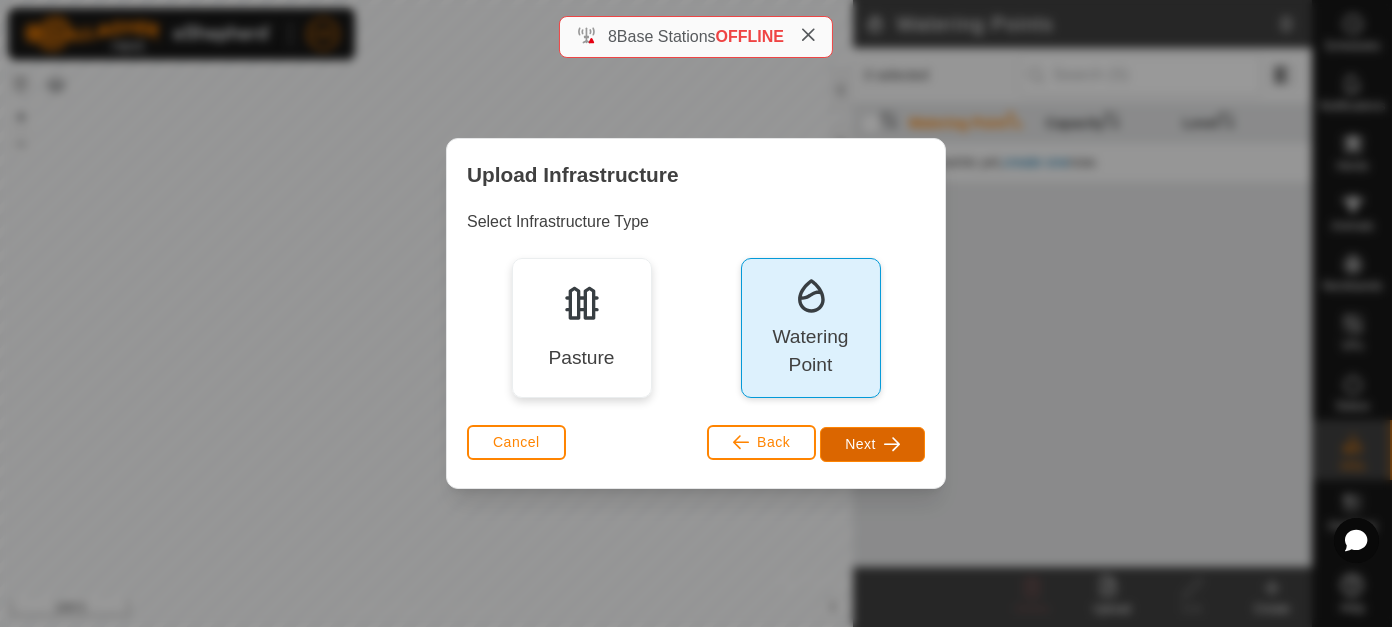 click on "Next" at bounding box center [860, 444] 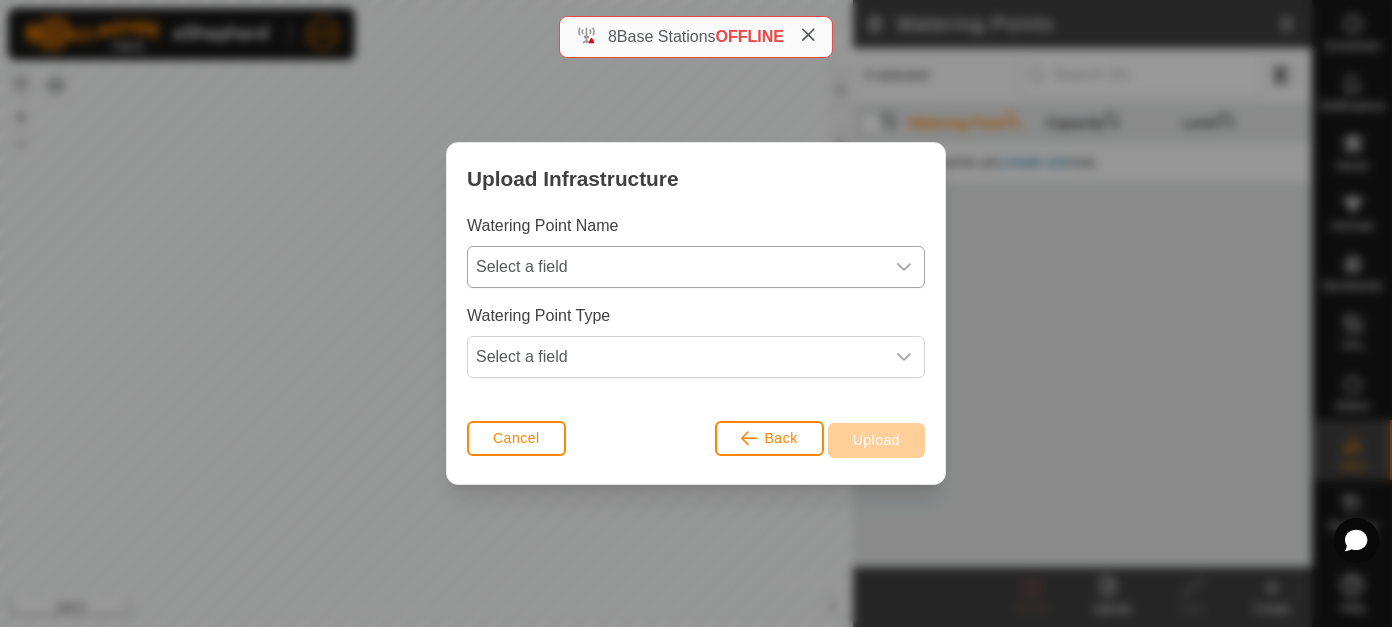 click on "Select a field" at bounding box center (676, 267) 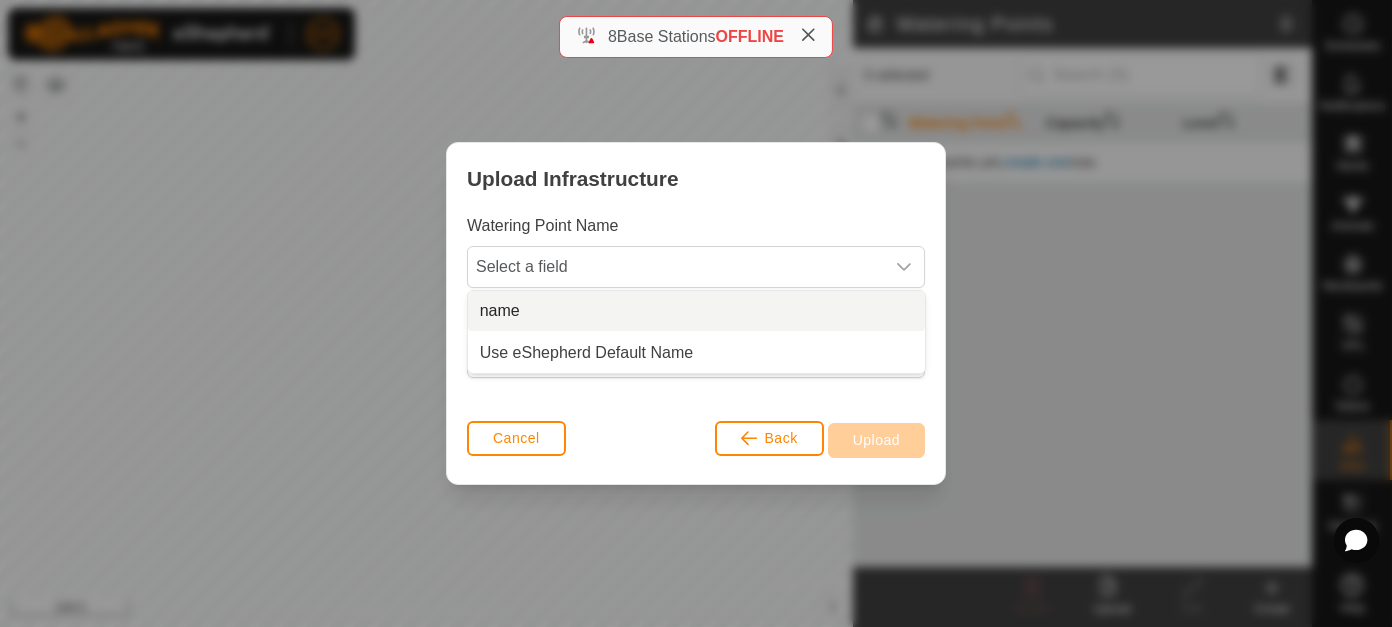click on "Watering Point Name Select a field" at bounding box center [696, 251] 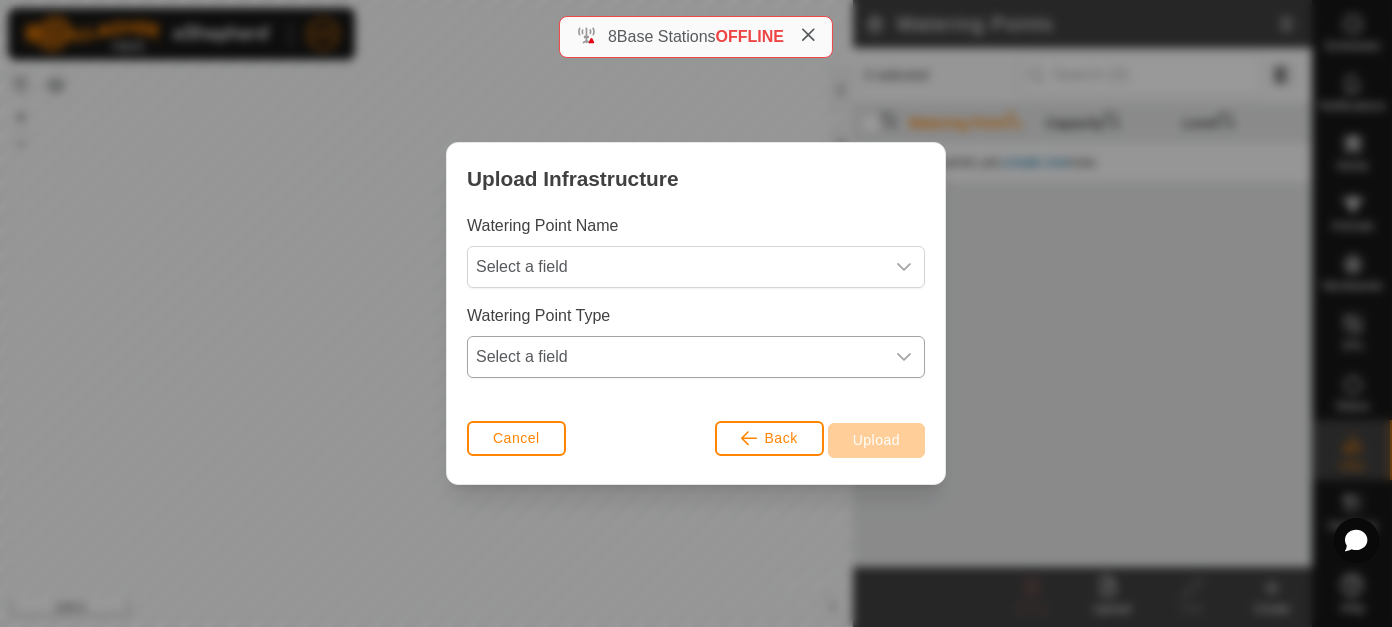 click on "Select a field" at bounding box center (676, 357) 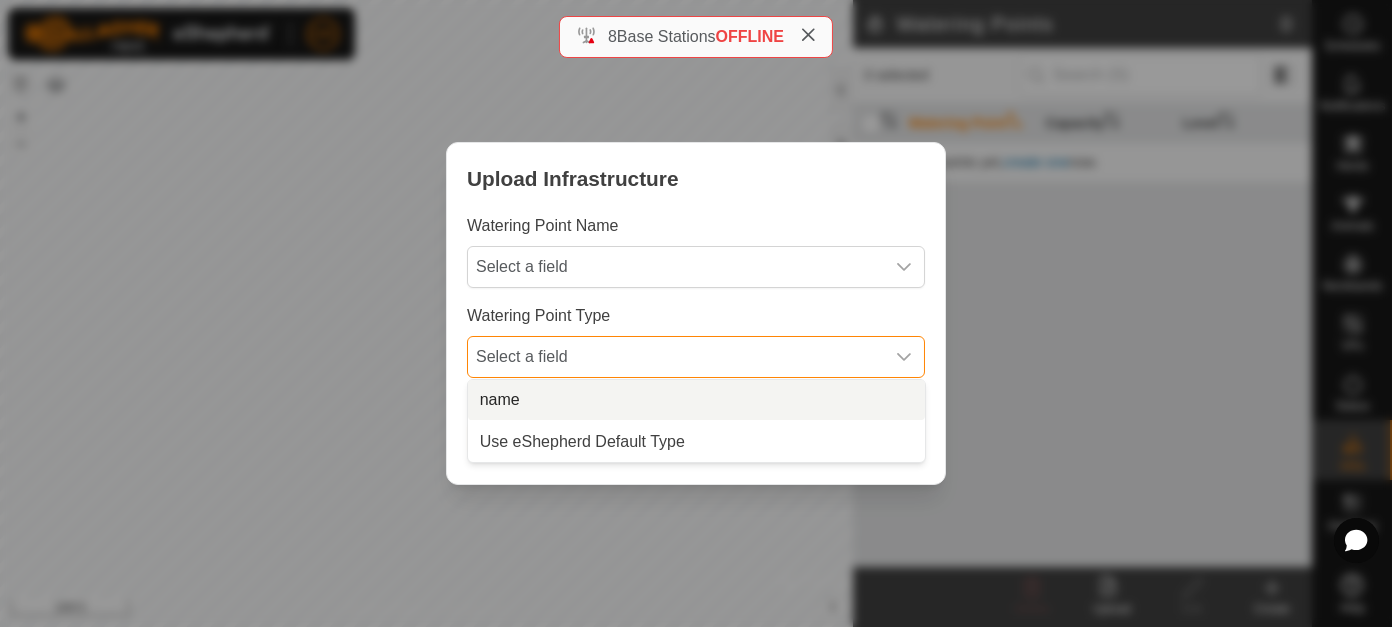 click on "Upload Infrastructure" at bounding box center [696, 178] 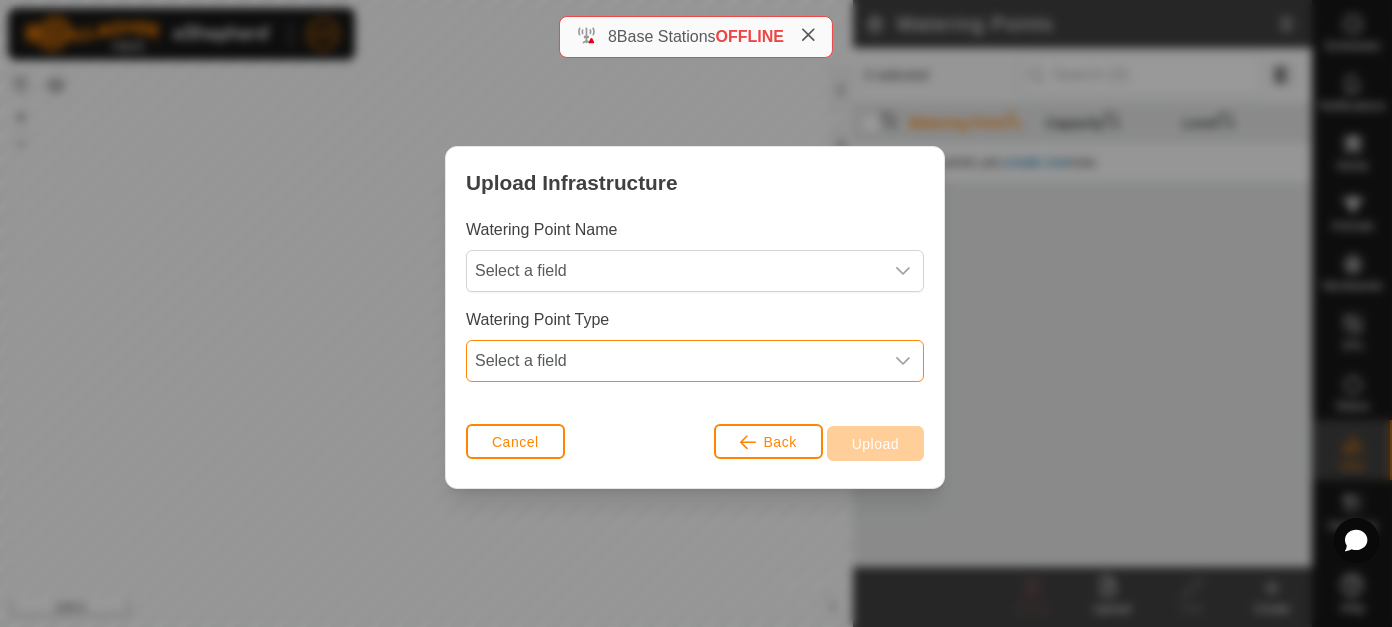 click on "Select a field" at bounding box center (675, 361) 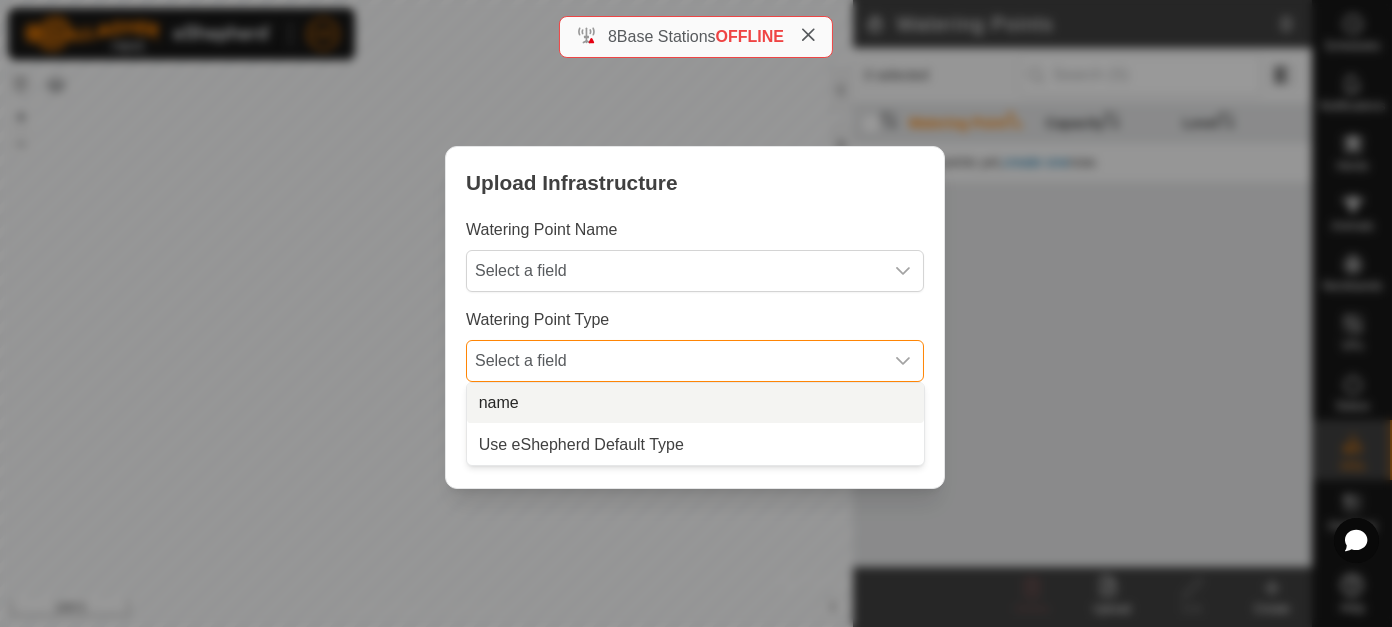 click on "name" at bounding box center [695, 403] 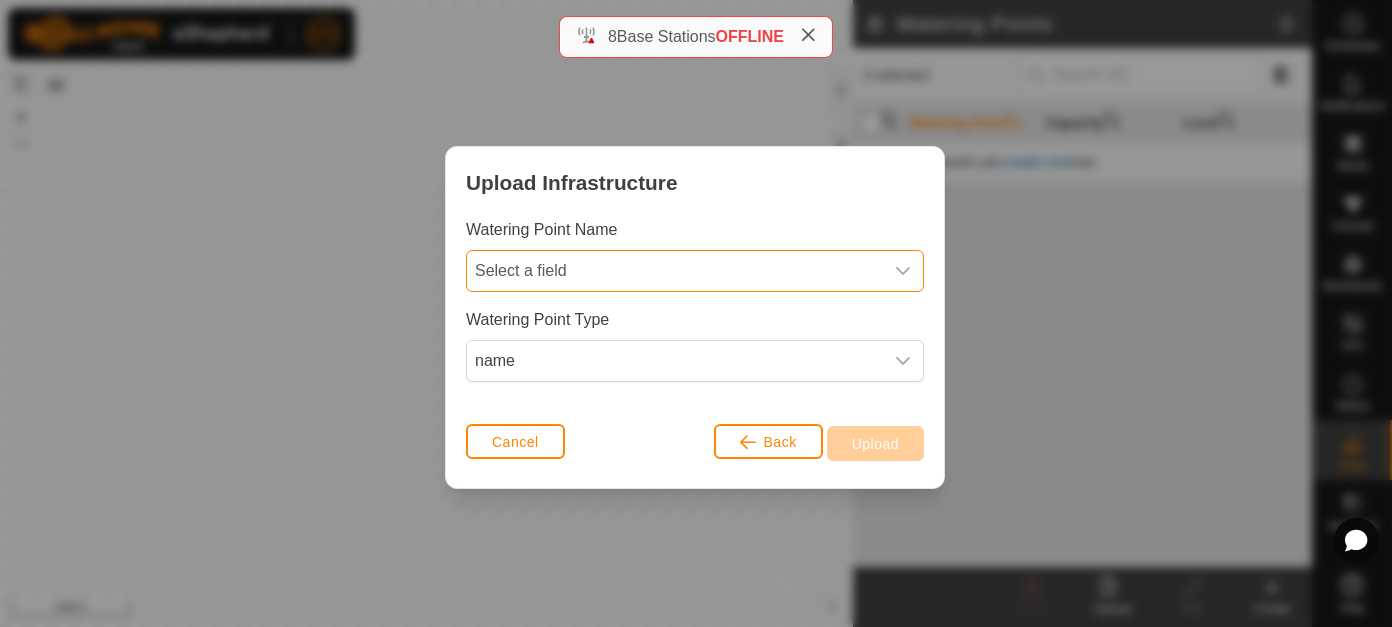 click on "Select a field" at bounding box center (675, 271) 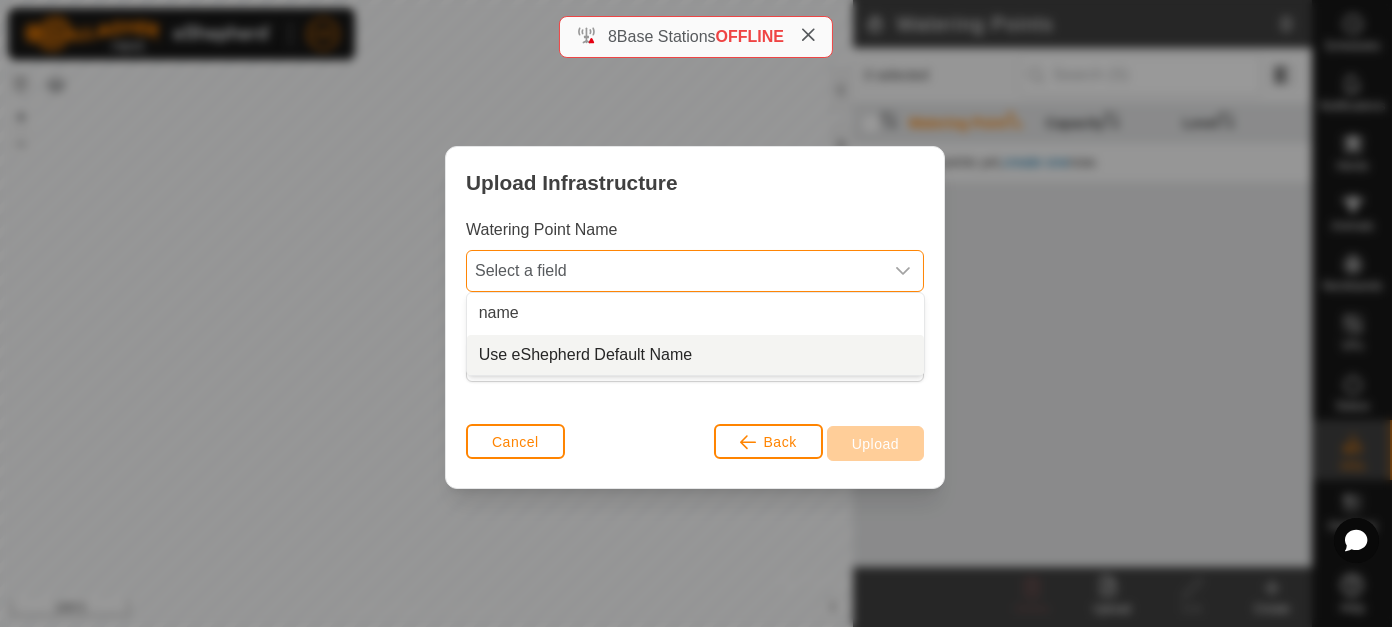 click on "Use eShepherd Default Name" at bounding box center [695, 355] 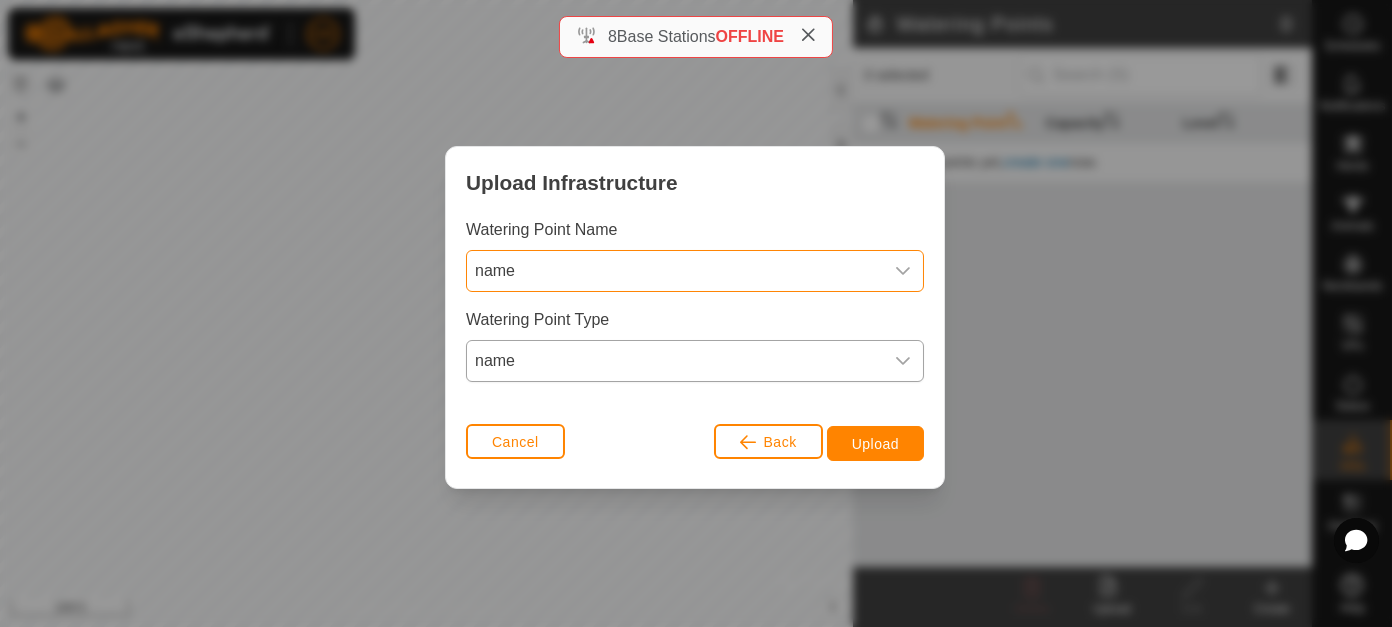 click on "name" at bounding box center (675, 361) 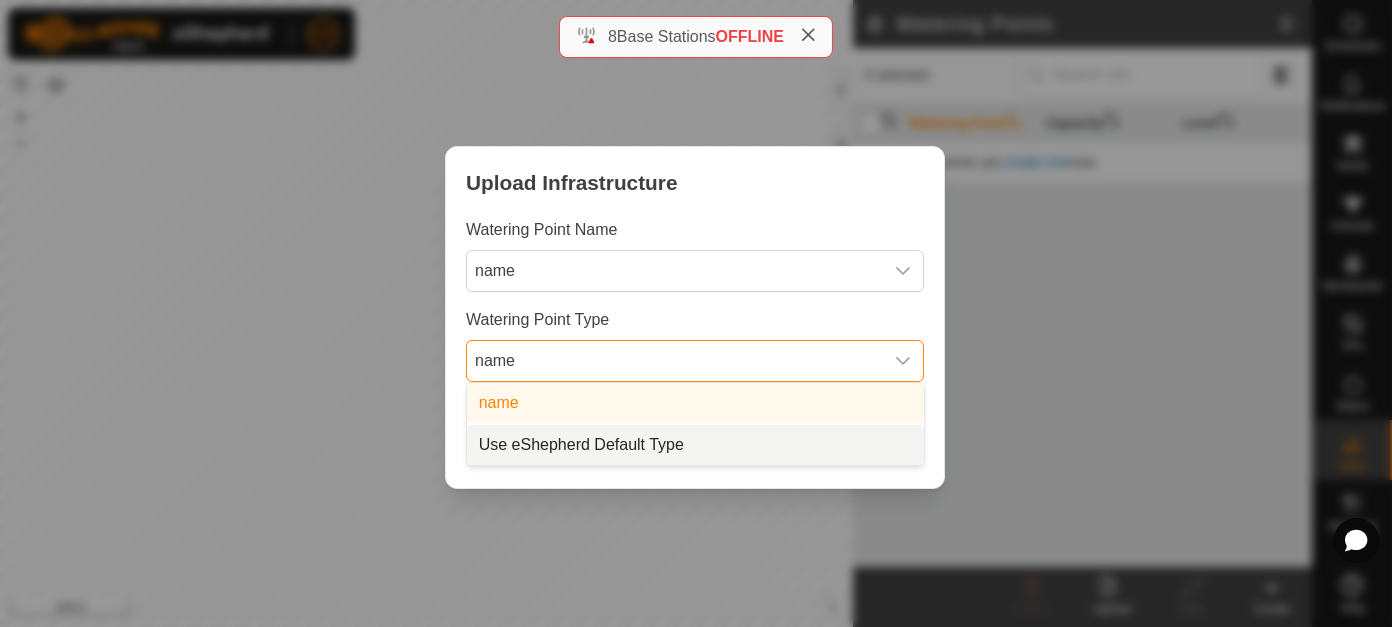 click on "Use eShepherd Default Type" at bounding box center (695, 445) 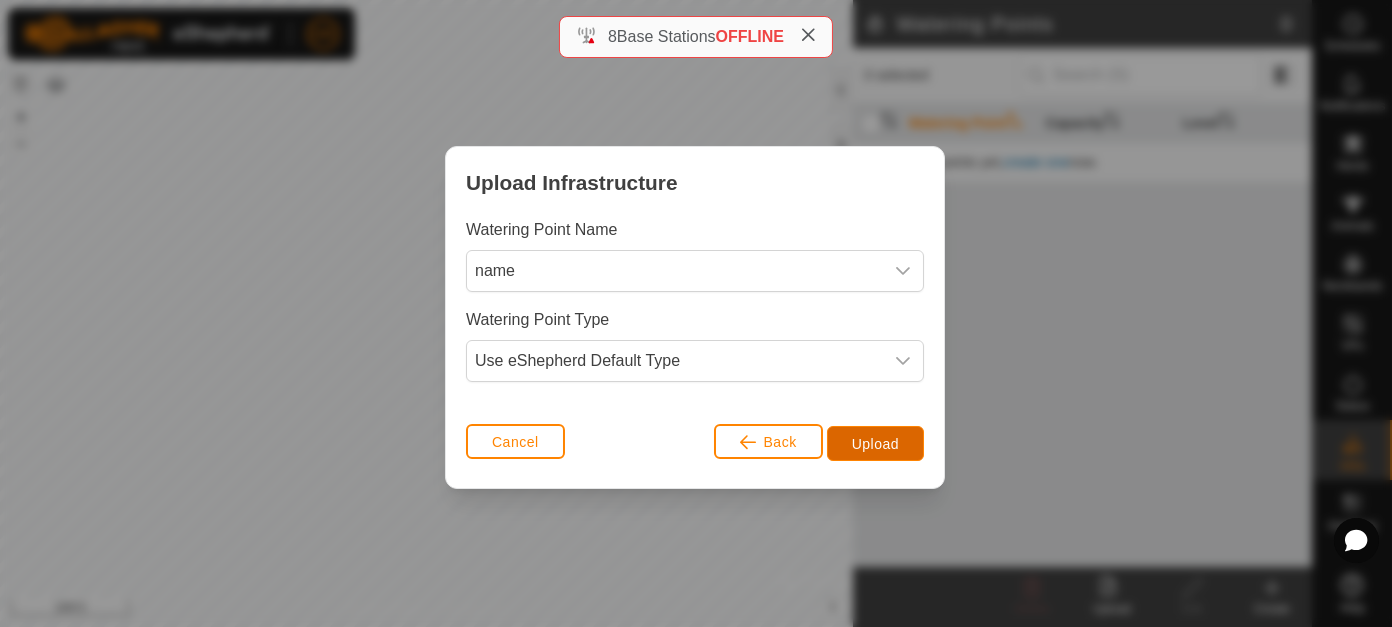 click on "Upload" at bounding box center (875, 444) 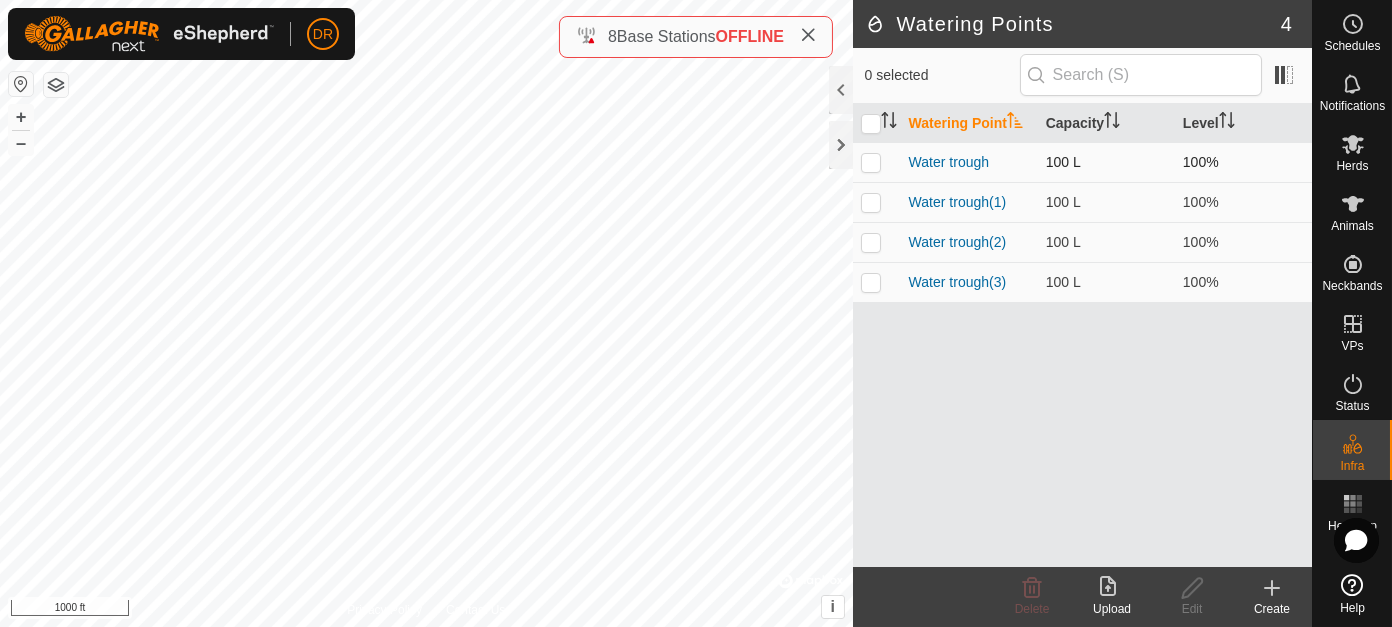 click on "100 L" at bounding box center (1106, 162) 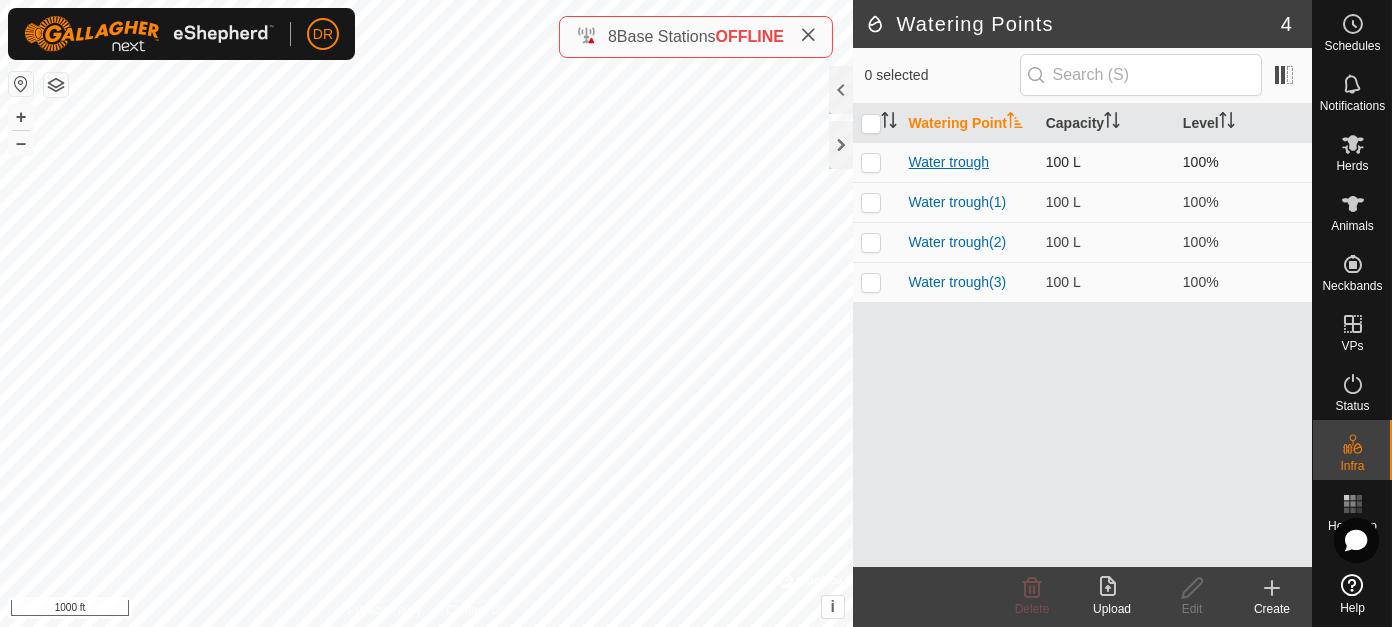 click on "Water trough" at bounding box center (949, 162) 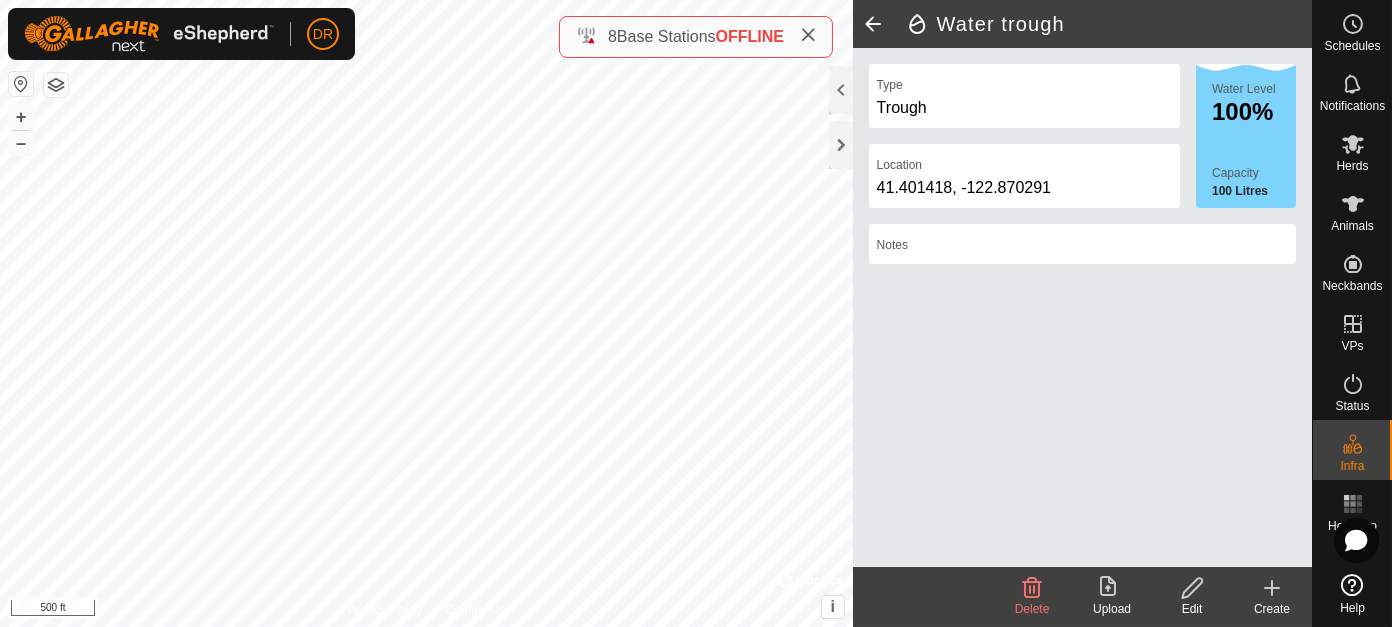 click on "Water Level" 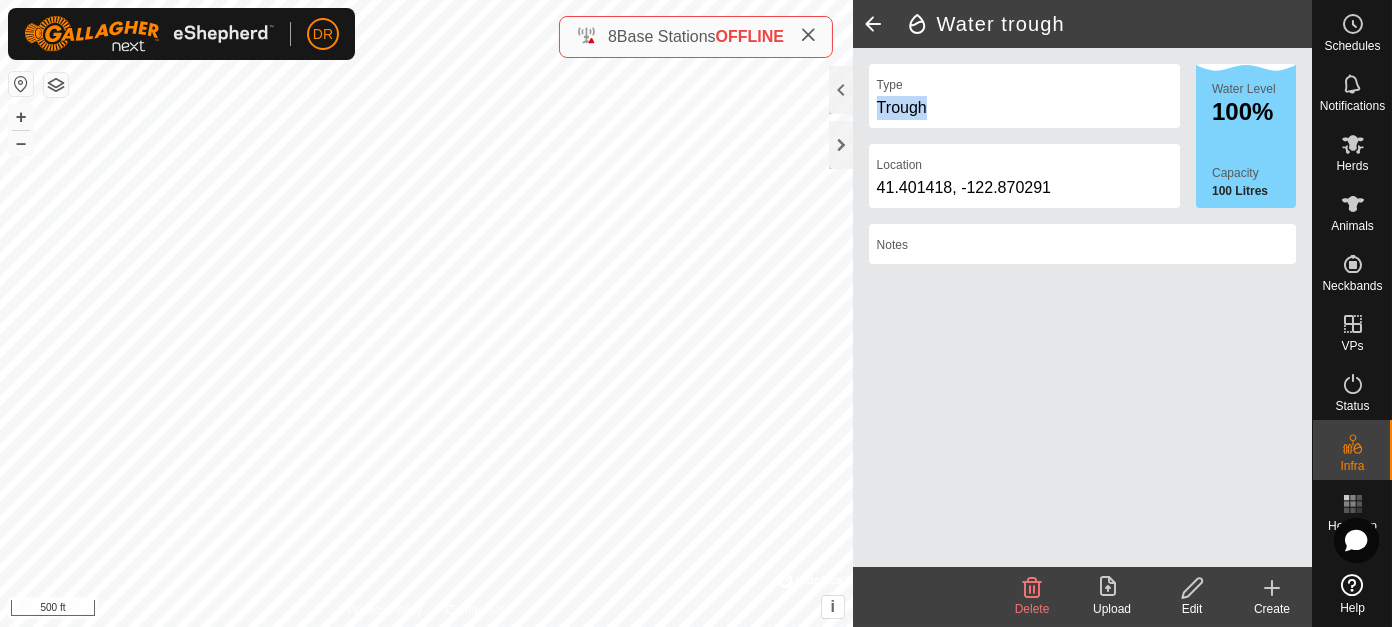 click on "Trough" 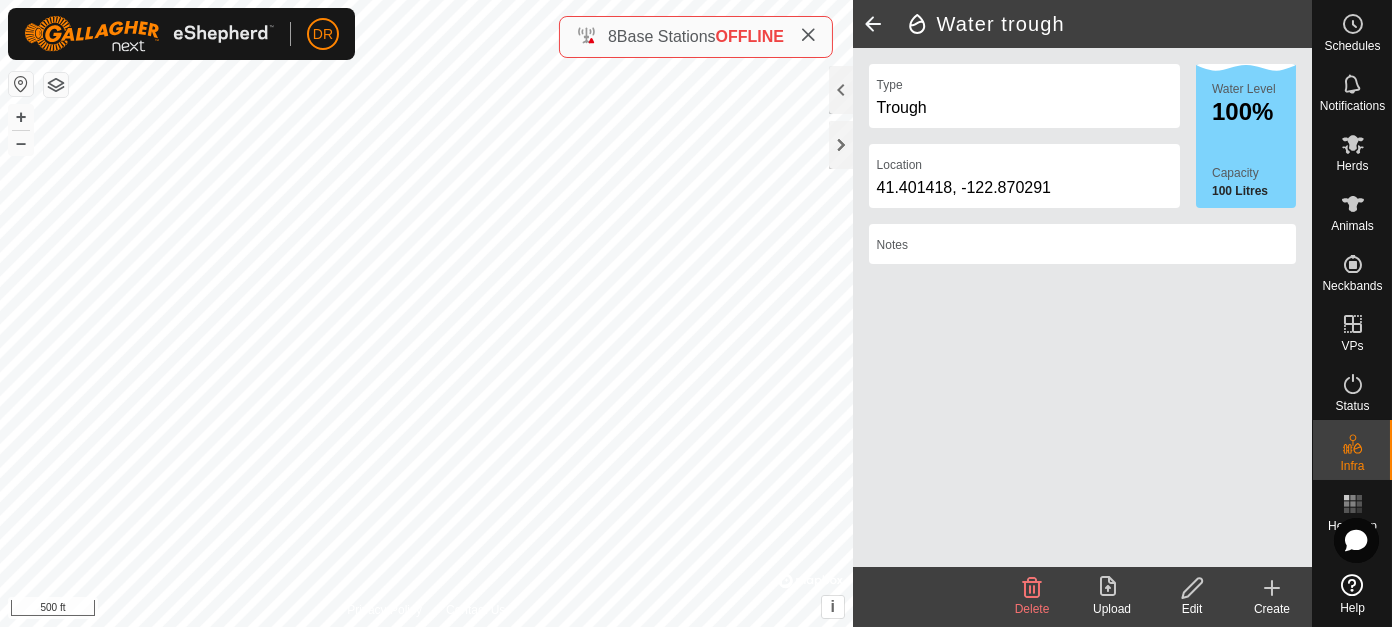 click on "Location" 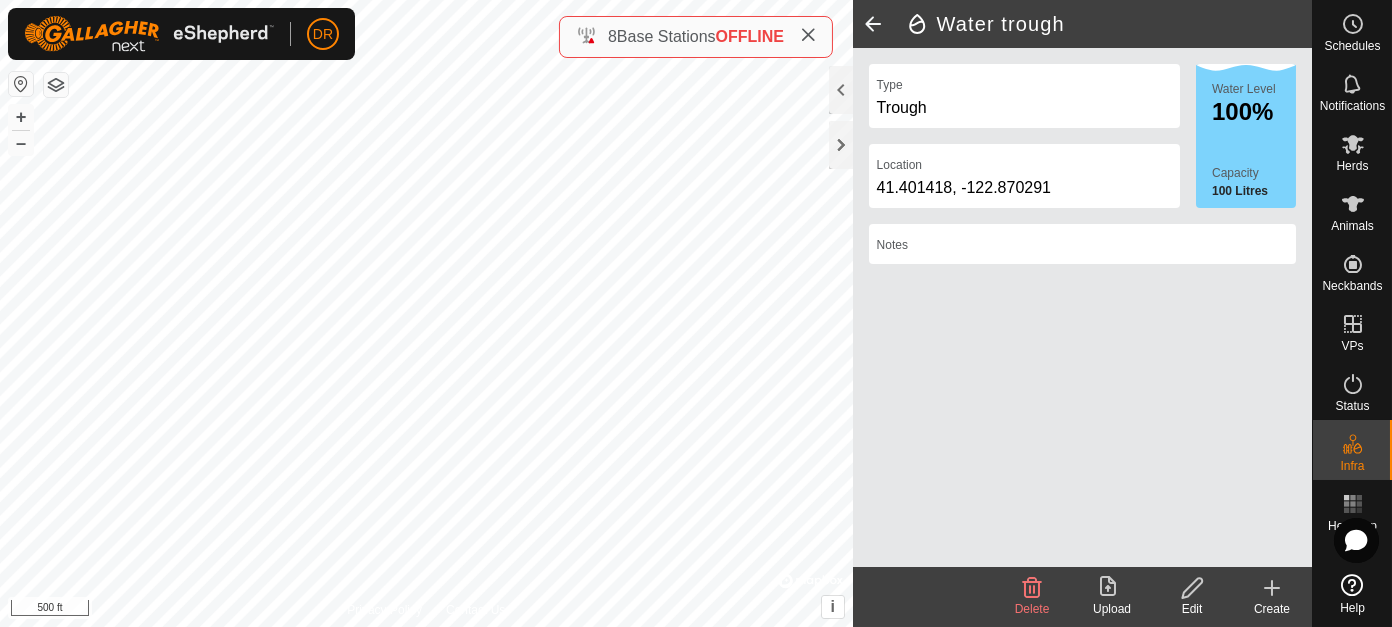 click 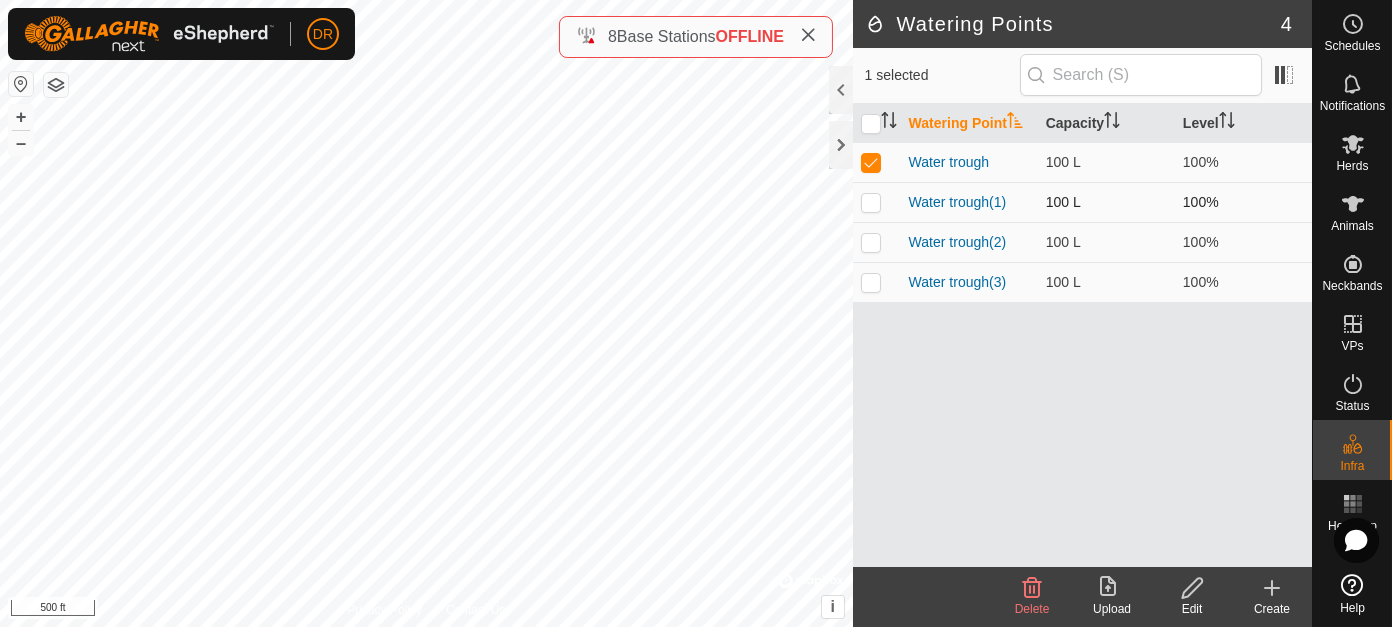 click at bounding box center [871, 202] 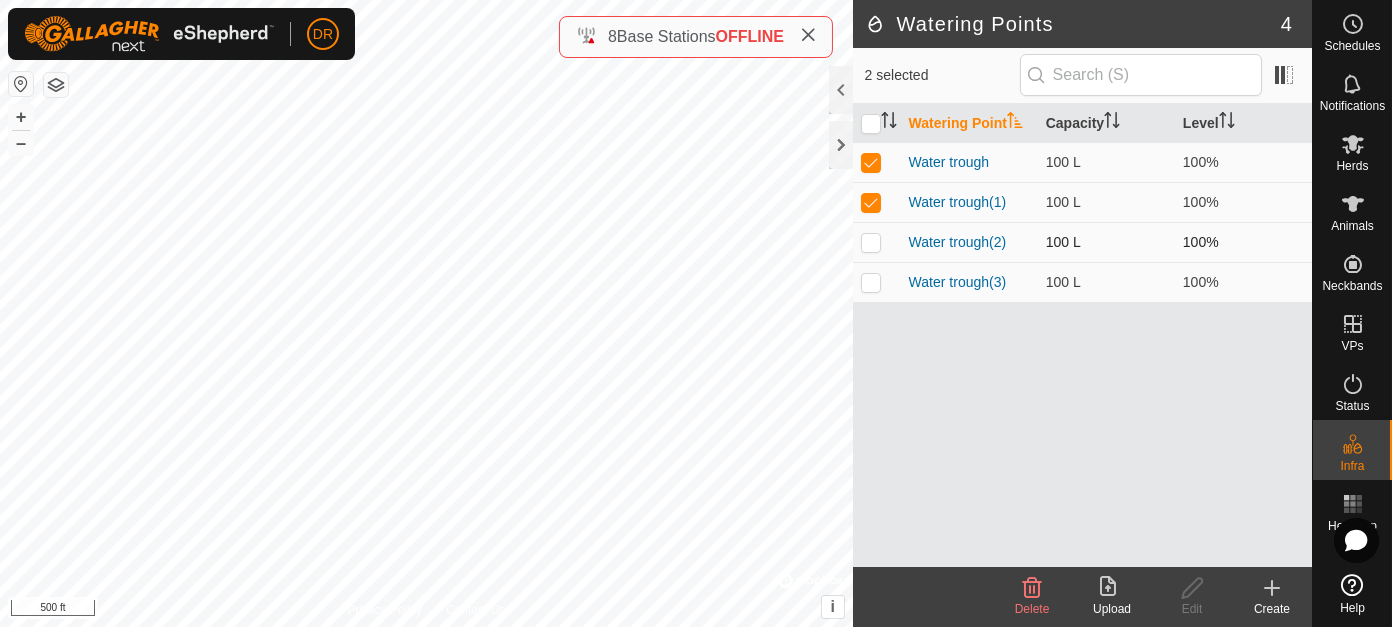 click at bounding box center (871, 242) 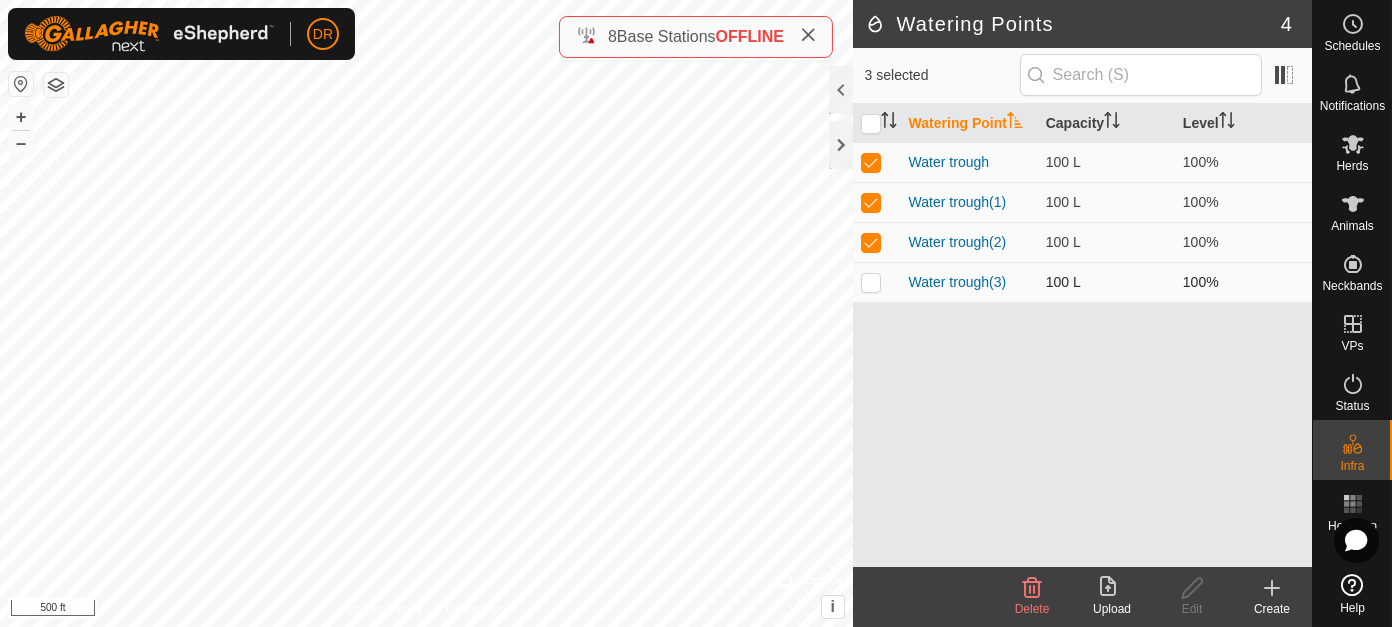 click at bounding box center [871, 282] 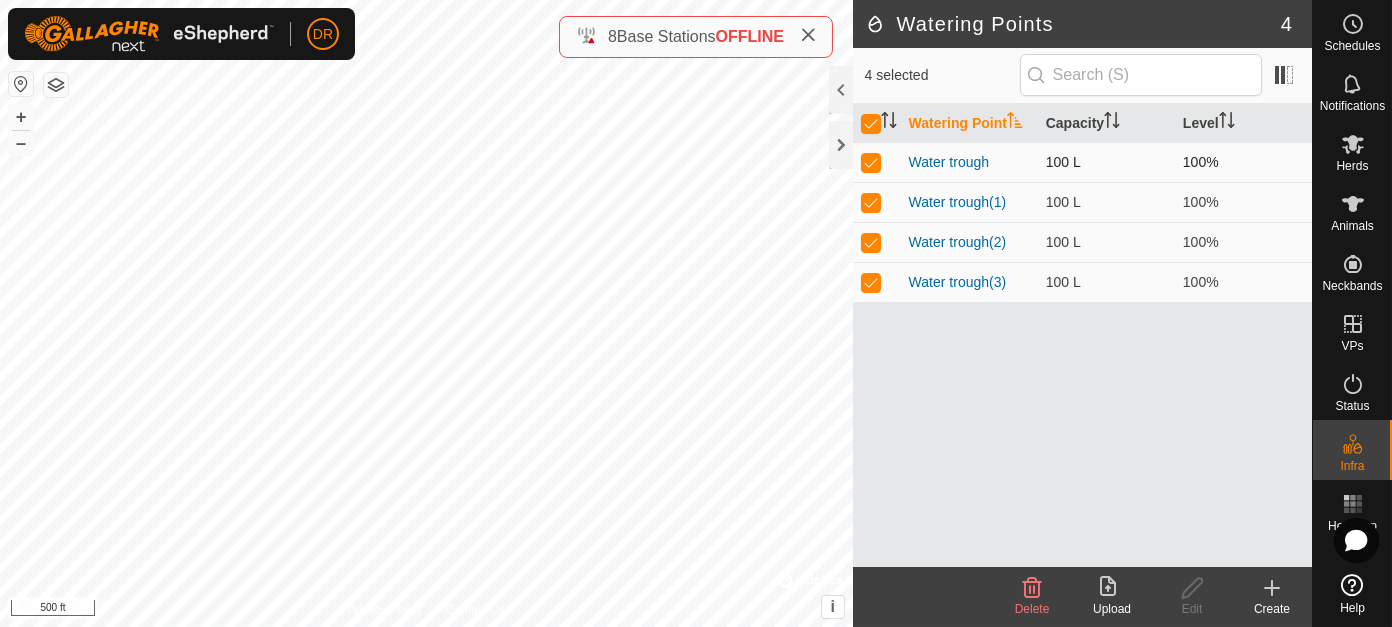 click at bounding box center (871, 162) 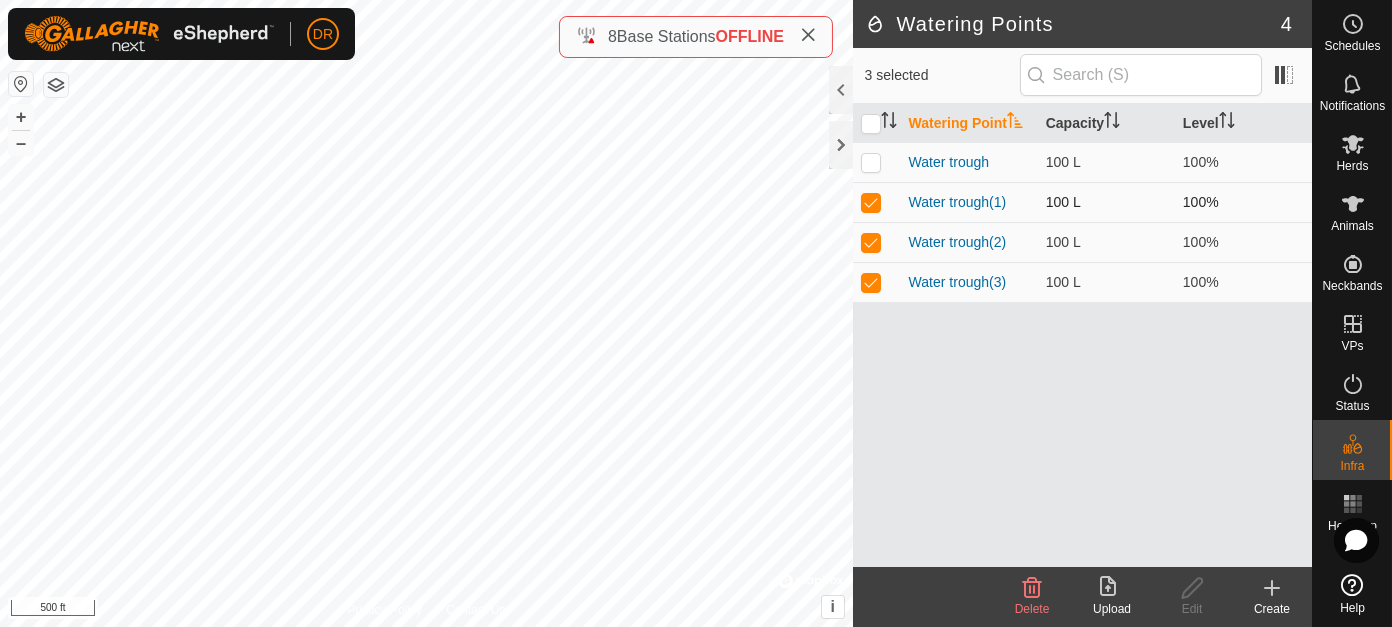 click at bounding box center (871, 202) 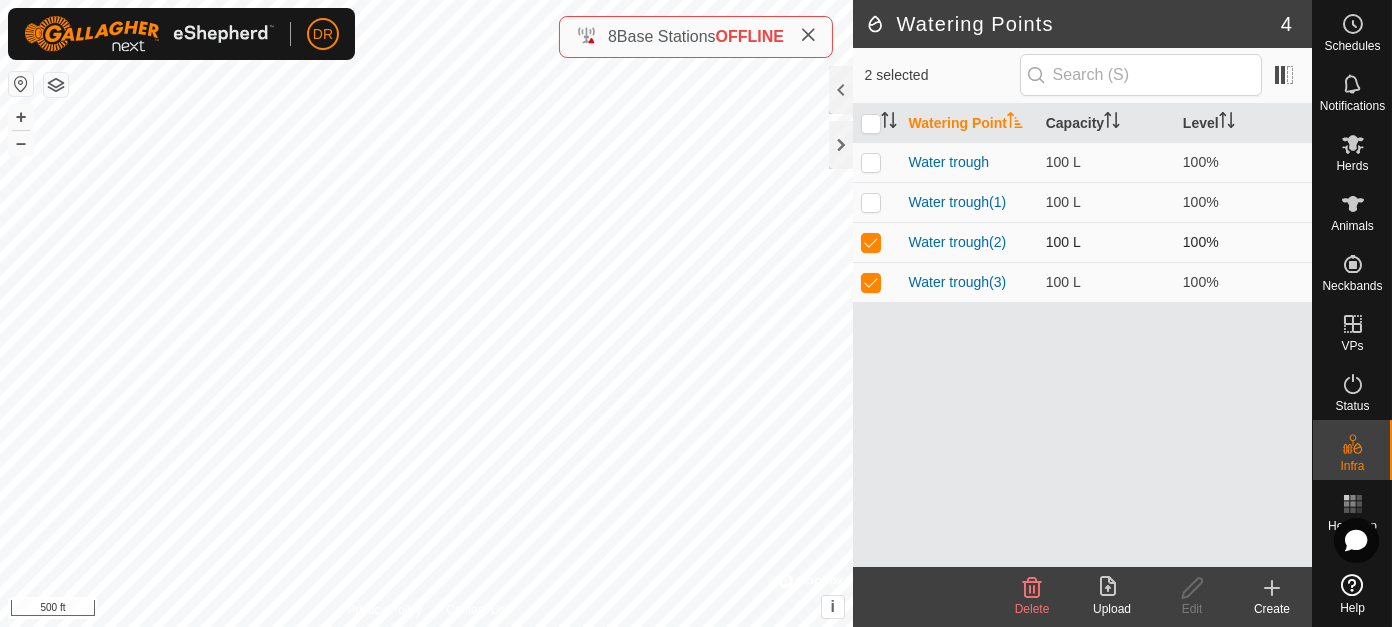 click at bounding box center [871, 242] 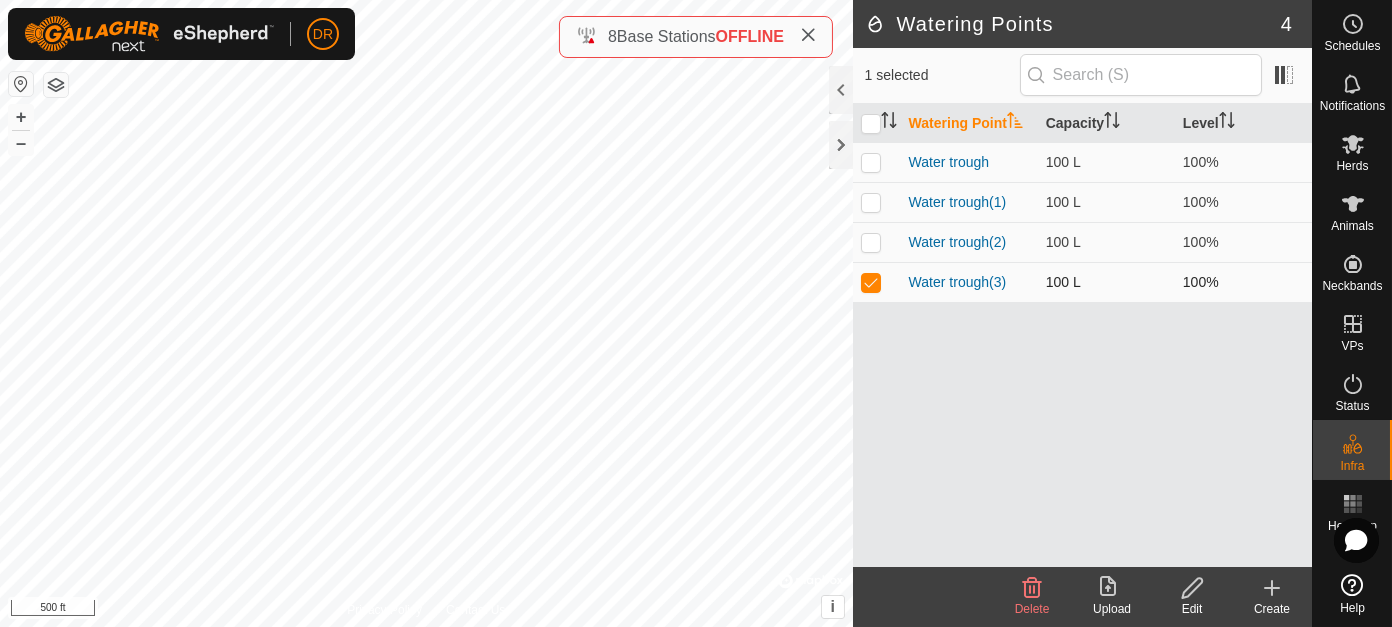 click at bounding box center [871, 282] 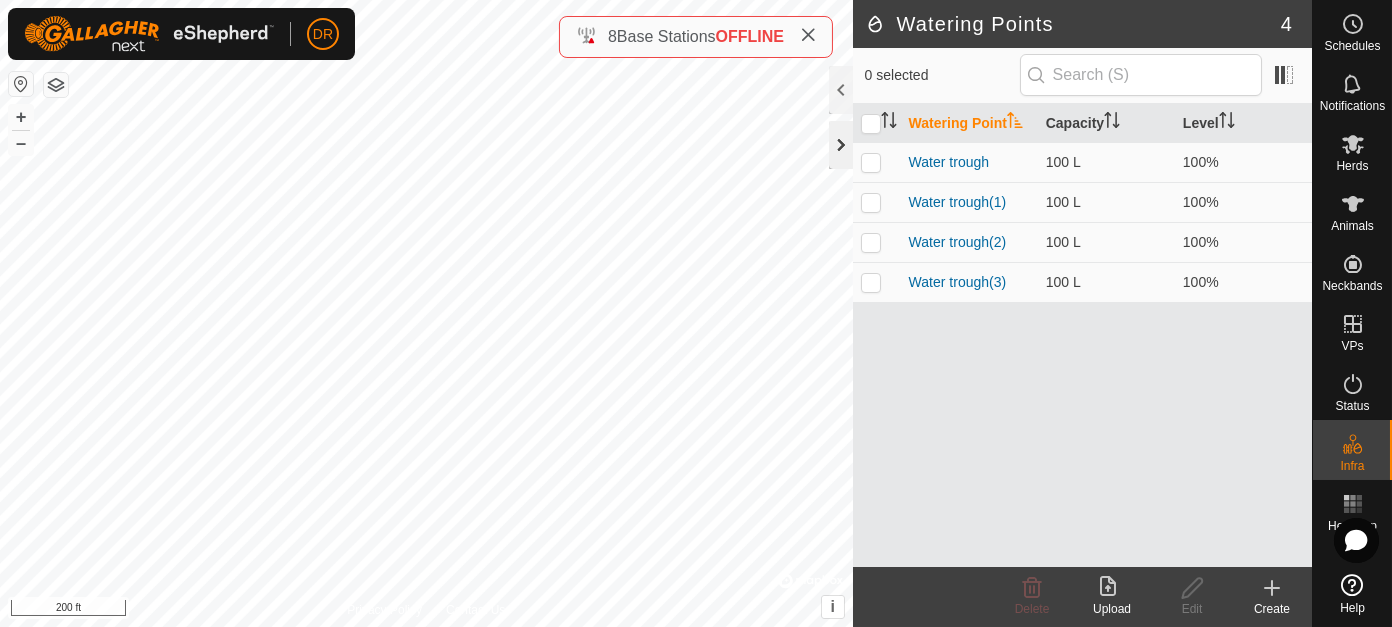 click 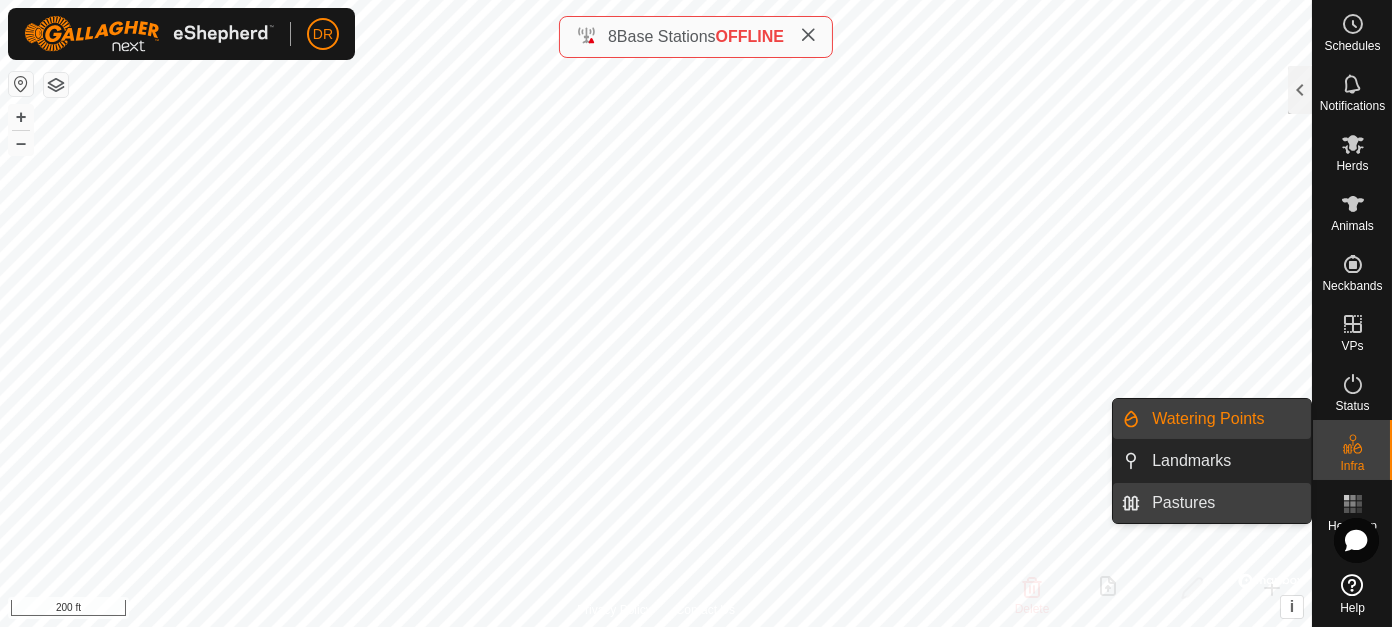 click on "Pastures" at bounding box center [1225, 503] 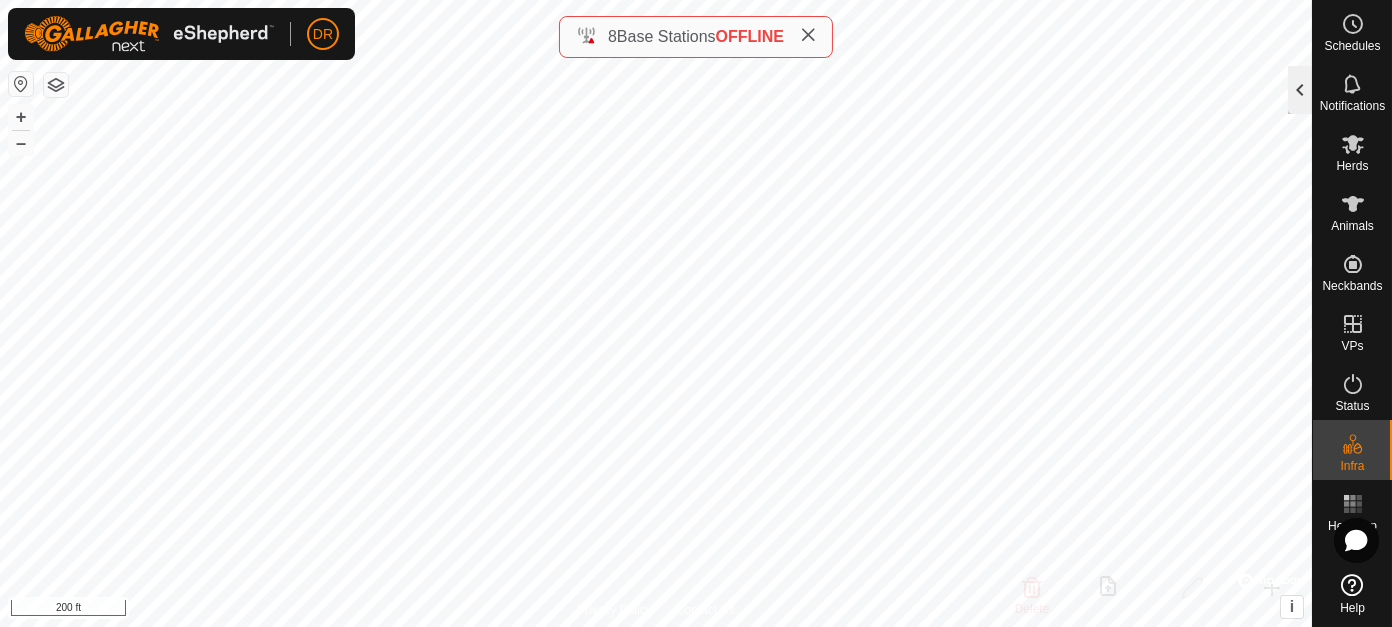 click 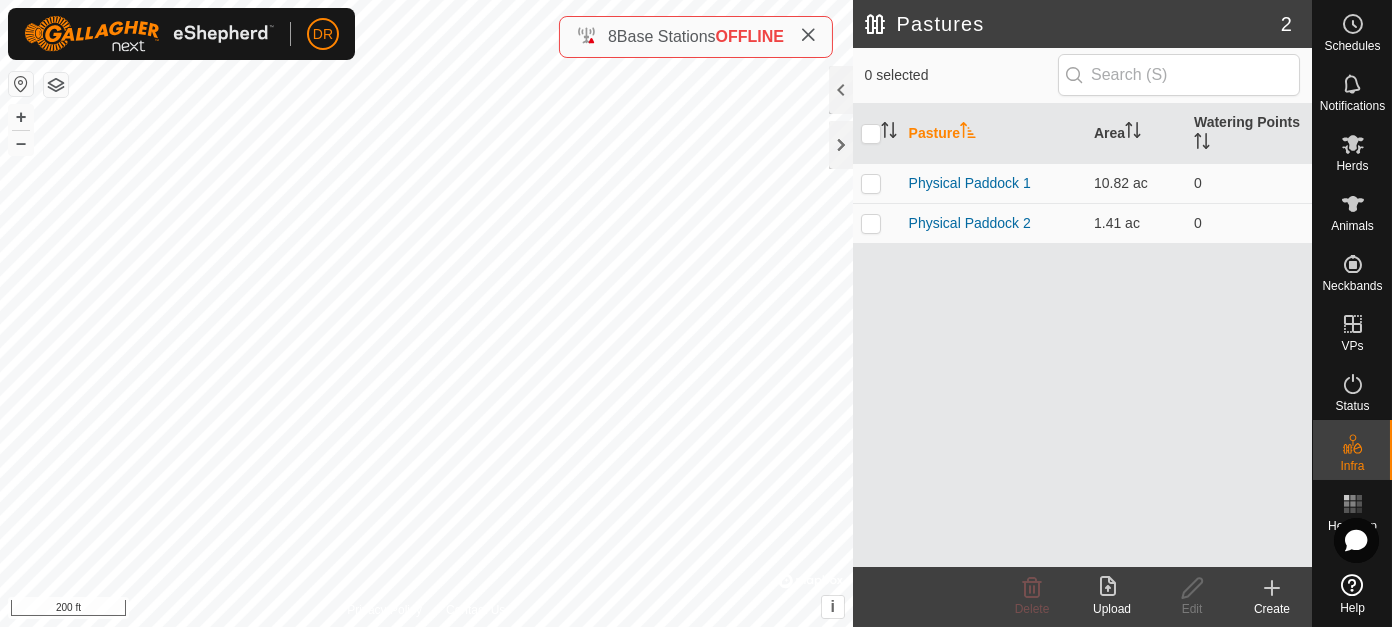 click on "Upload" 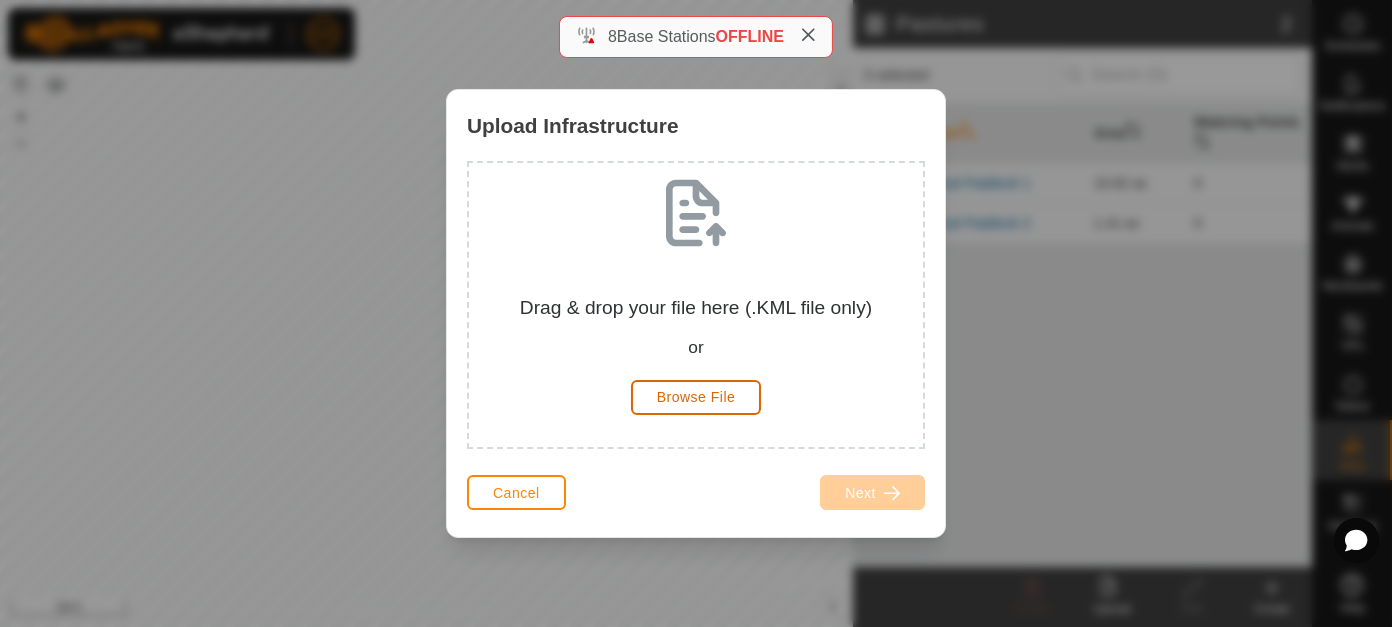 click on "Browse File" at bounding box center [696, 397] 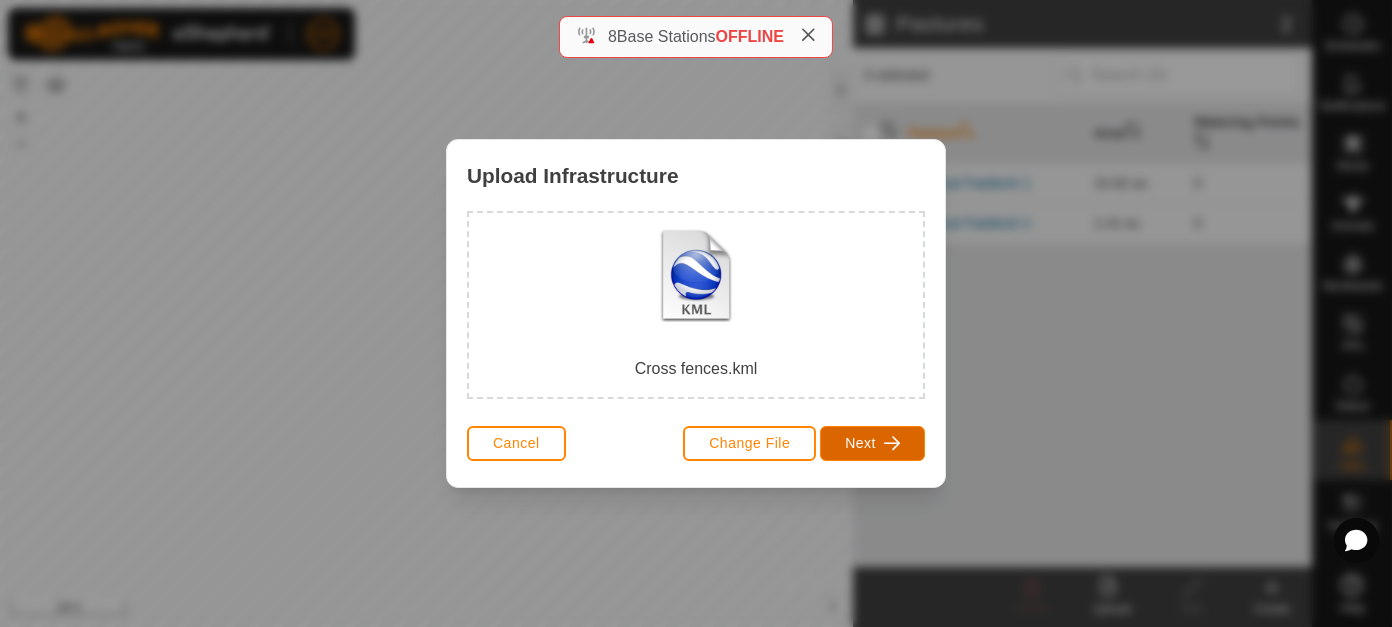 click on "Next" at bounding box center [872, 443] 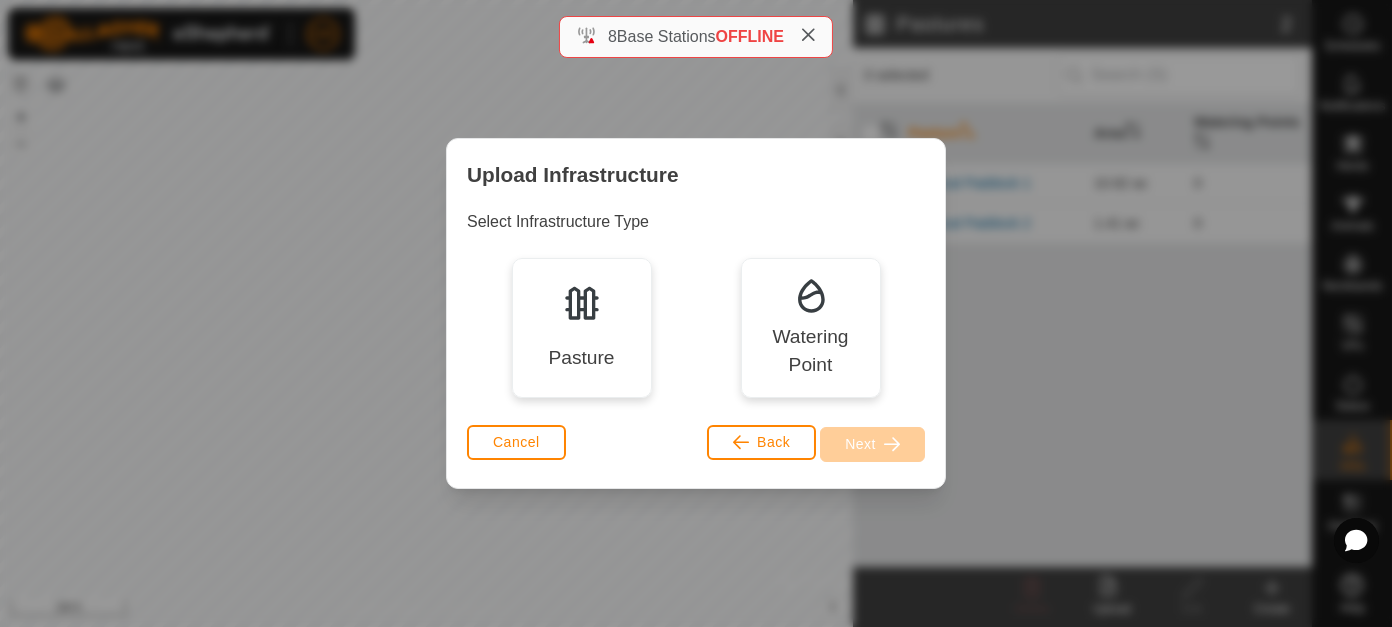 click on "Pasture" at bounding box center [582, 328] 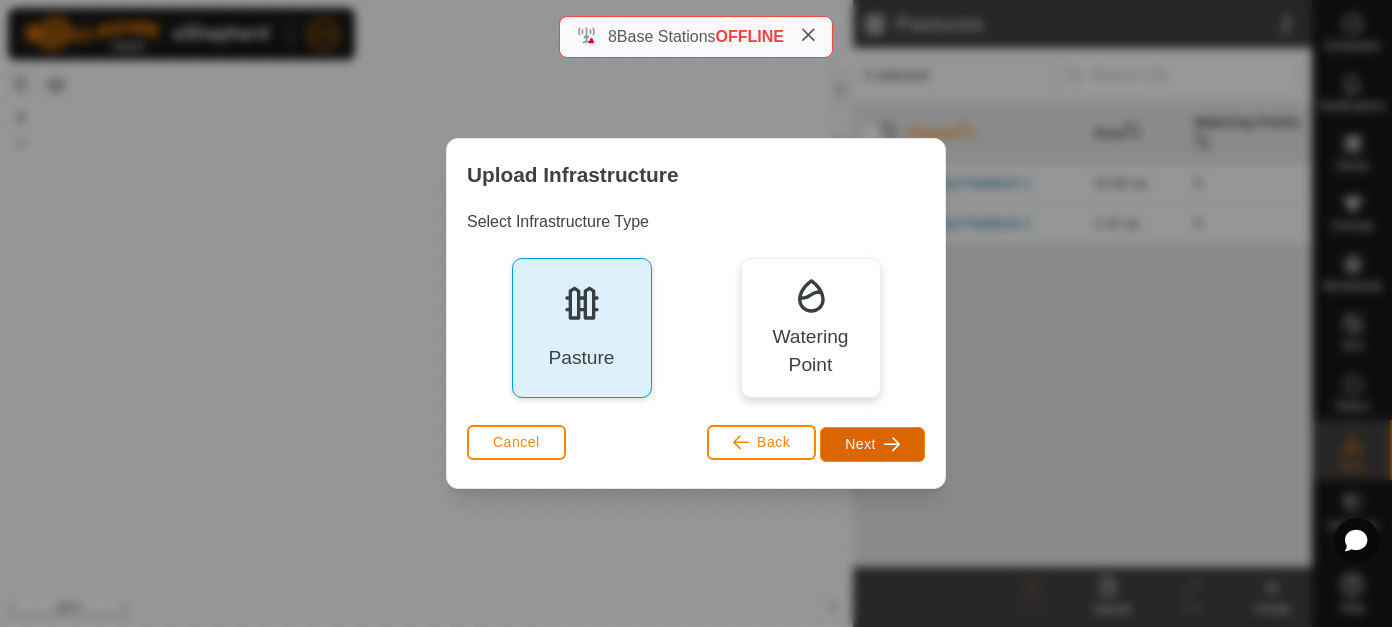 click on "Next" at bounding box center [872, 444] 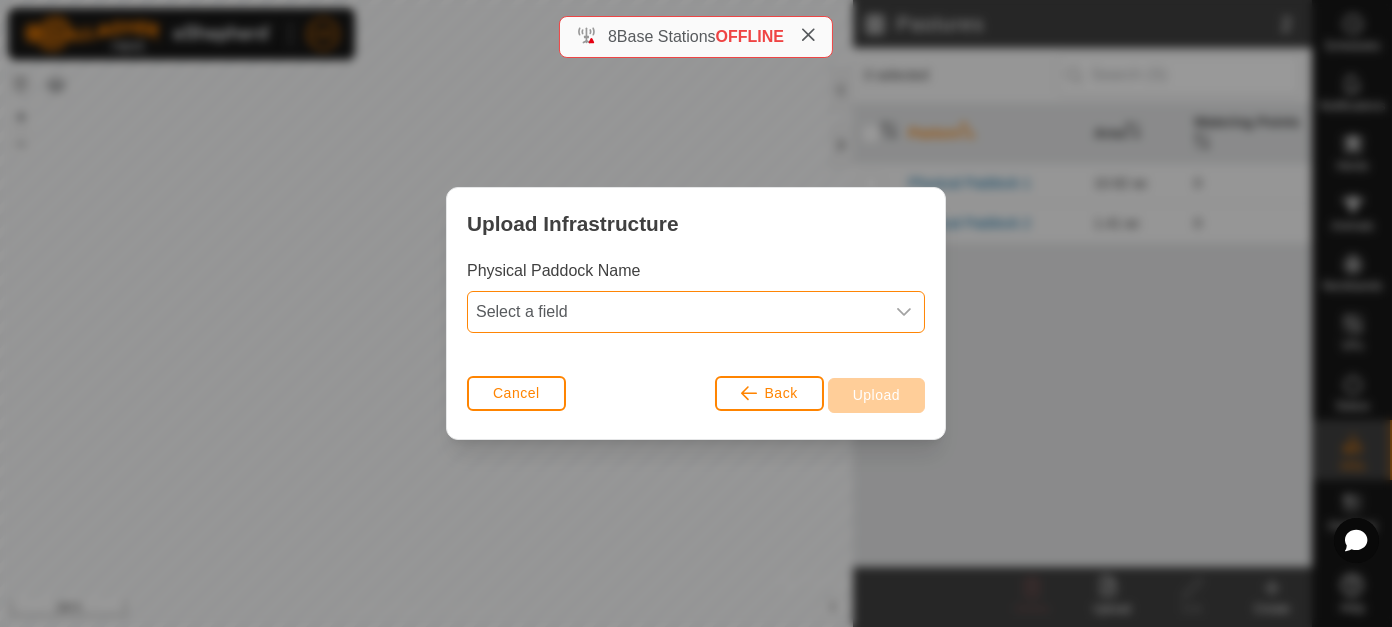 click on "Select a field" at bounding box center (676, 312) 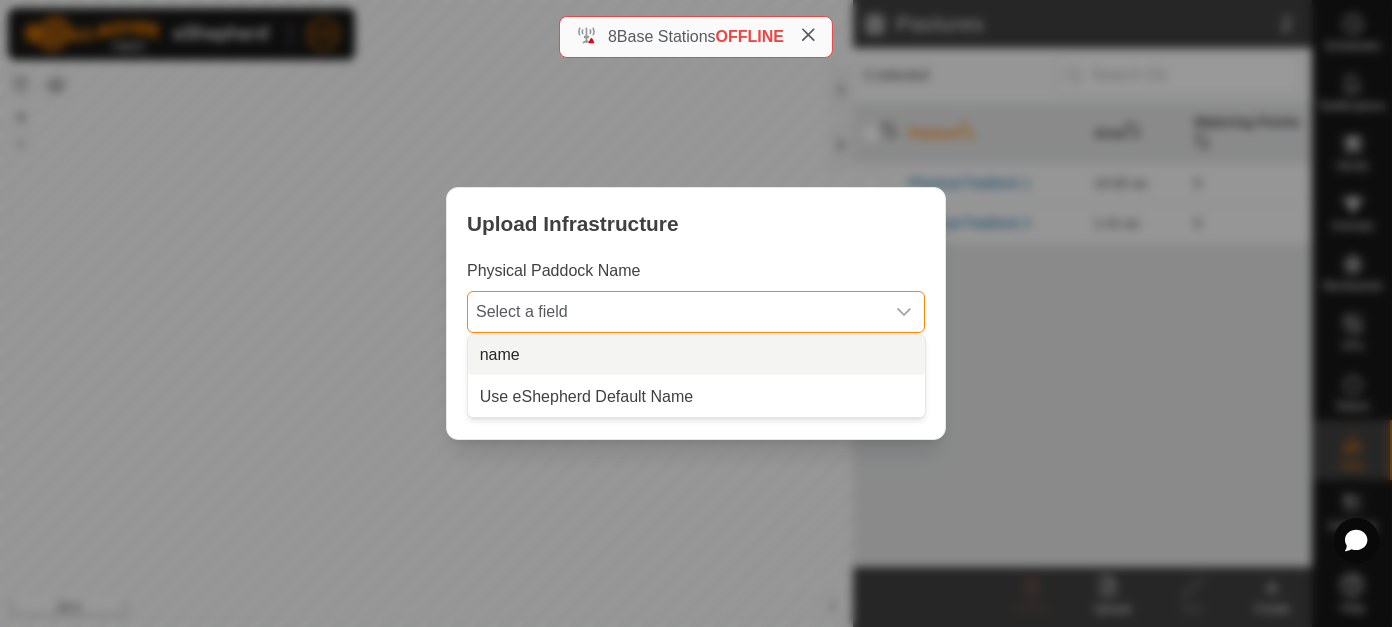 click on "name" at bounding box center (696, 355) 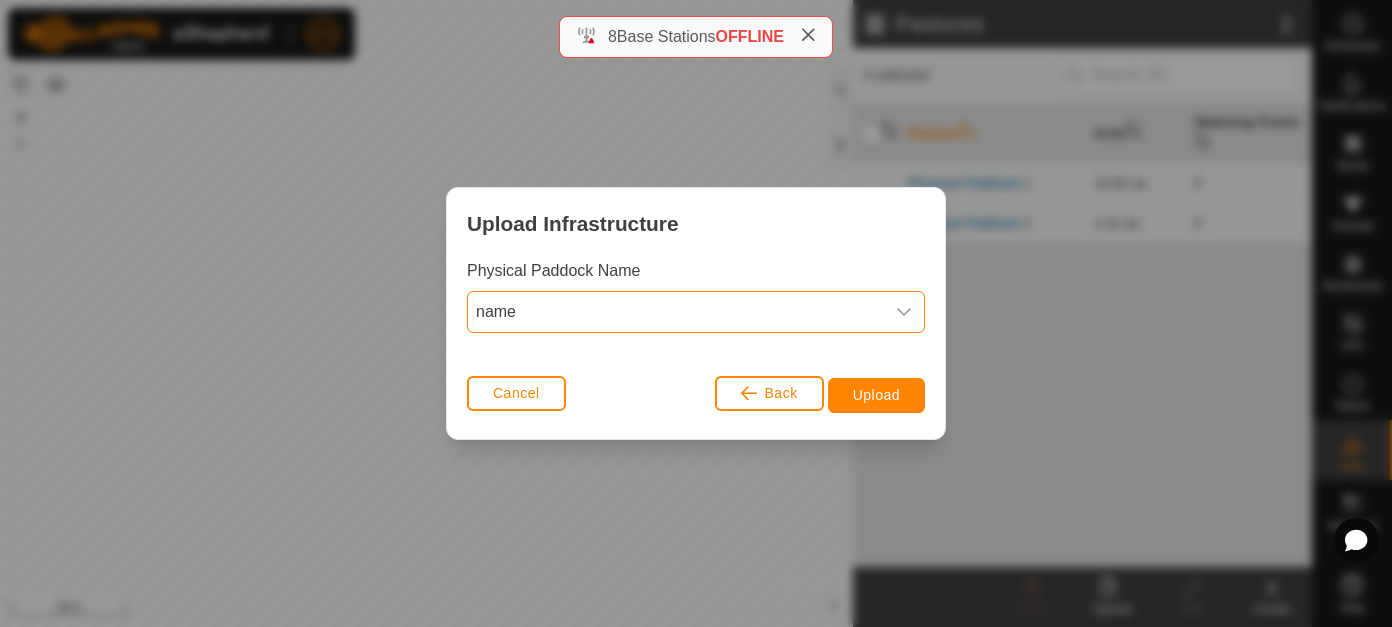 click on "name" at bounding box center [676, 312] 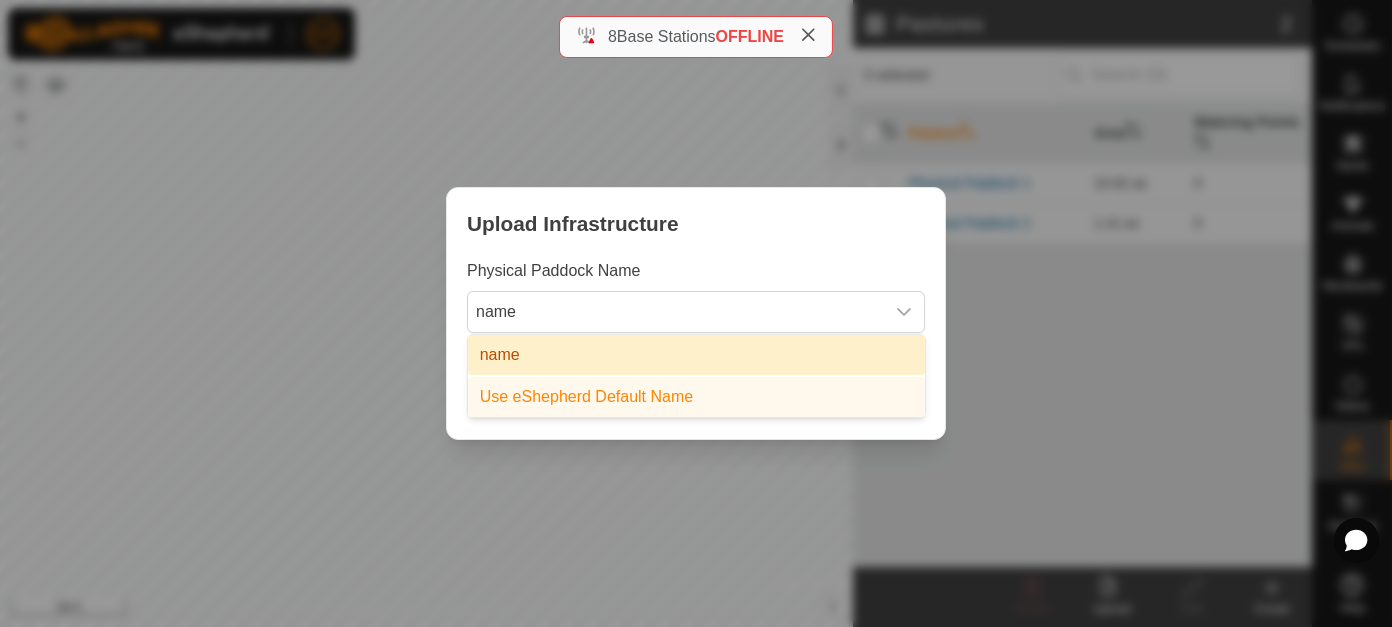 click on "name" at bounding box center (696, 355) 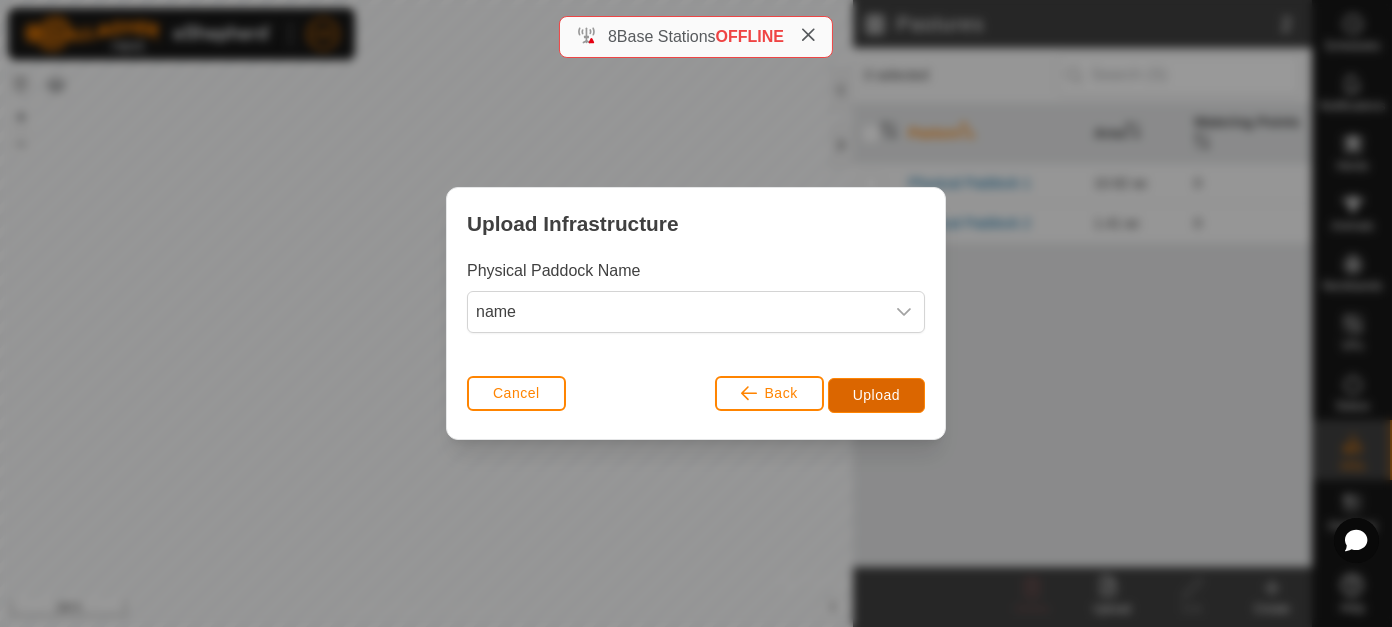 click on "Upload" at bounding box center [876, 395] 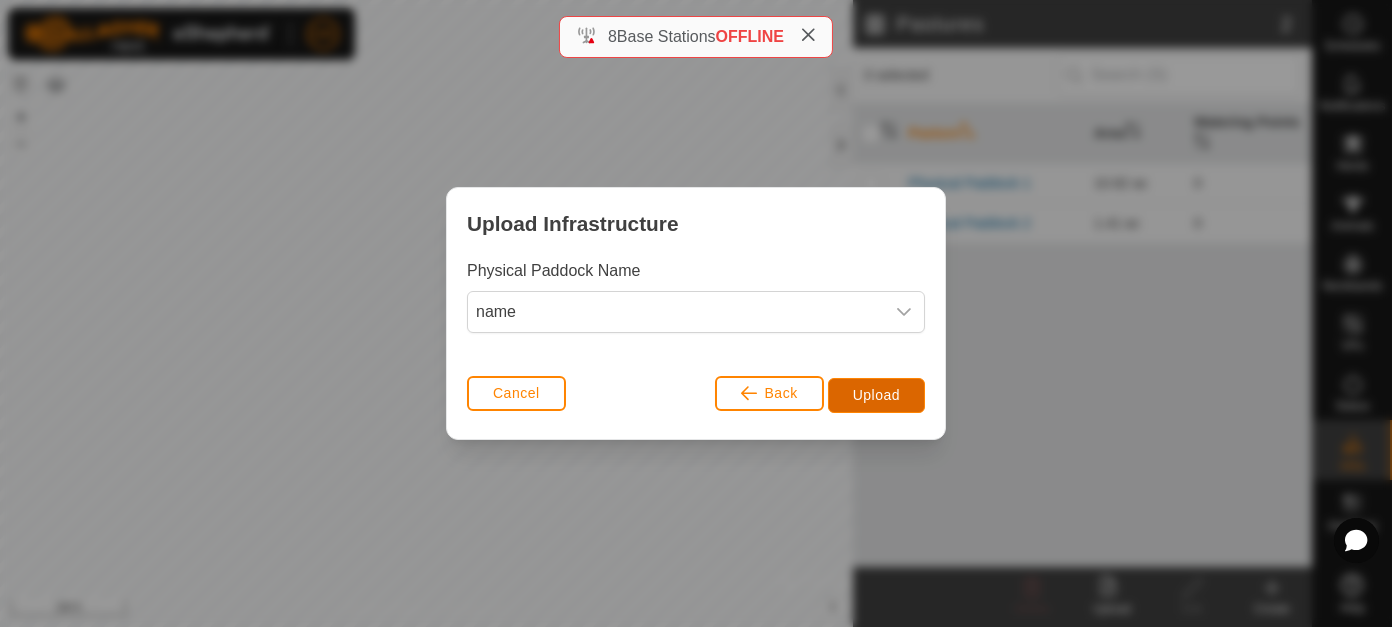 click on "Upload" at bounding box center (876, 395) 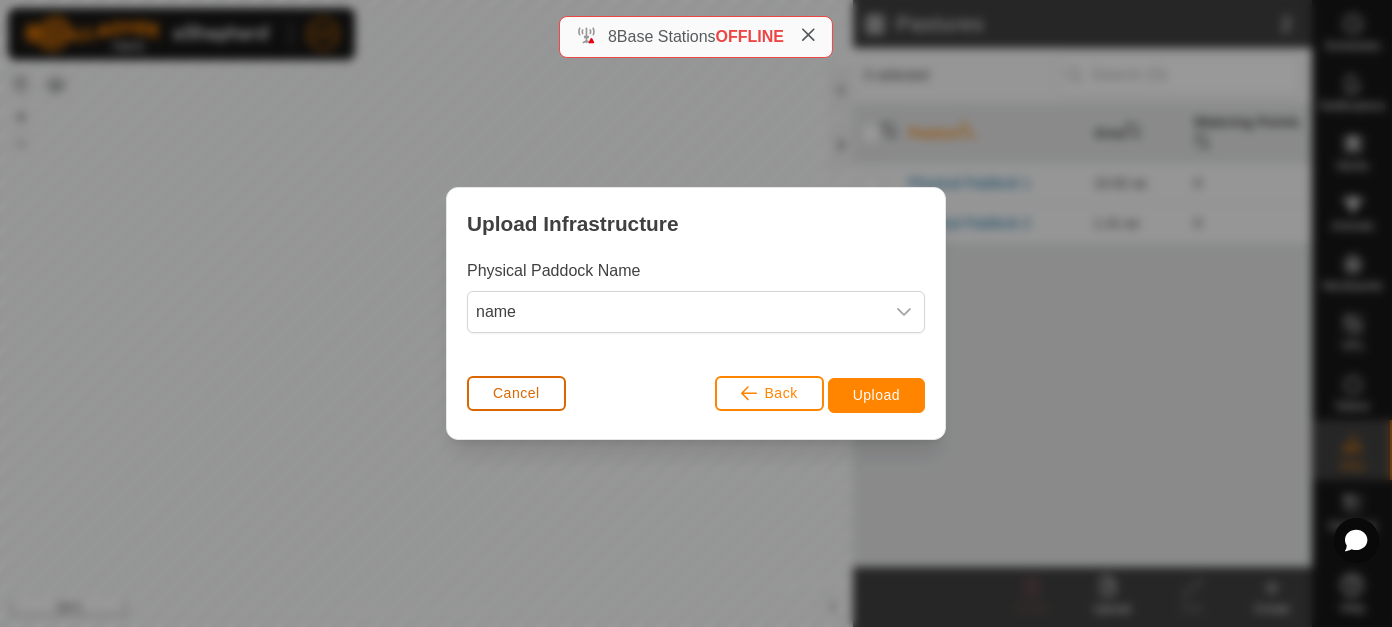 click on "Cancel" at bounding box center (516, 393) 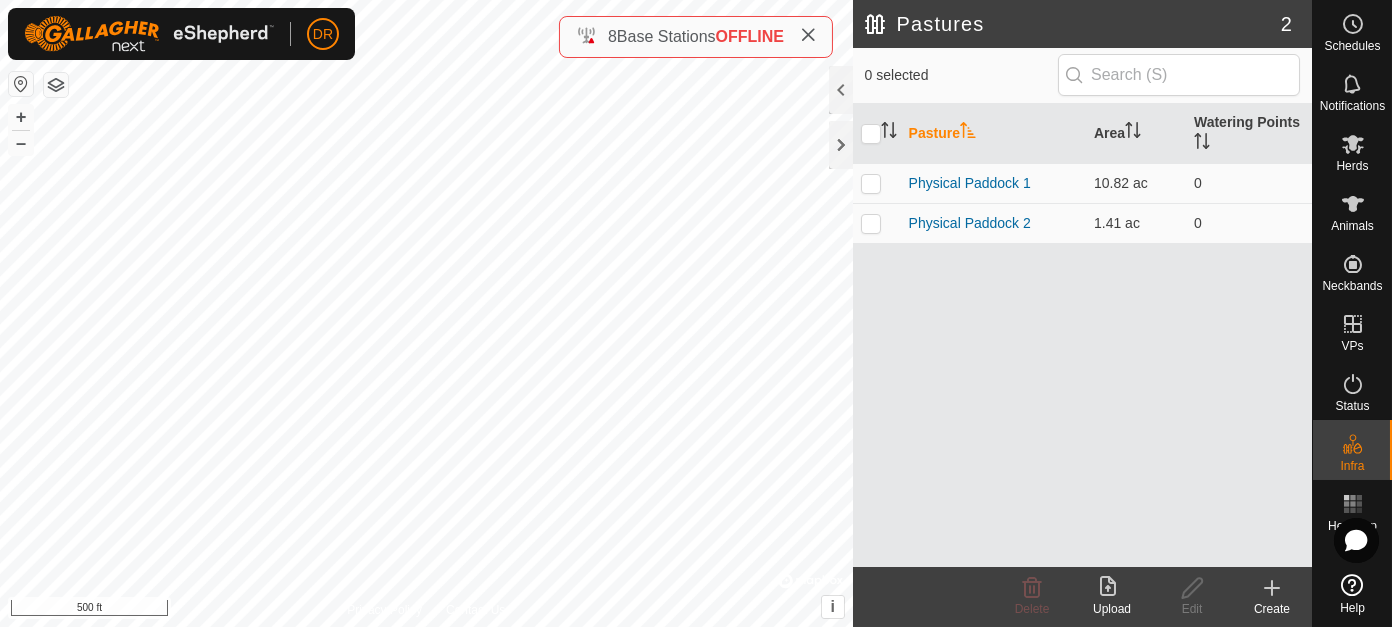 click on "Upload" 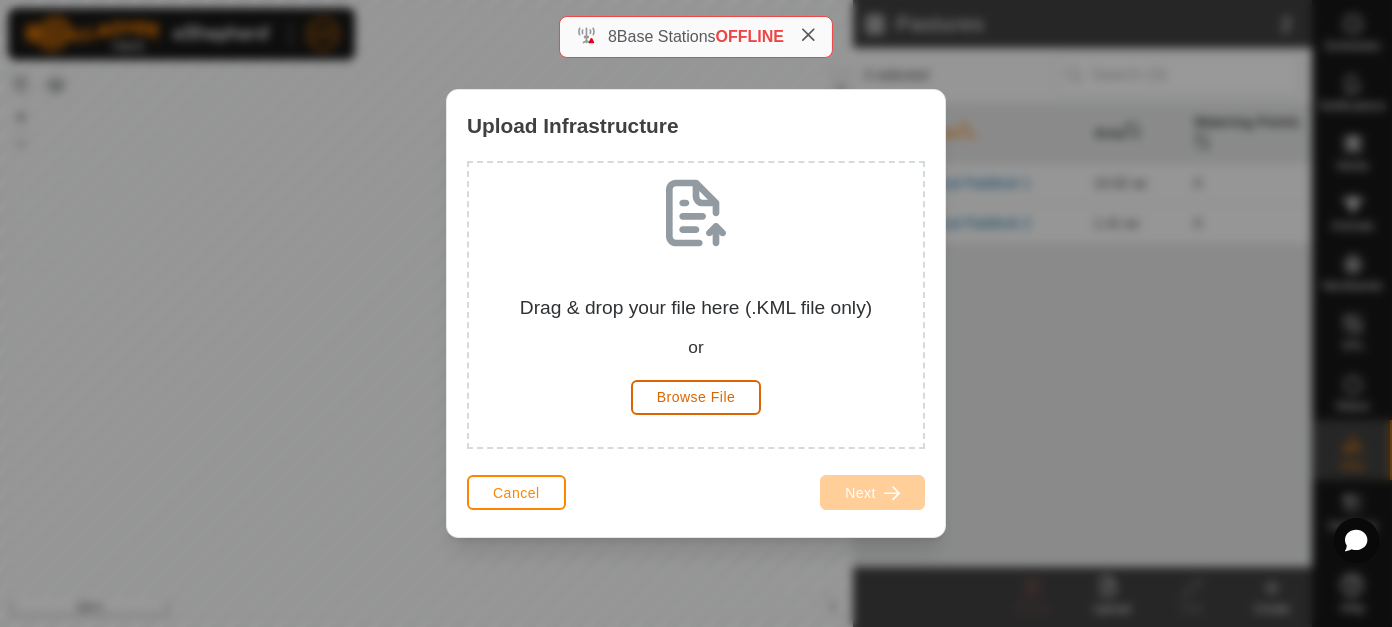 click on "Browse File" at bounding box center [696, 397] 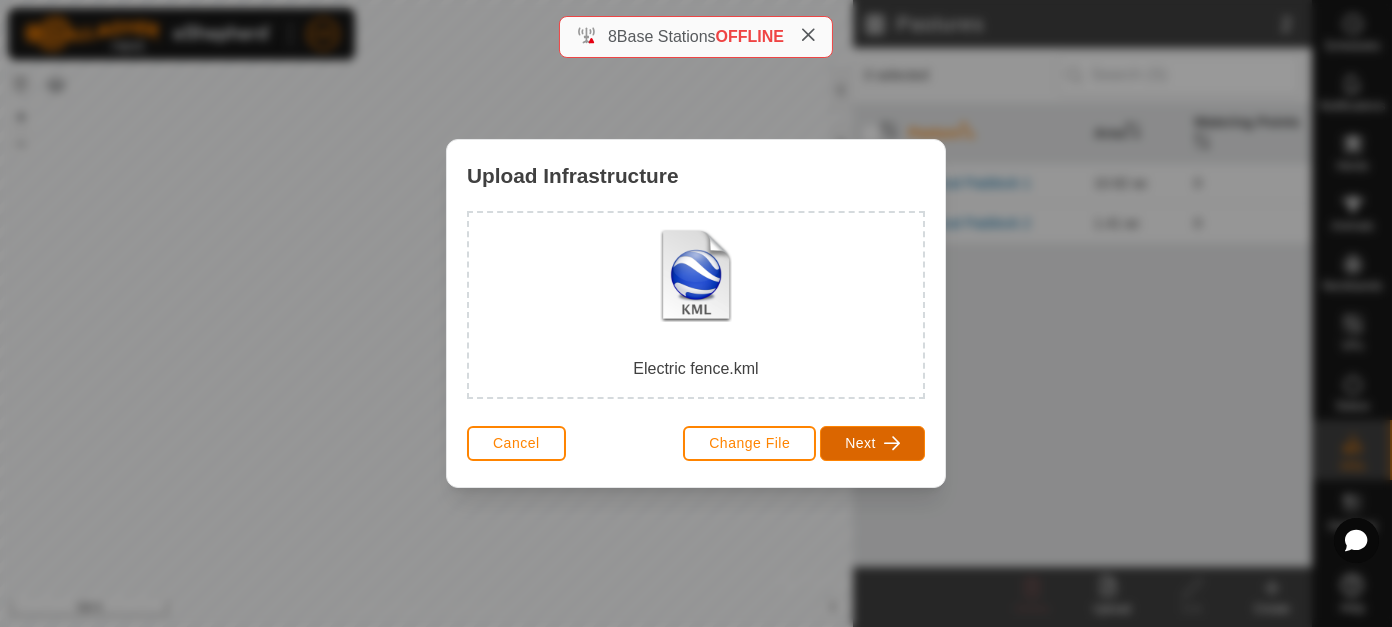 click on "Next" at bounding box center [860, 443] 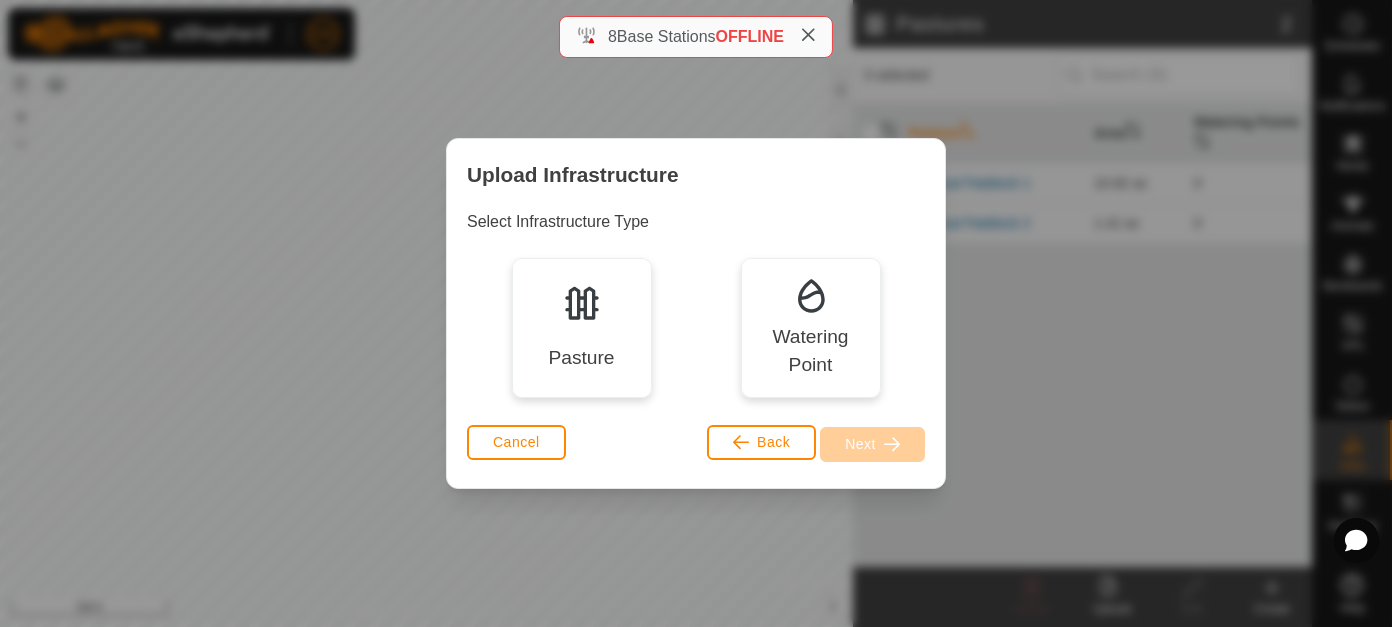 click on "Pasture" at bounding box center [582, 328] 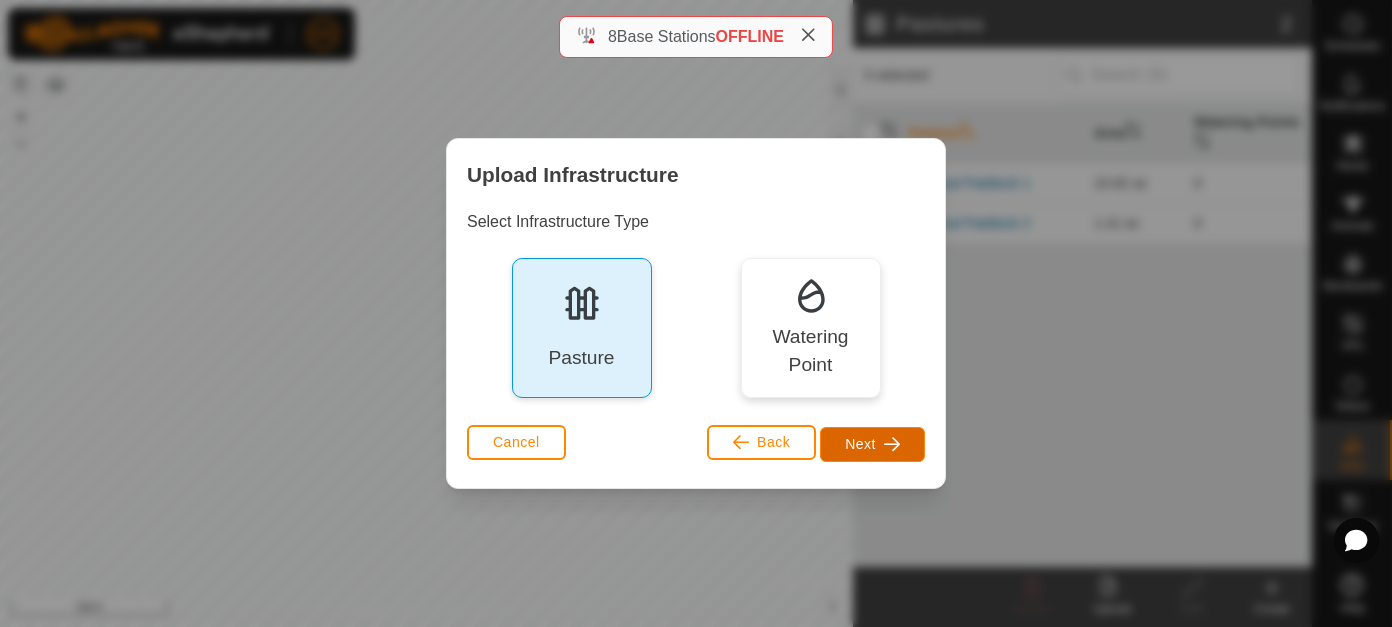 click on "Next" at bounding box center (860, 444) 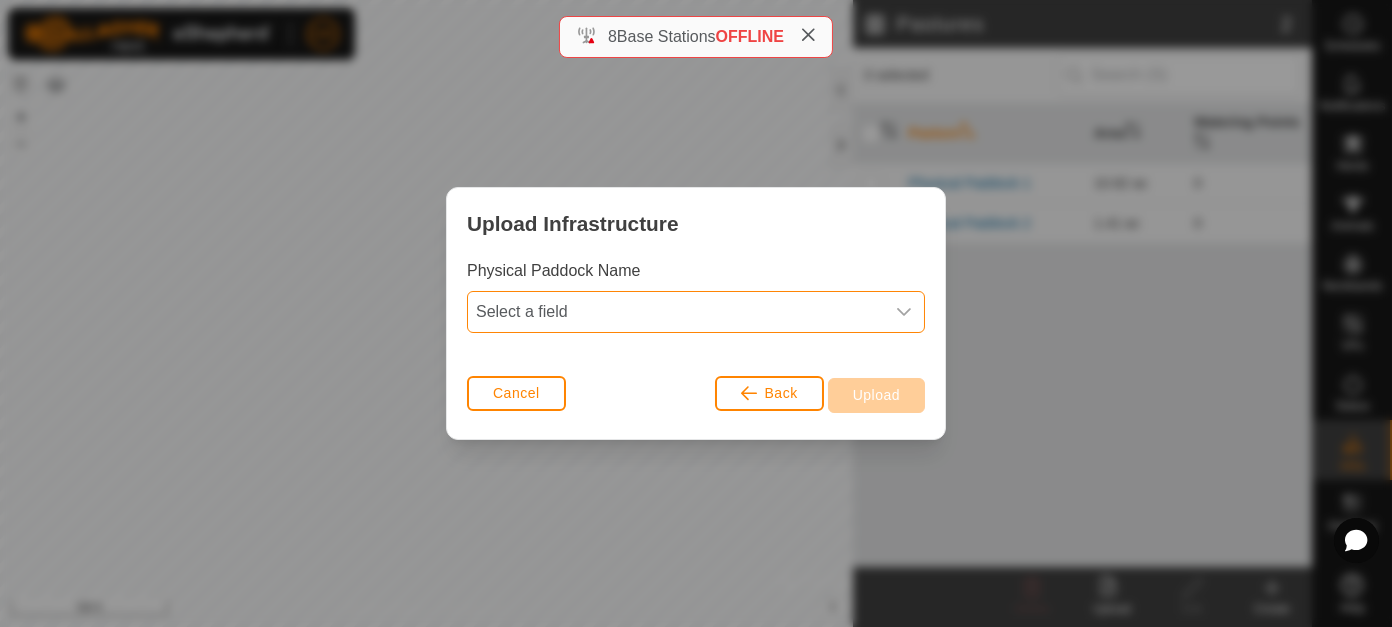click on "Select a field" at bounding box center [676, 312] 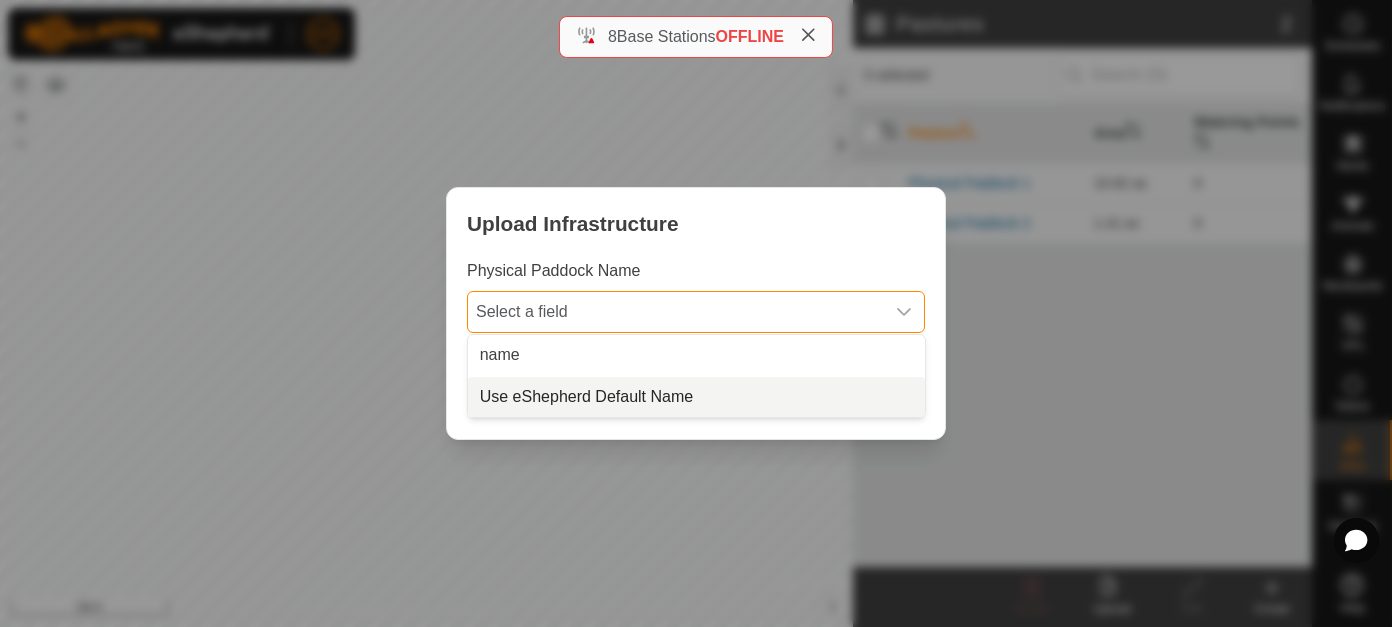 click on "Use eShepherd Default Name" at bounding box center [696, 397] 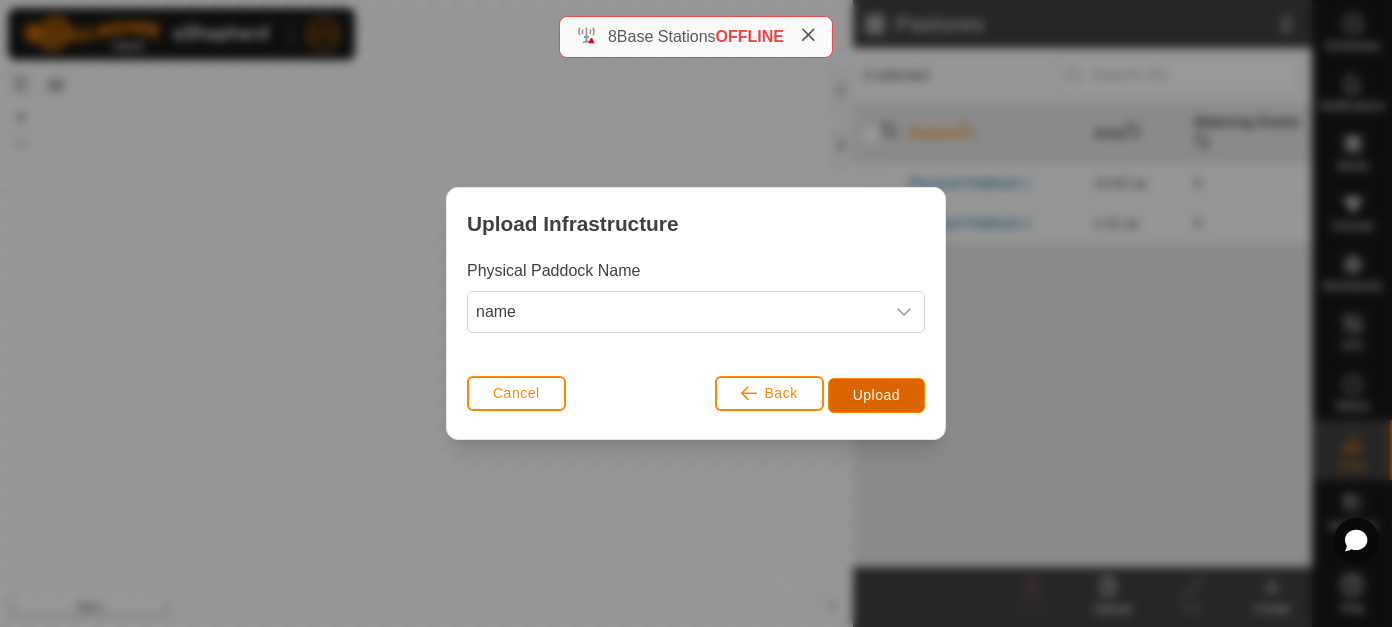 click on "Upload" at bounding box center [876, 395] 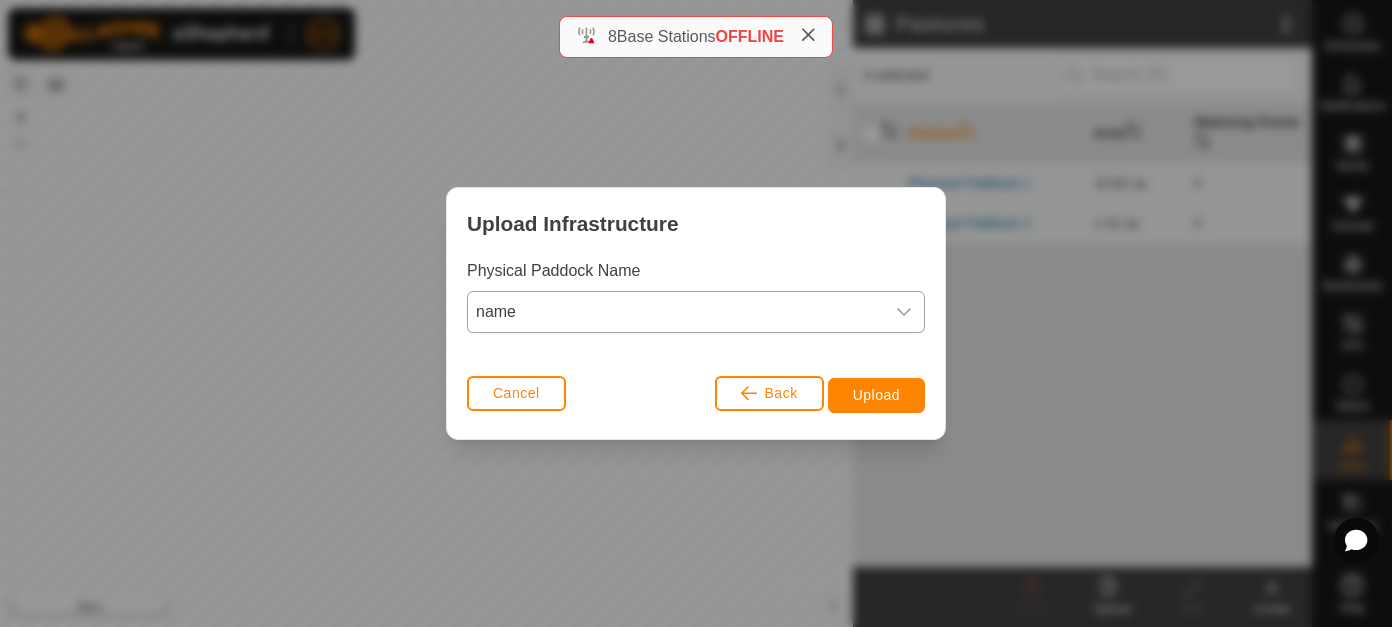 click on "name" at bounding box center (676, 312) 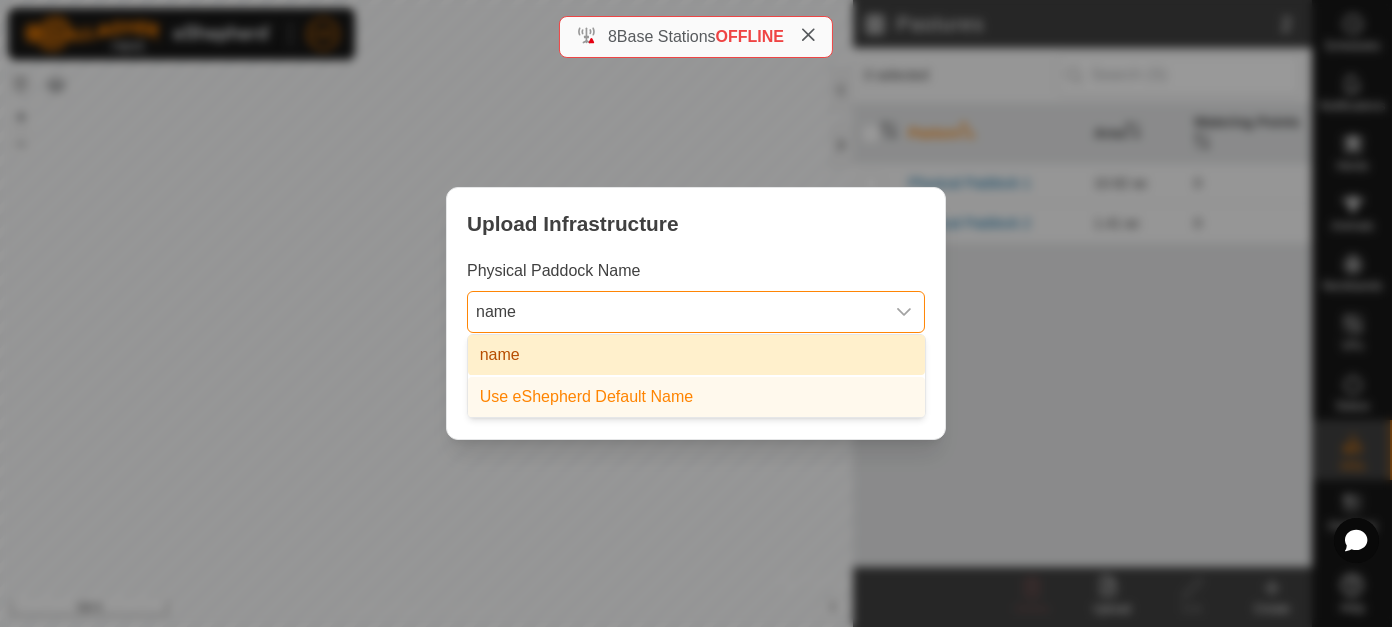 click on "name" at bounding box center [696, 355] 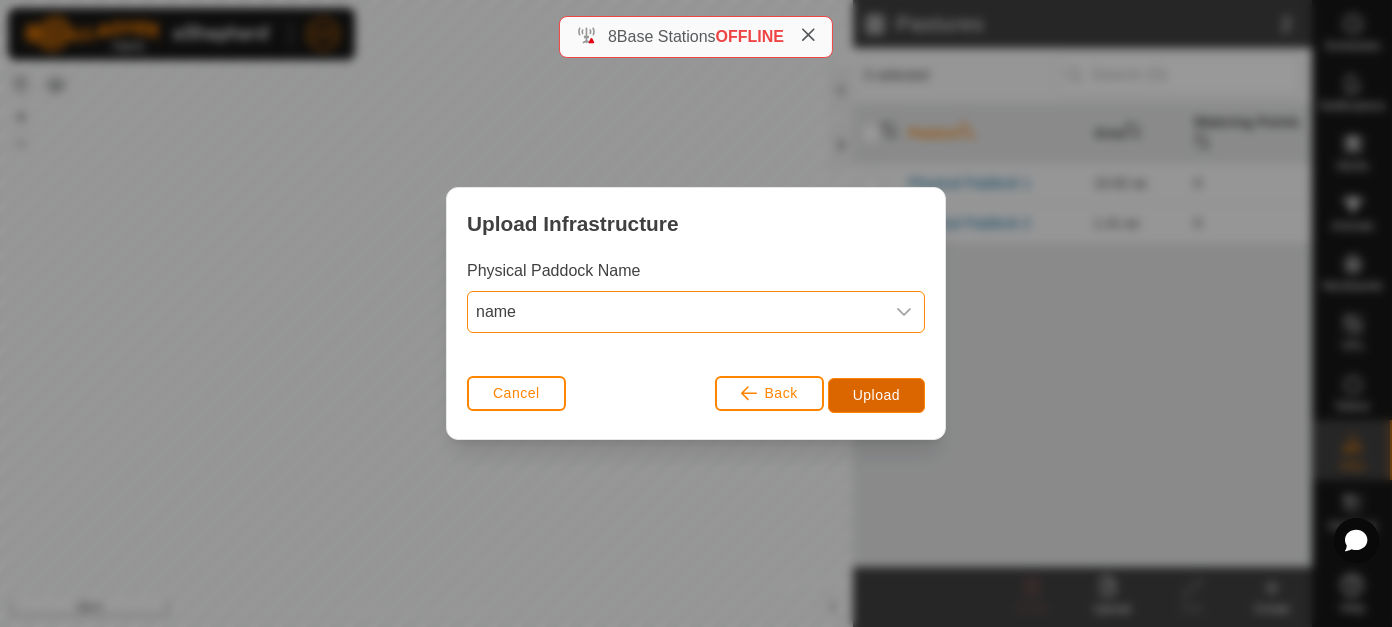 click on "Upload" at bounding box center [876, 395] 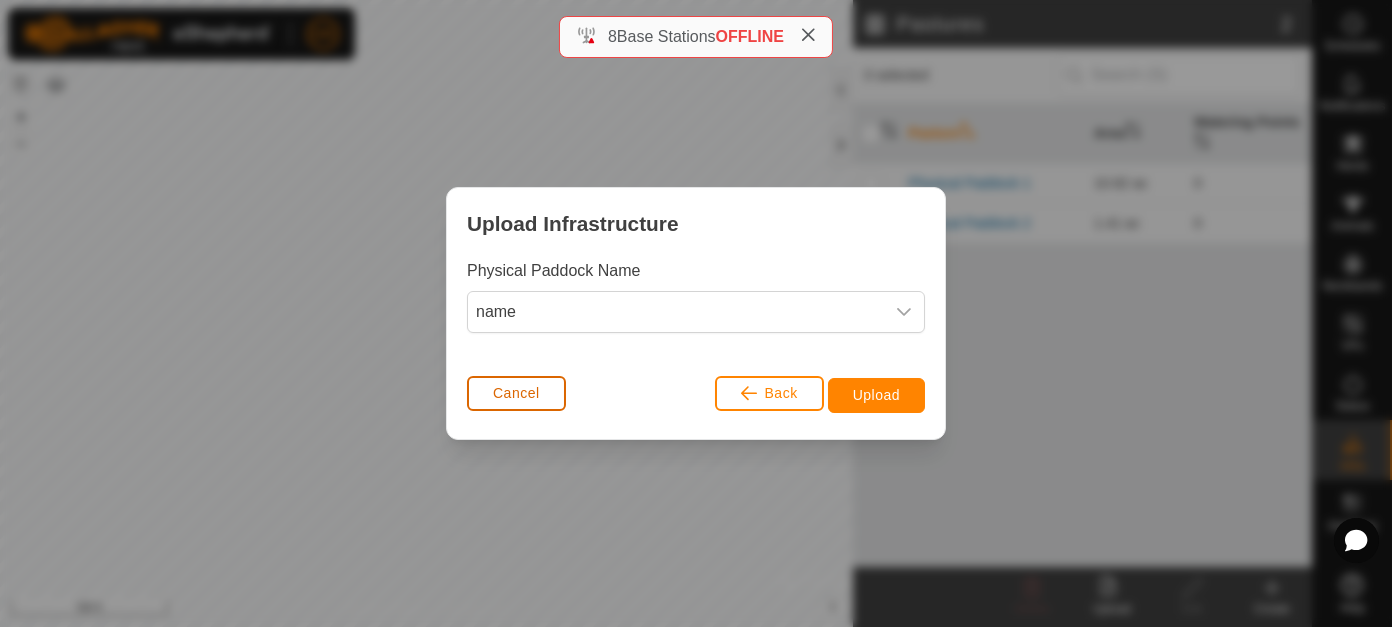 click on "Cancel" at bounding box center (516, 393) 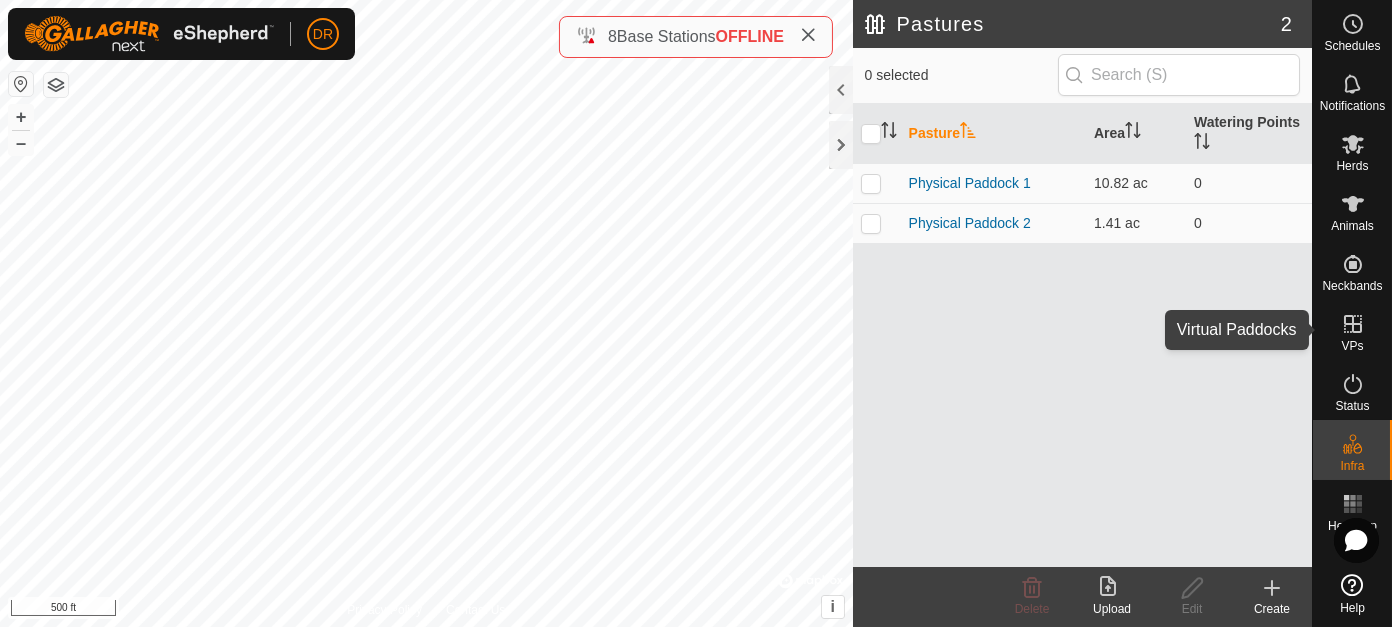 click 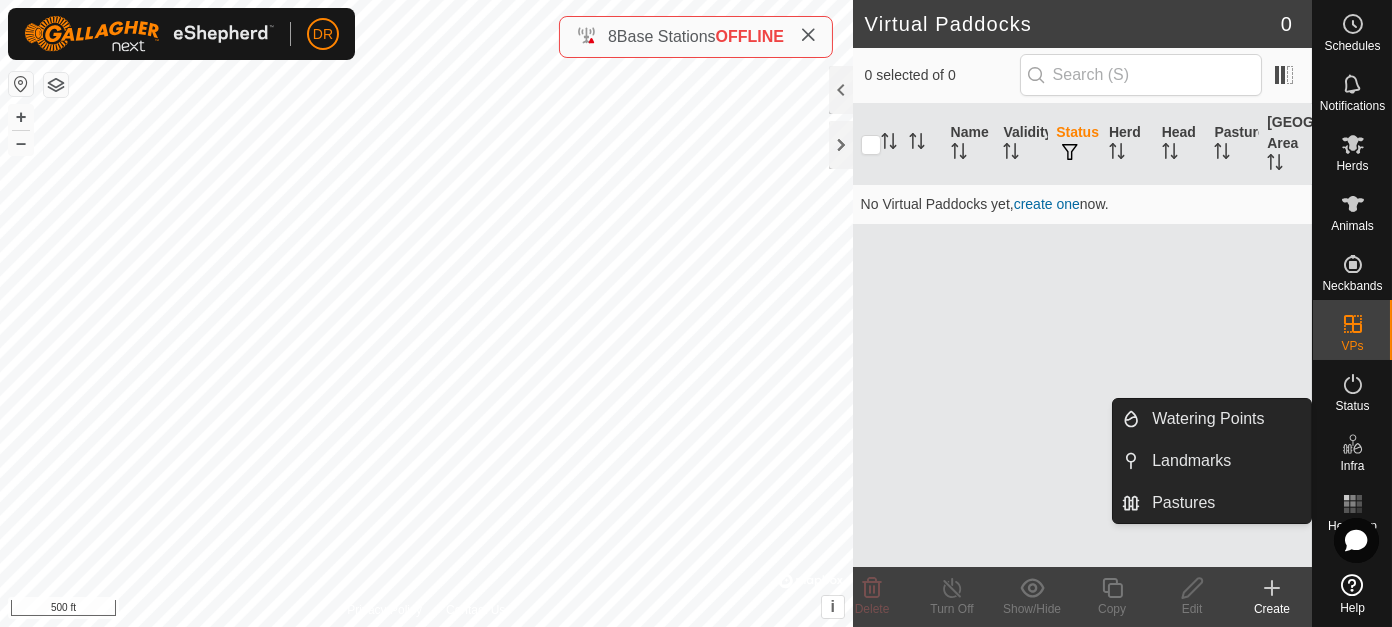 click 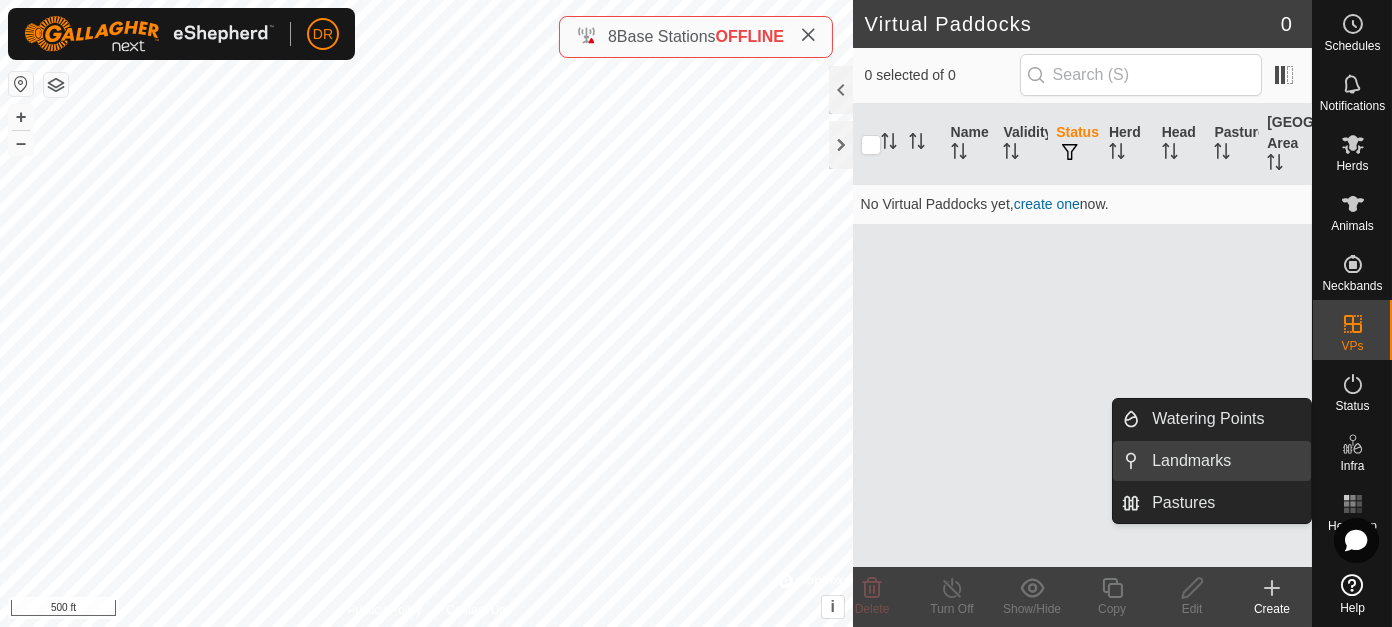click on "Landmarks" at bounding box center [1225, 461] 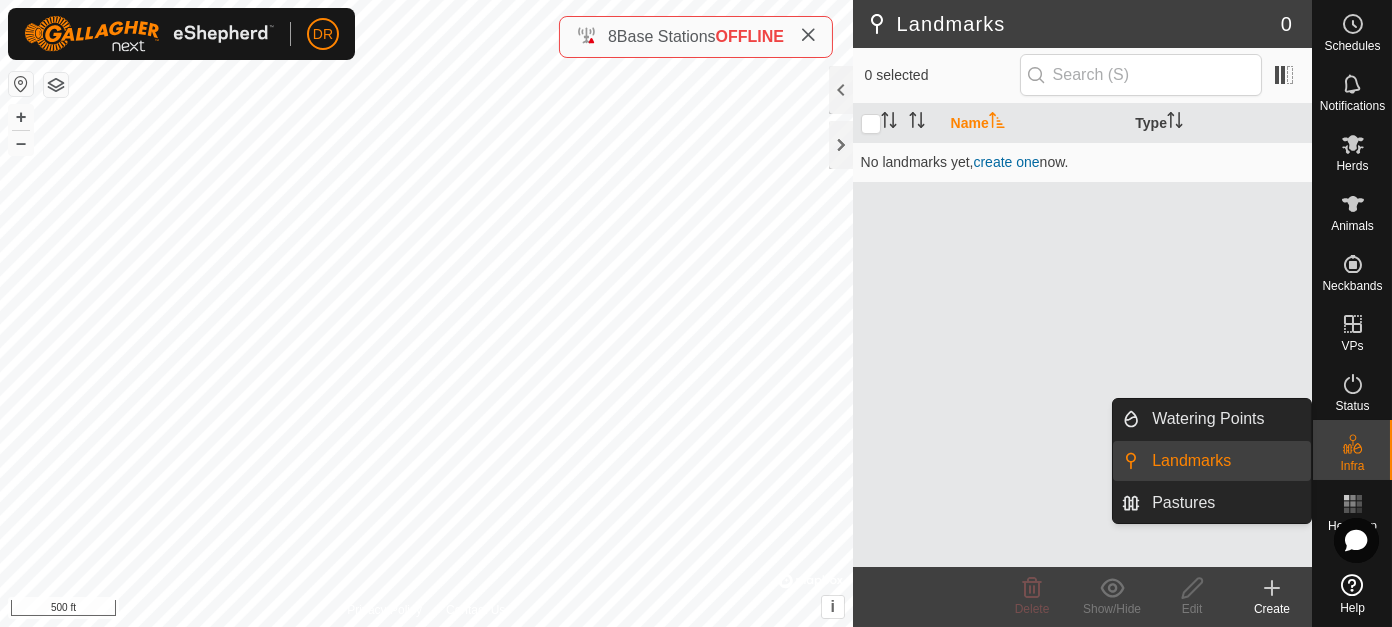 click on "Landmarks" at bounding box center [1225, 461] 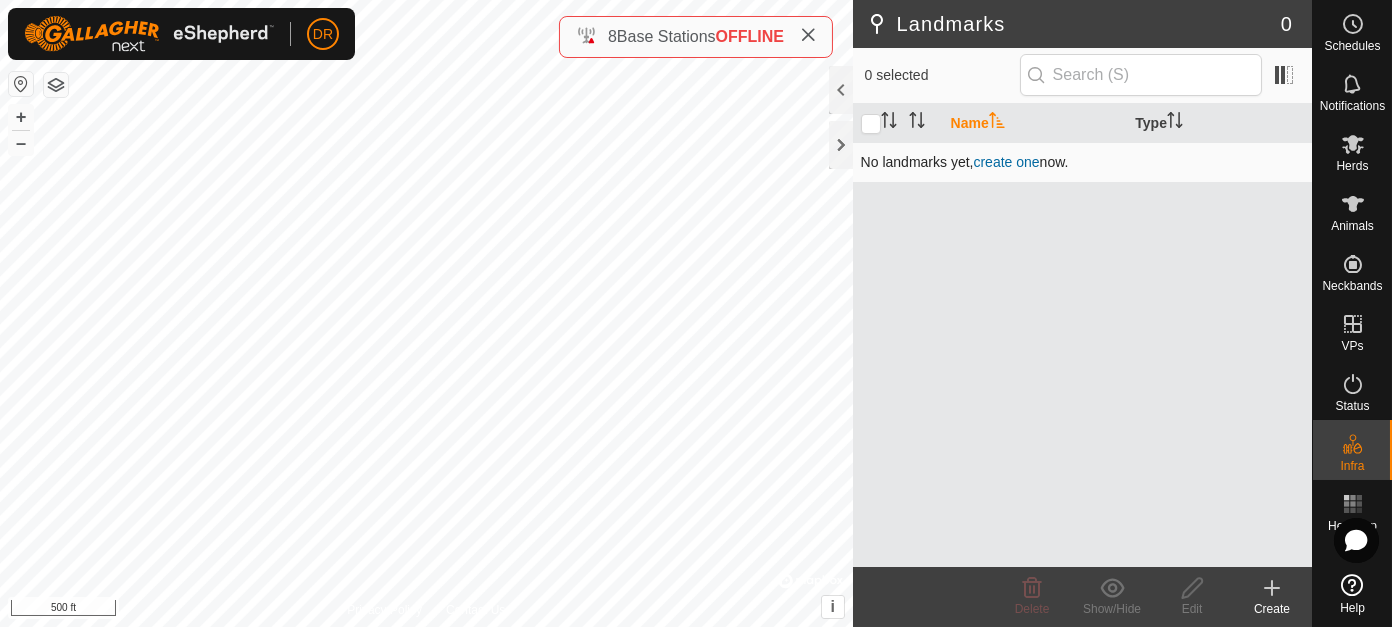 click on "create one" at bounding box center [1006, 162] 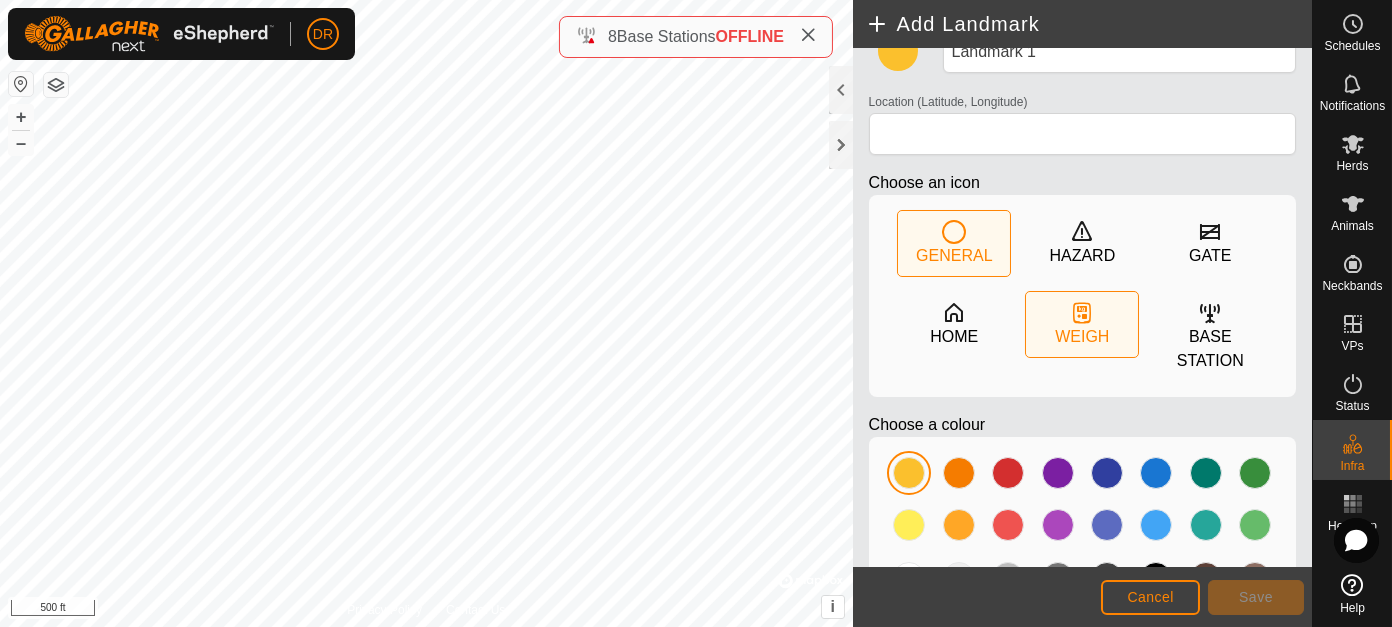 scroll, scrollTop: 0, scrollLeft: 0, axis: both 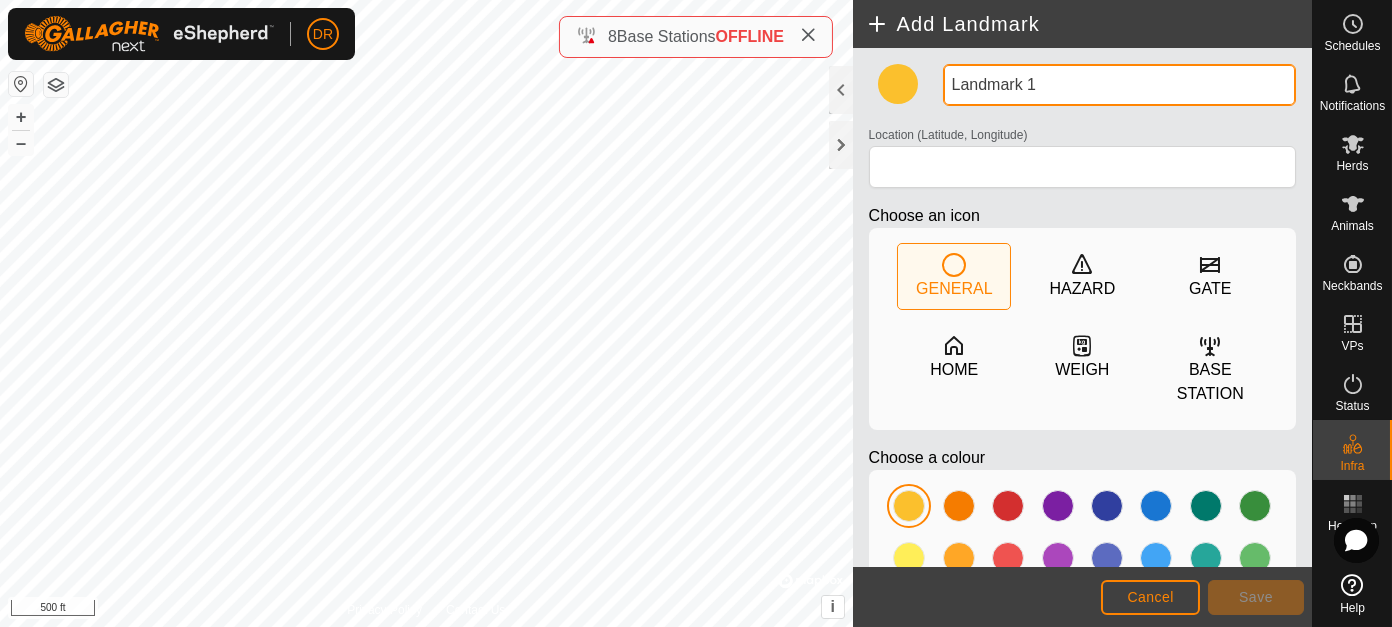 click on "Landmark 1" at bounding box center (1119, 85) 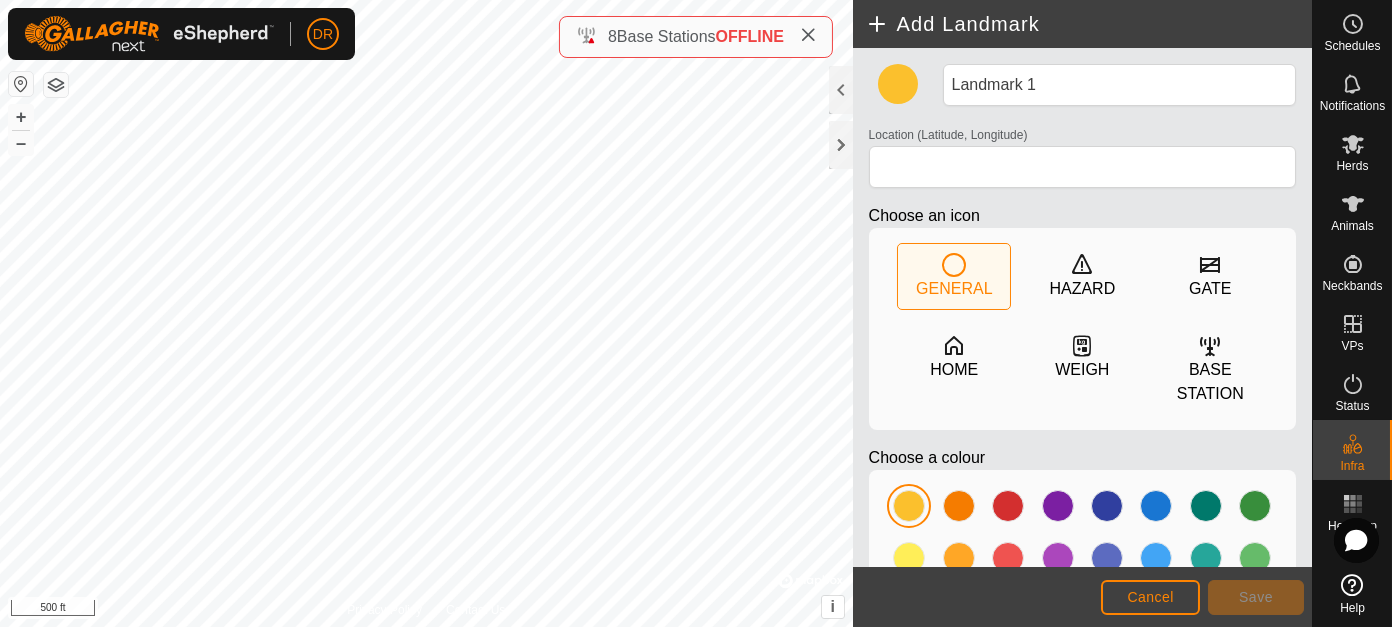 click 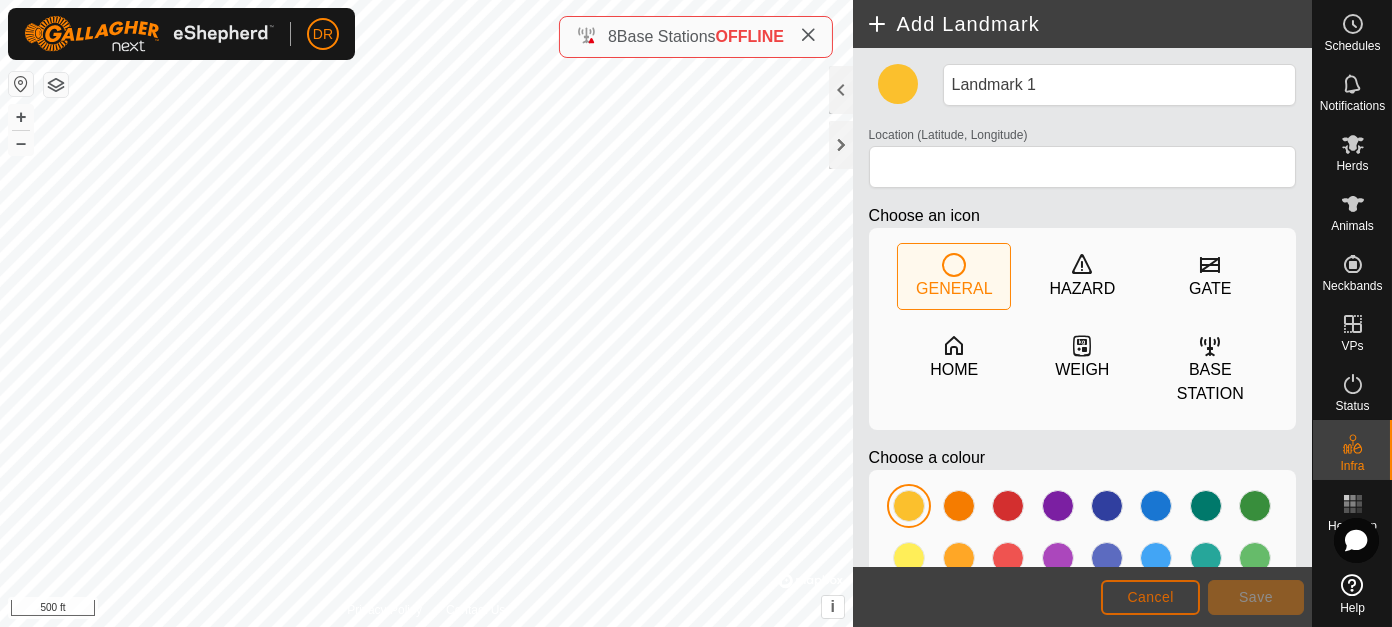 click on "Cancel" 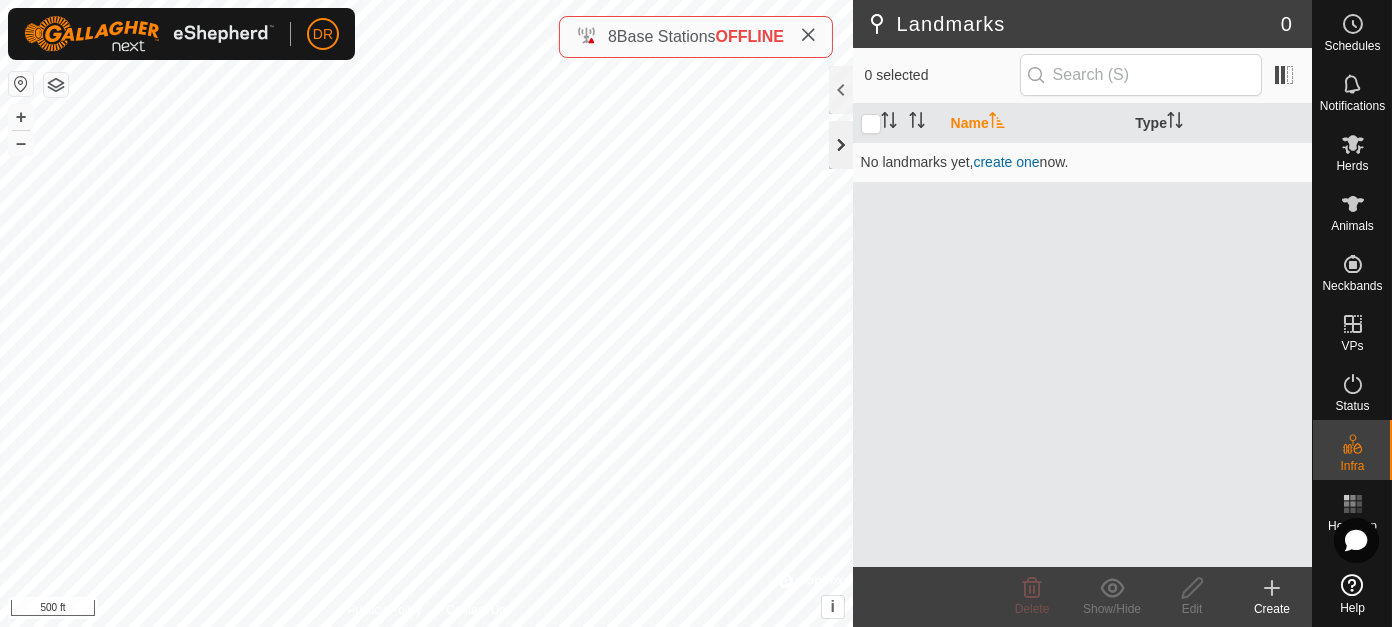 click 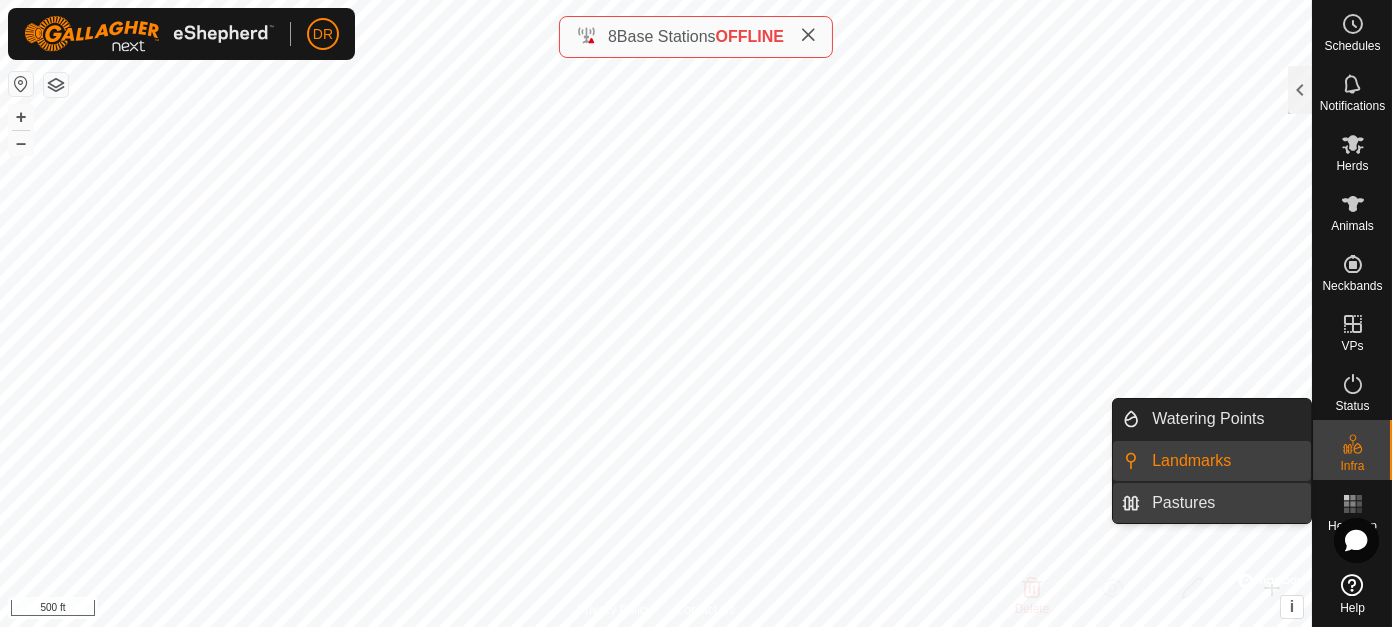 click on "Pastures" at bounding box center [1225, 503] 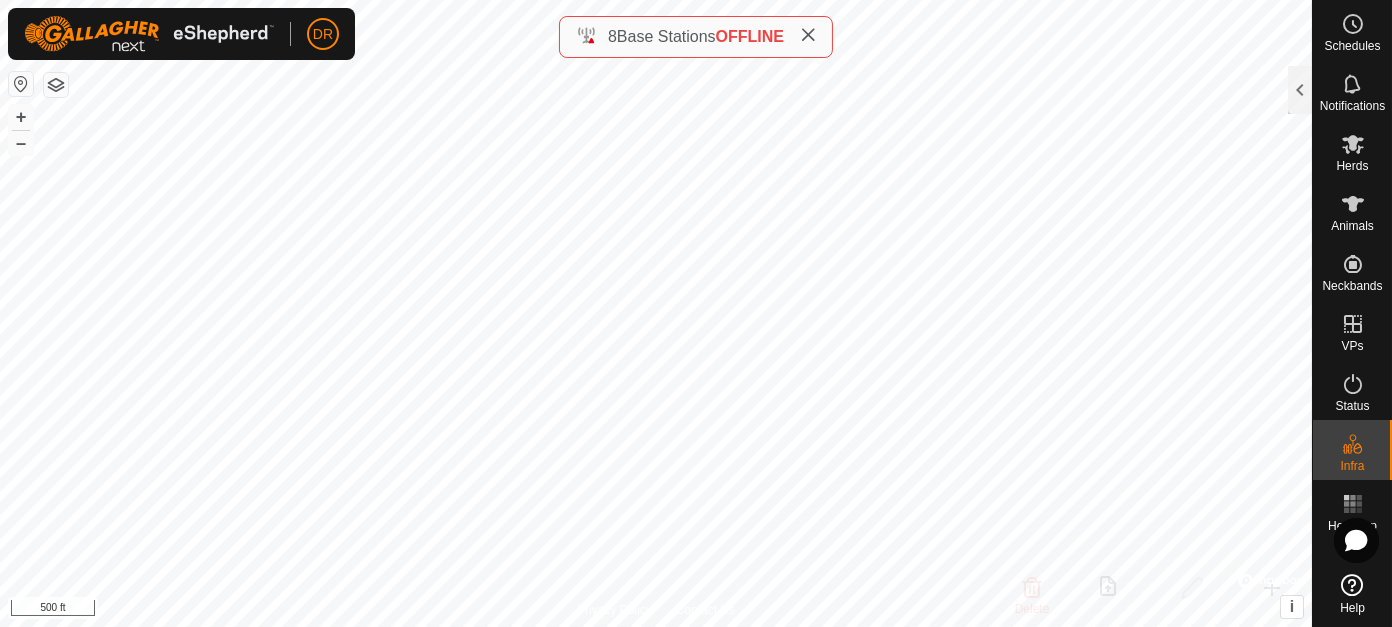 drag, startPoint x: 1298, startPoint y: 88, endPoint x: 1284, endPoint y: 107, distance: 23.600847 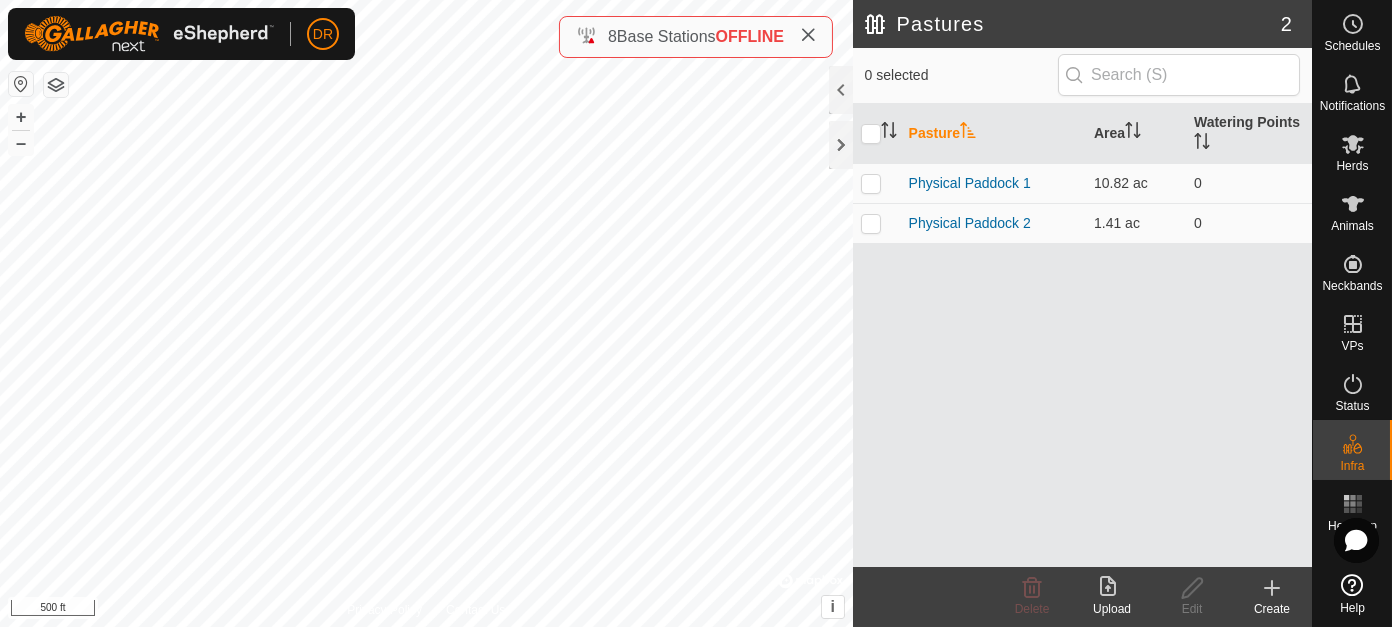 click on "Upload" 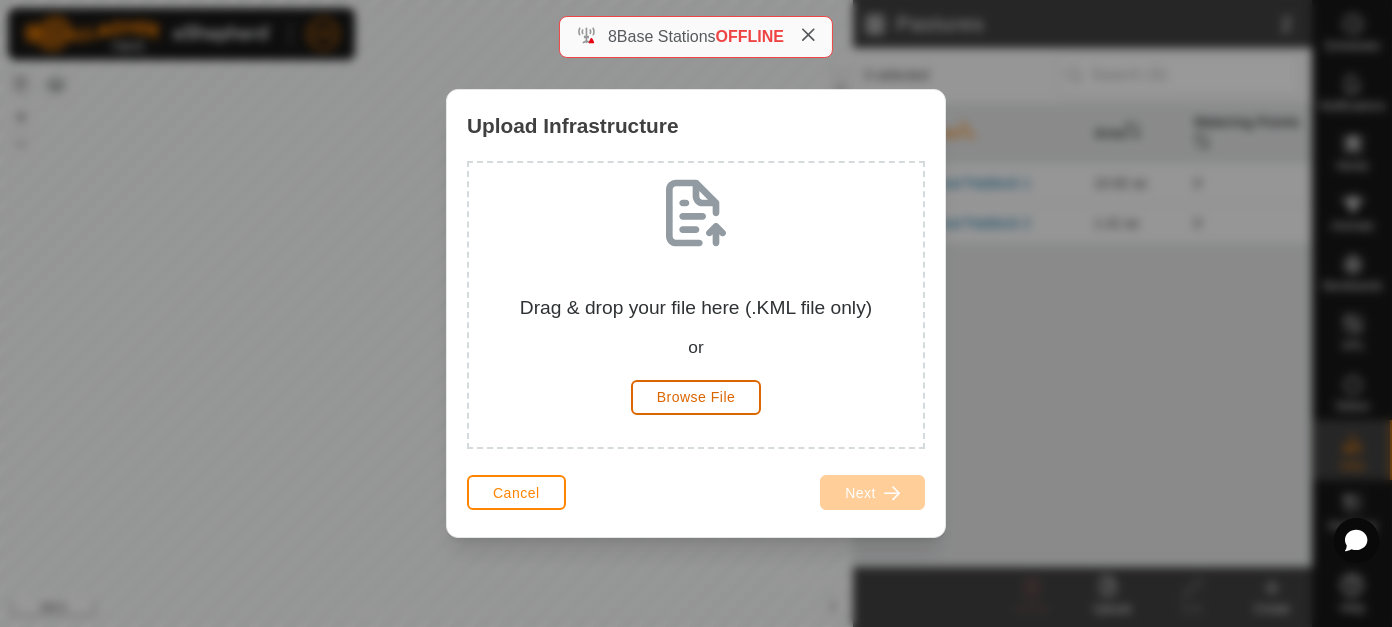 click on "Browse File" at bounding box center [696, 397] 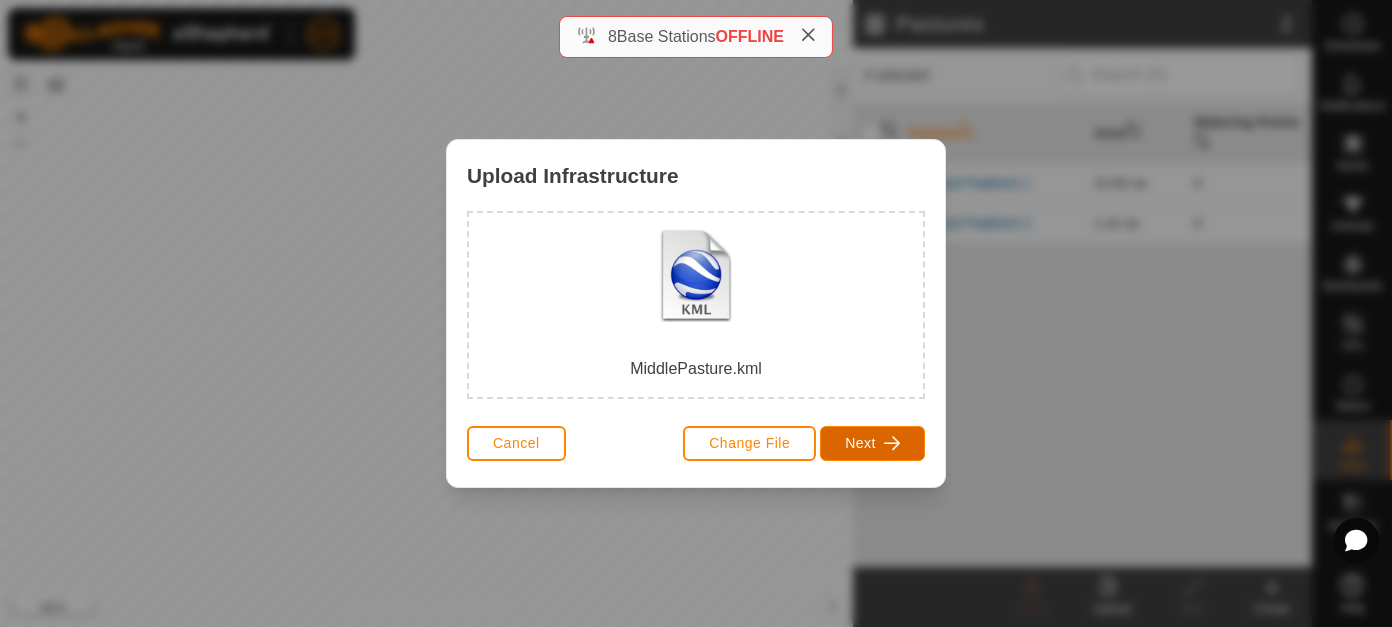 click on "Next" at bounding box center (872, 443) 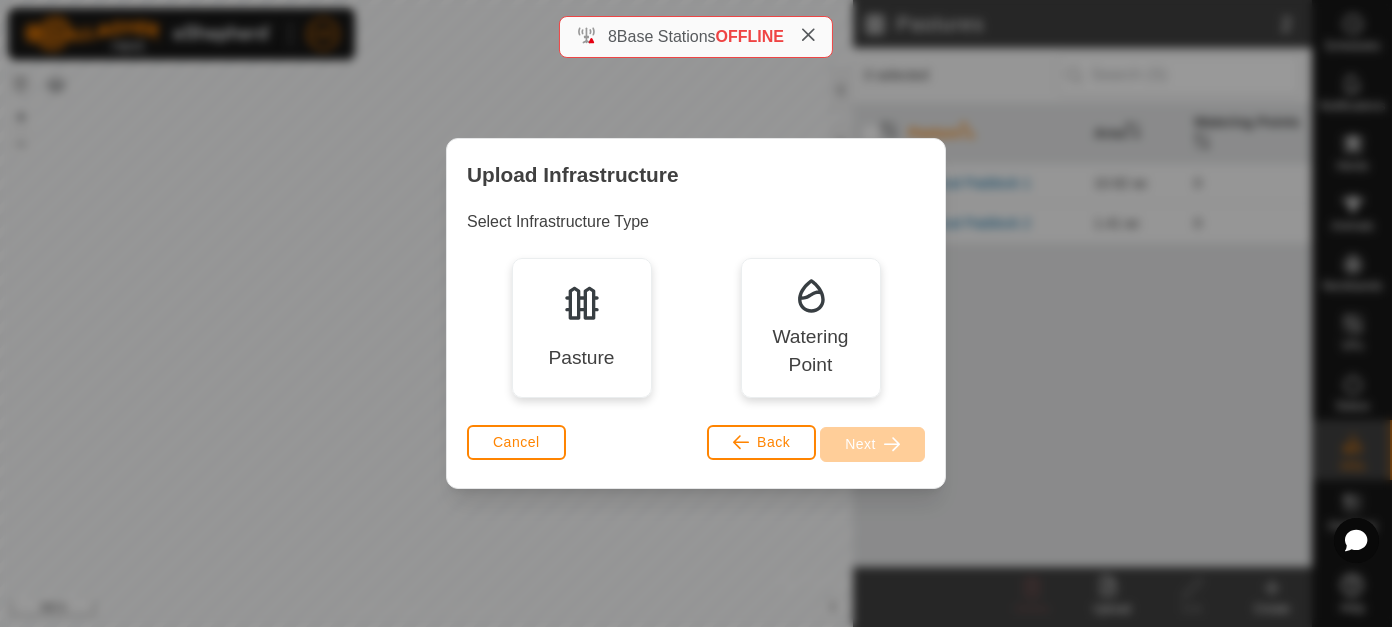 click on "Pasture" at bounding box center (582, 328) 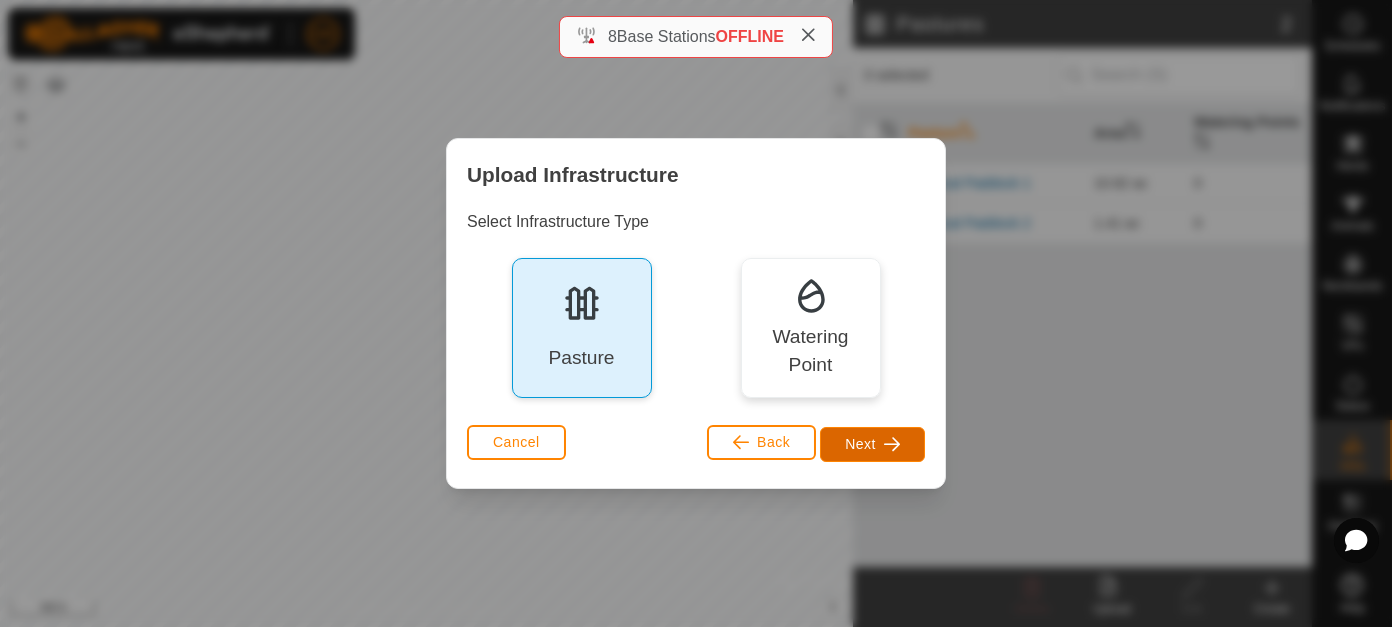 click at bounding box center [892, 444] 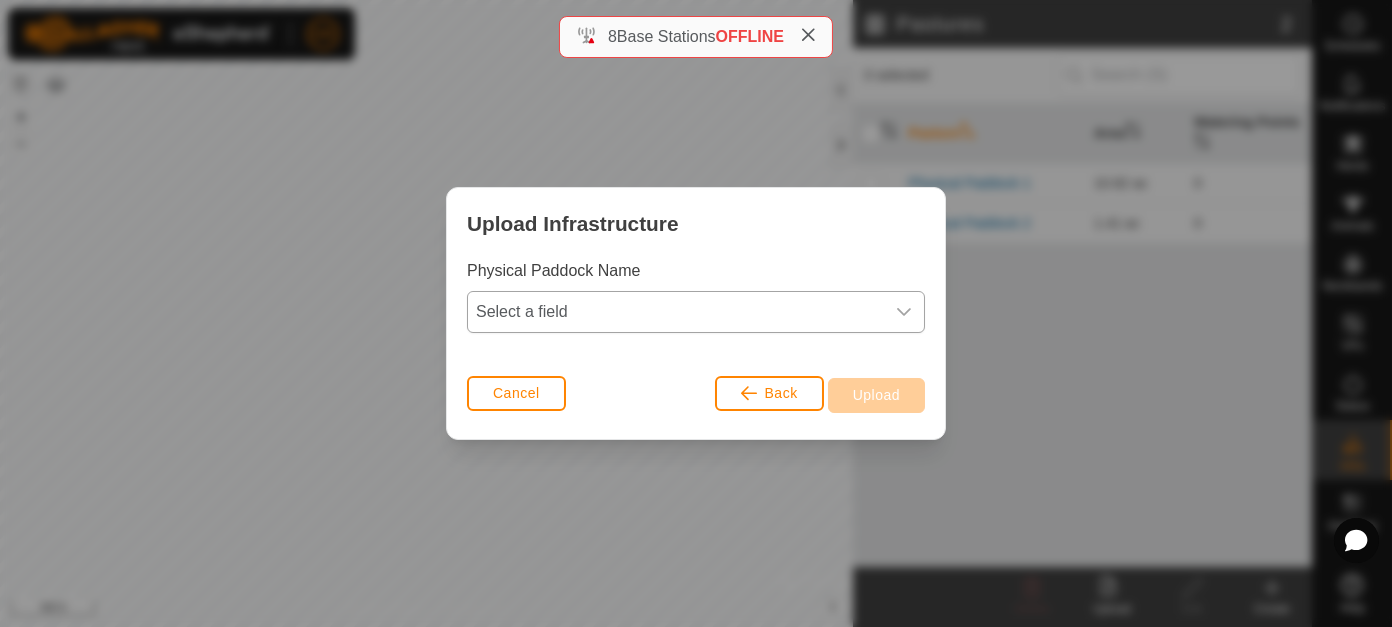 click on "Select a field" at bounding box center [676, 312] 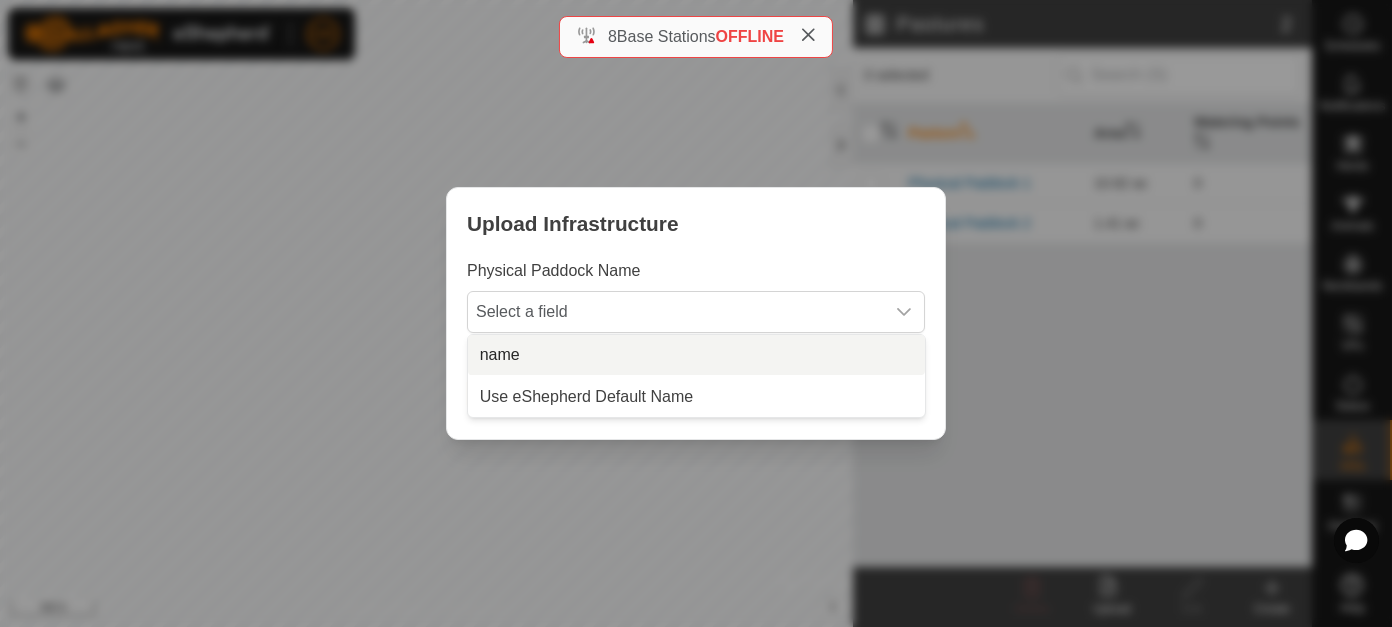 click on "name" at bounding box center [696, 355] 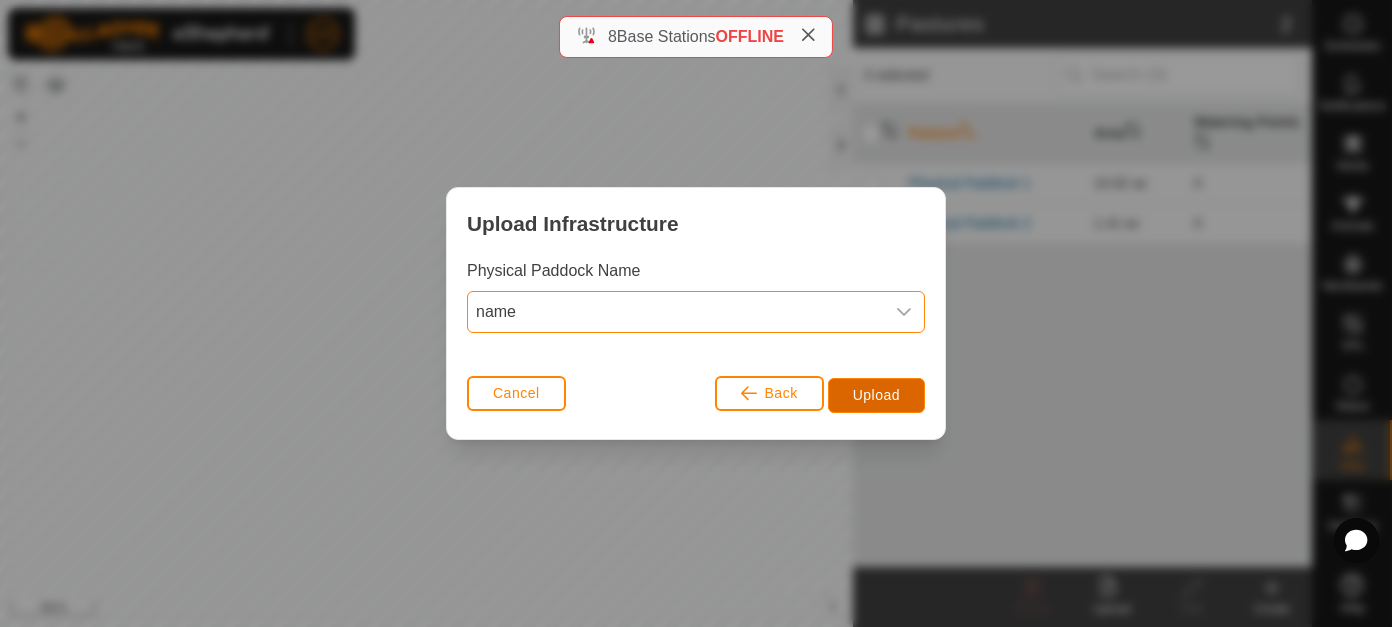 click on "Upload" at bounding box center (876, 395) 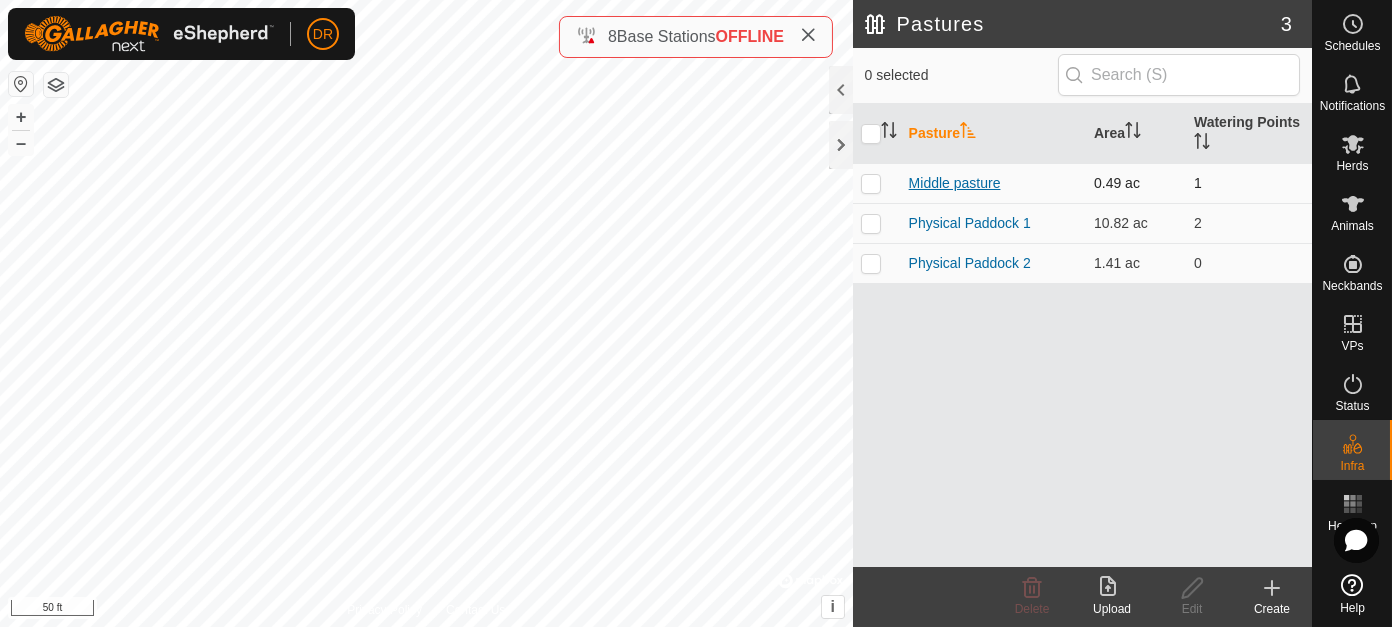 click on "Middle pasture" at bounding box center [955, 183] 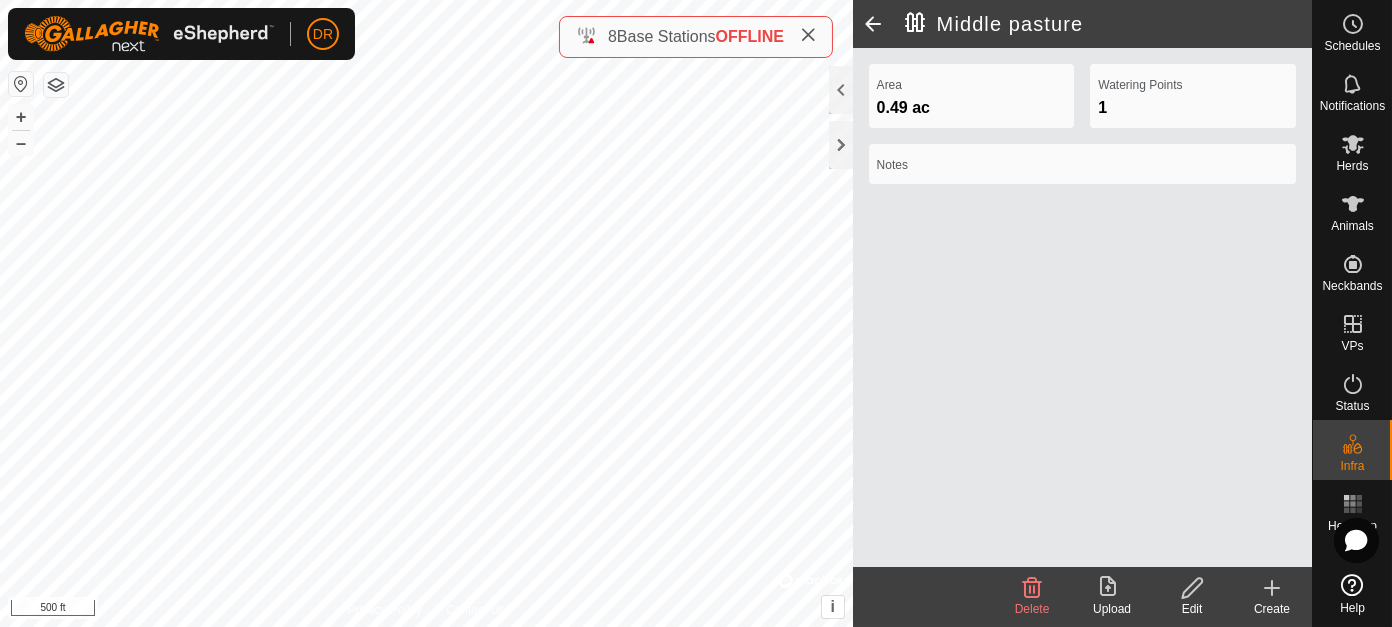 click 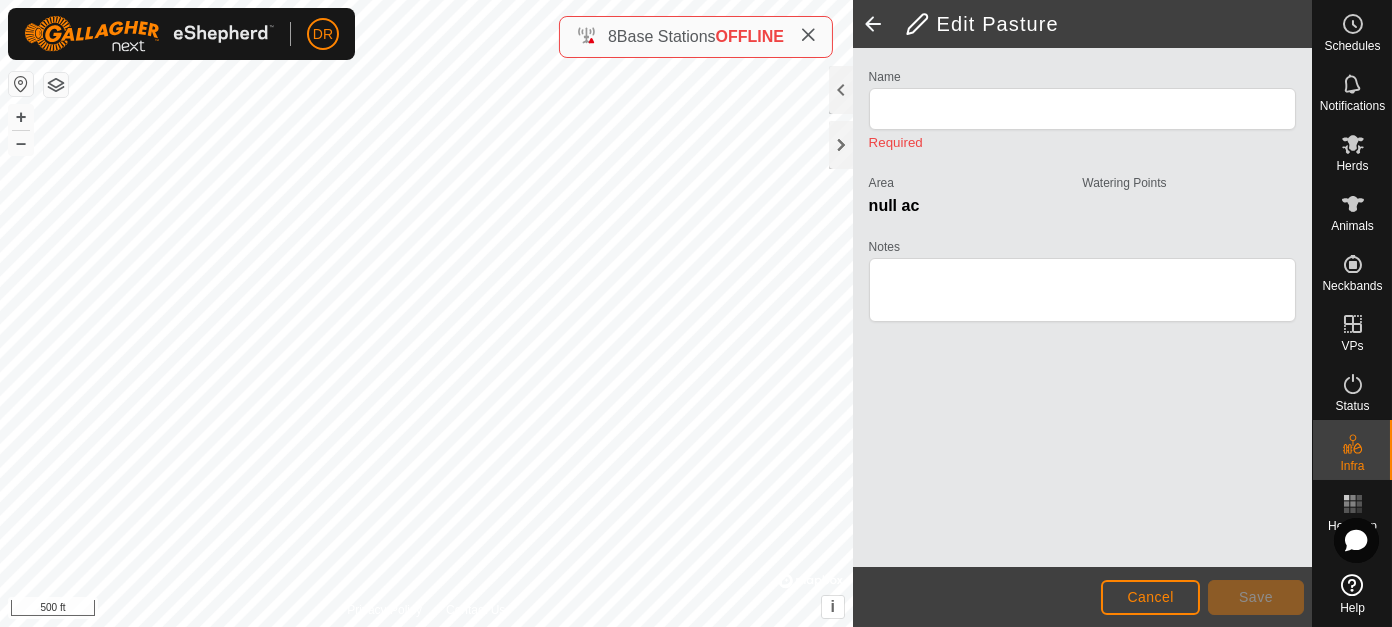 type on "Middle pasture" 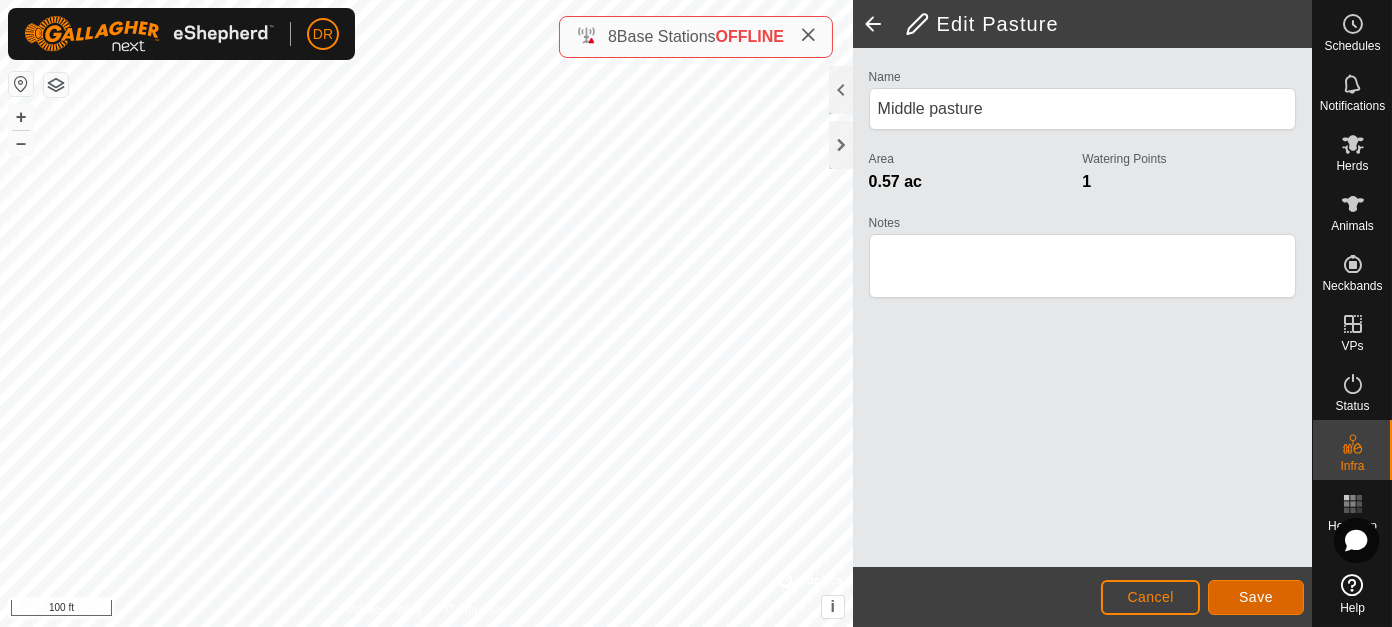 click on "Save" 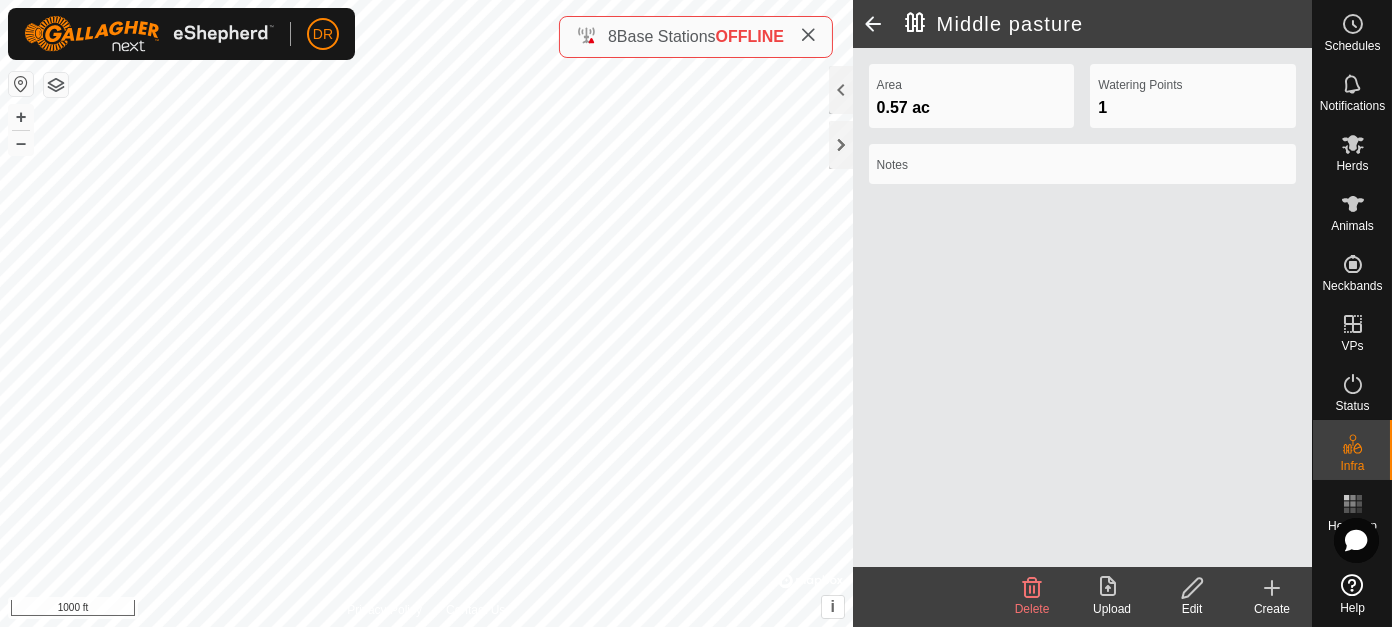 click 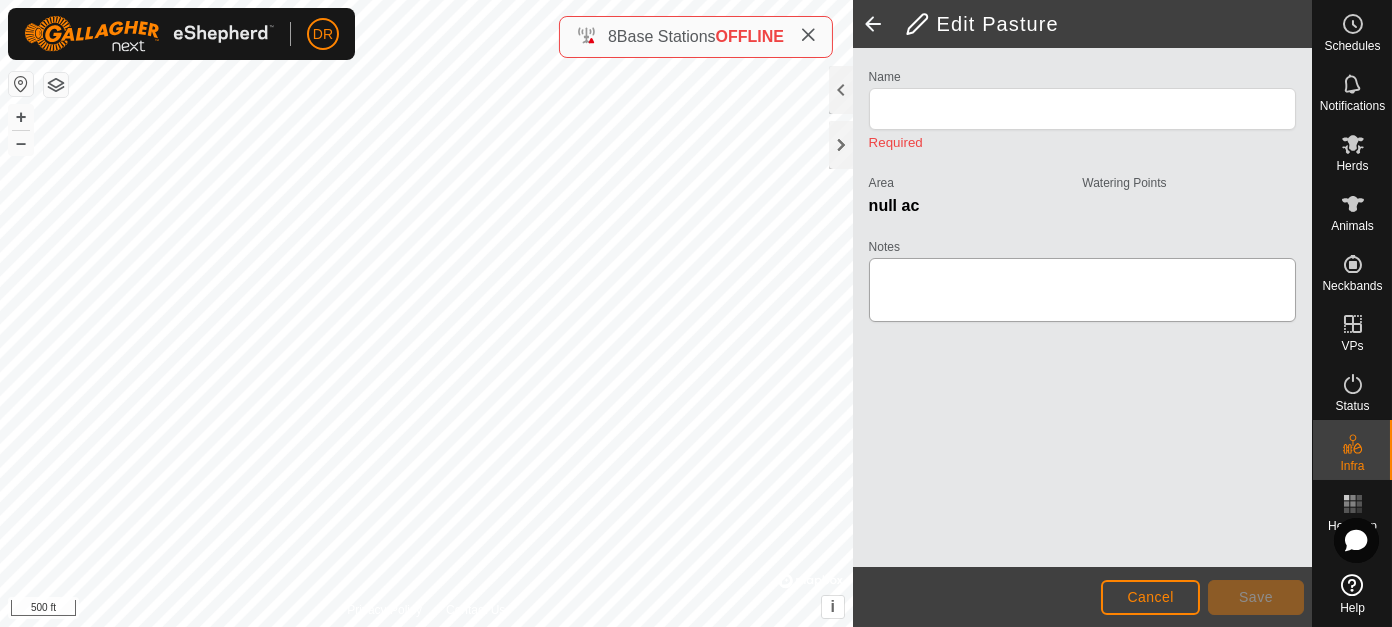 type on "Middle pasture" 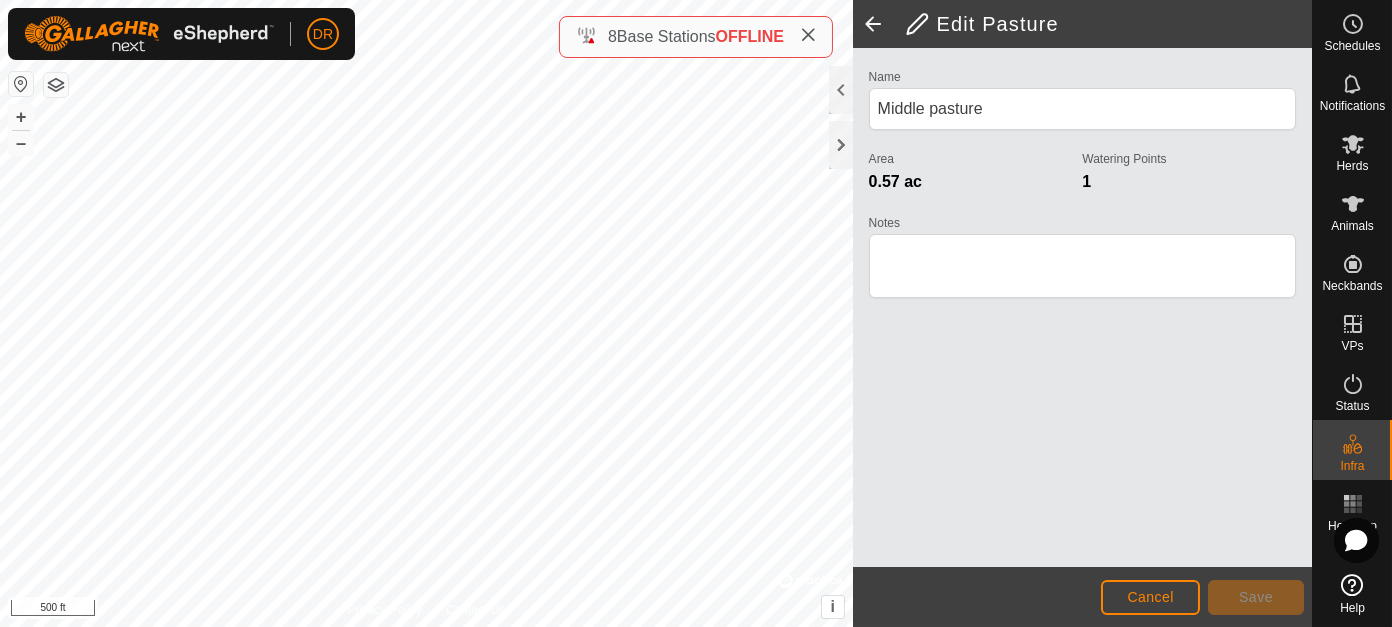 click 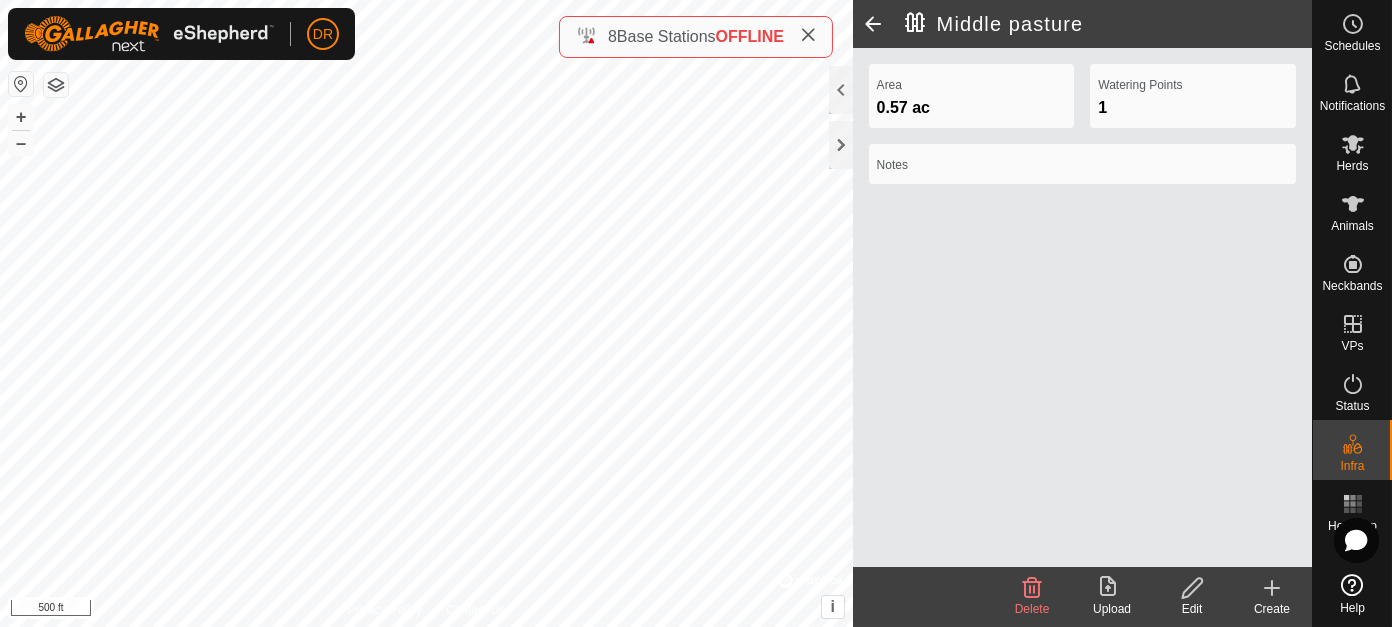 click 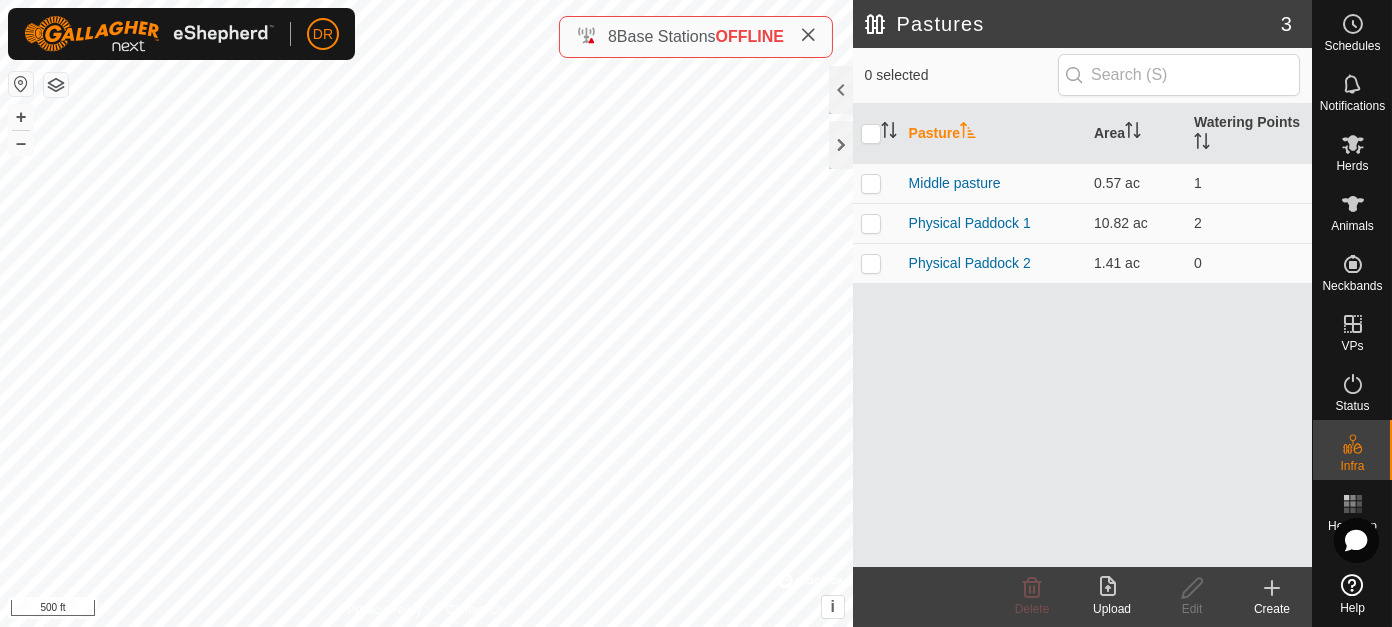 click 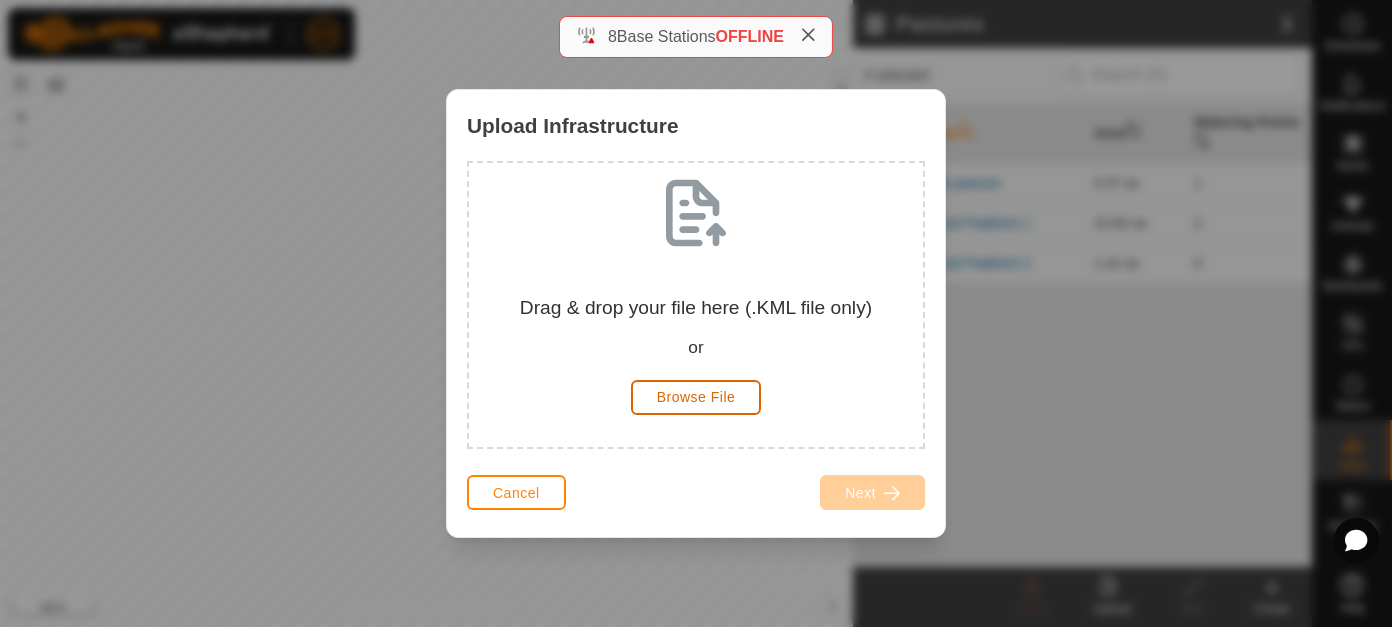 click on "Browse File" at bounding box center [696, 397] 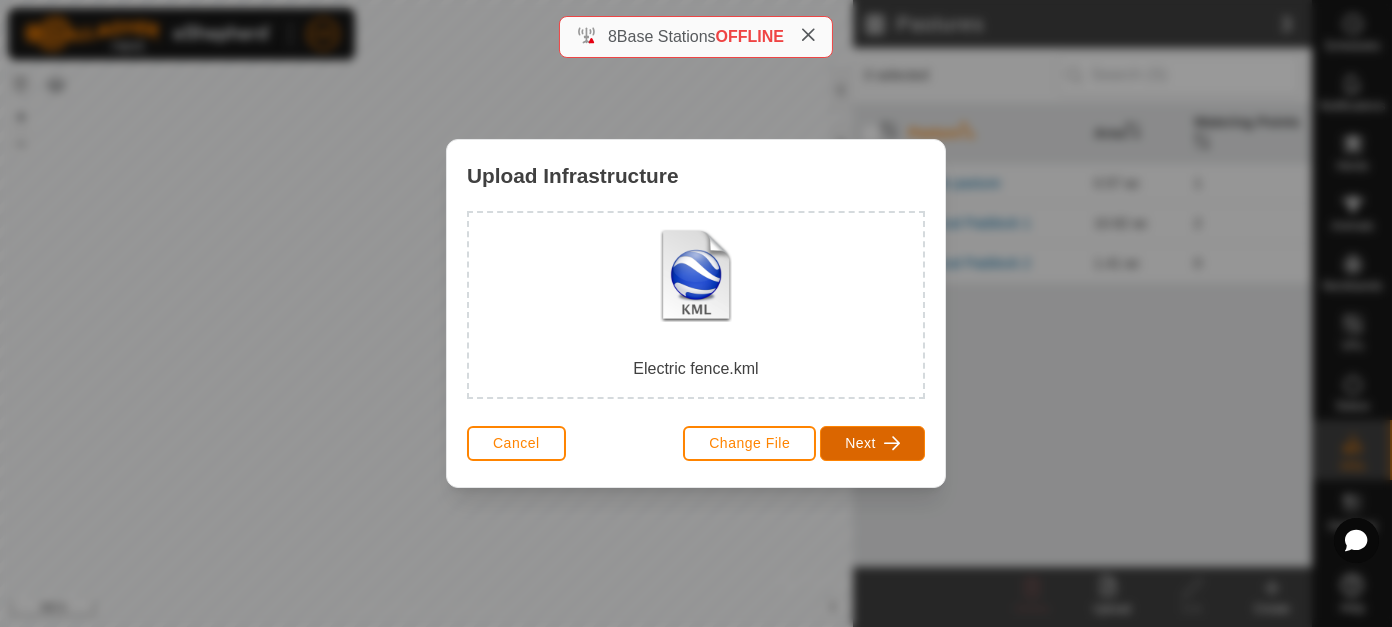 click on "Next" at bounding box center (872, 443) 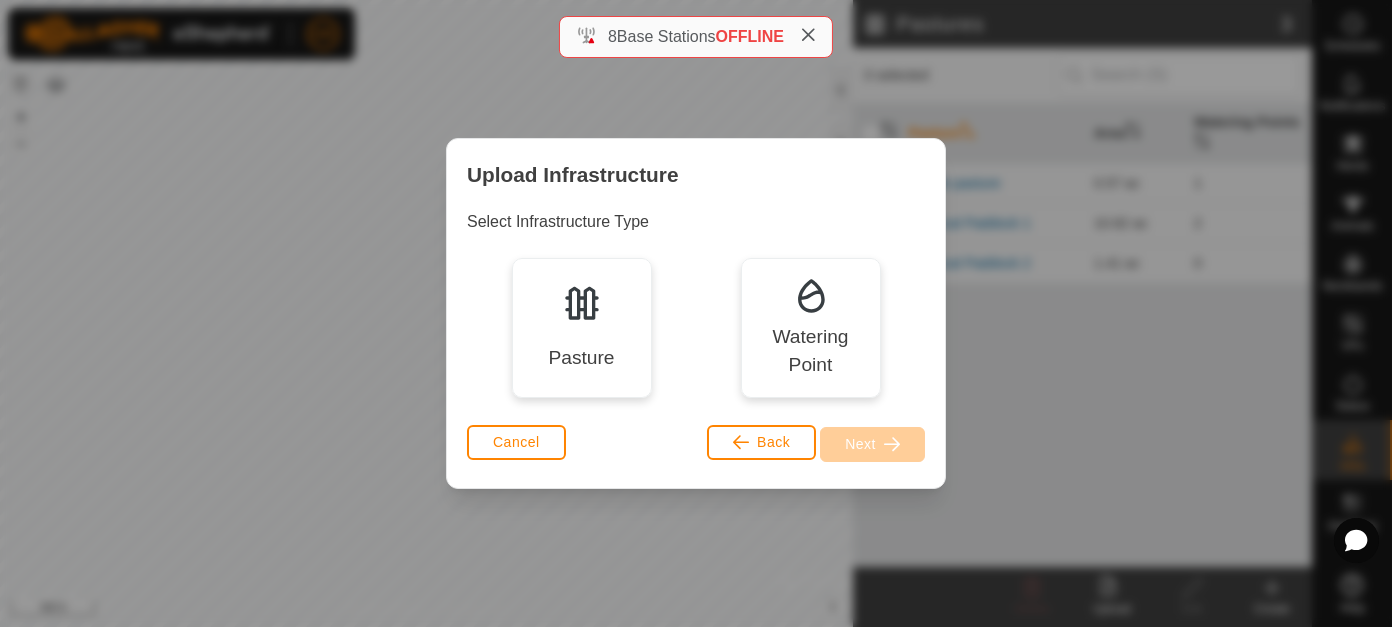 click on "Pasture" at bounding box center (582, 328) 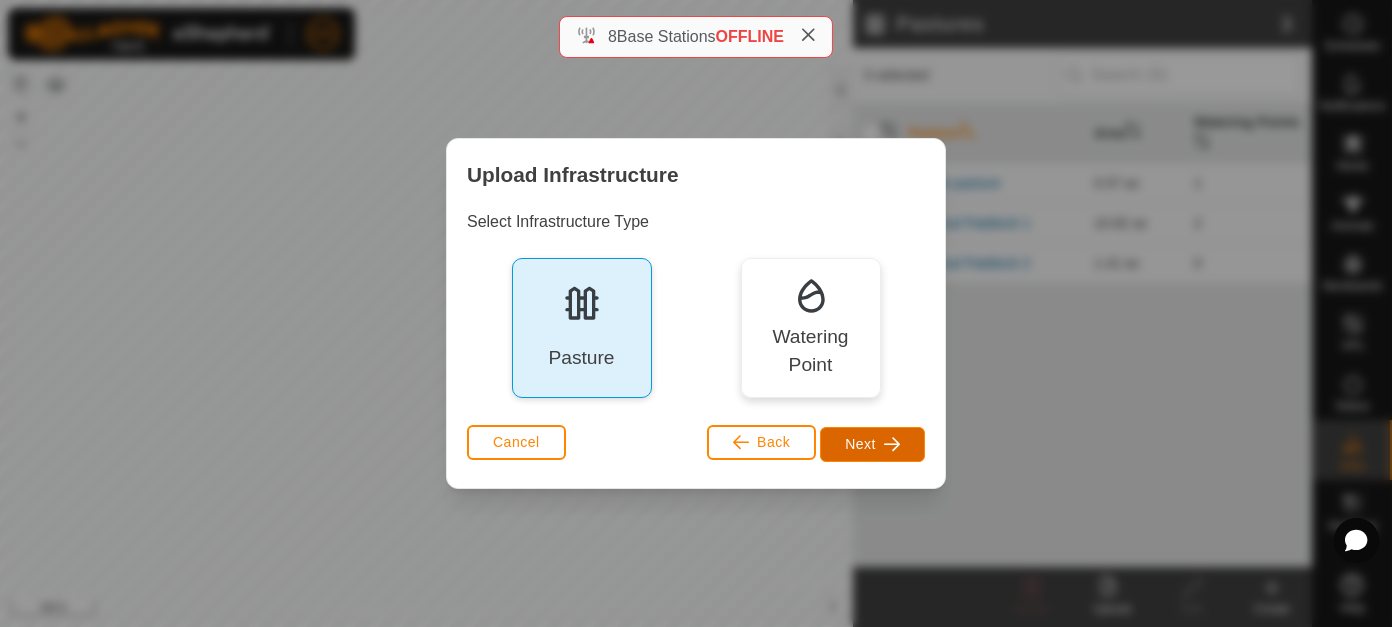 click at bounding box center (892, 444) 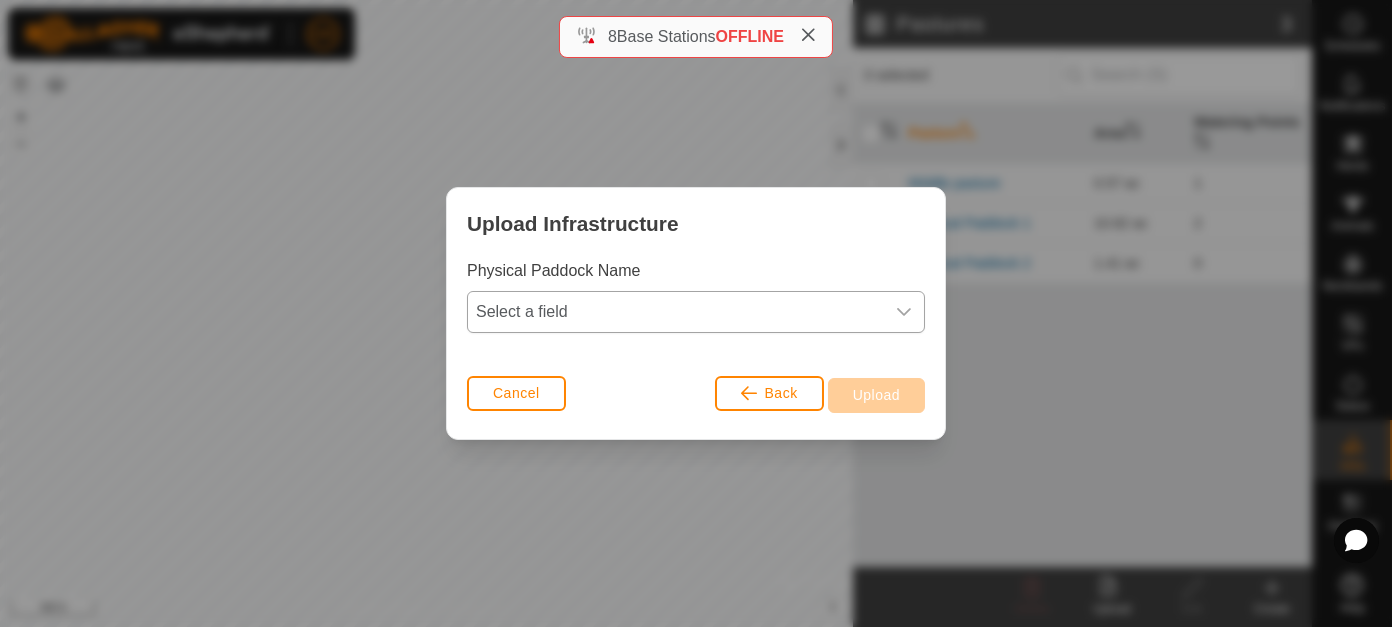 click on "Select a field" at bounding box center [676, 312] 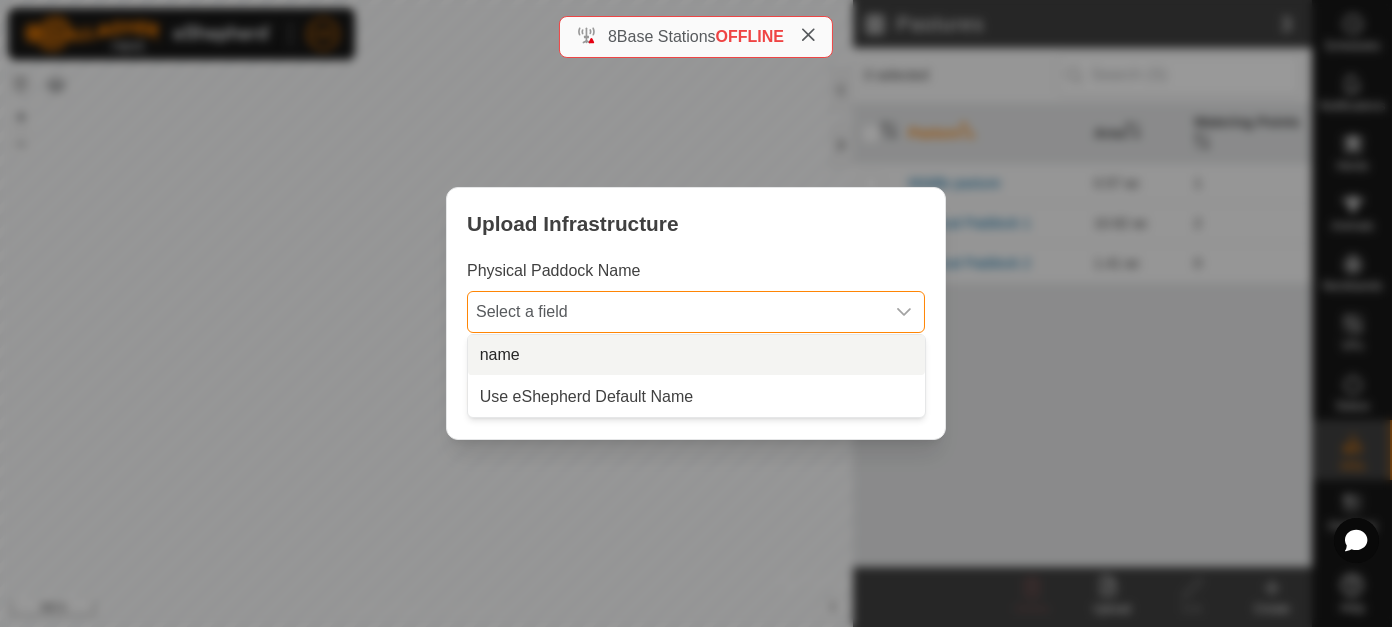 click on "name" at bounding box center (696, 355) 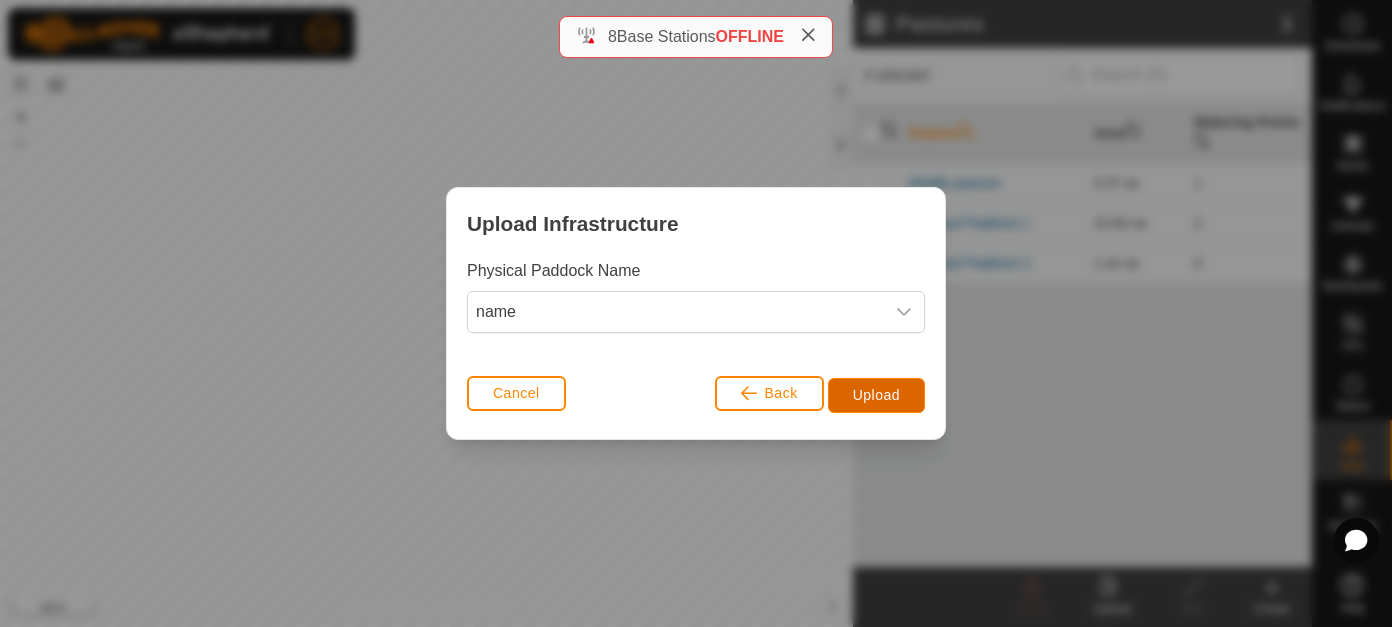 click on "Upload" at bounding box center (876, 395) 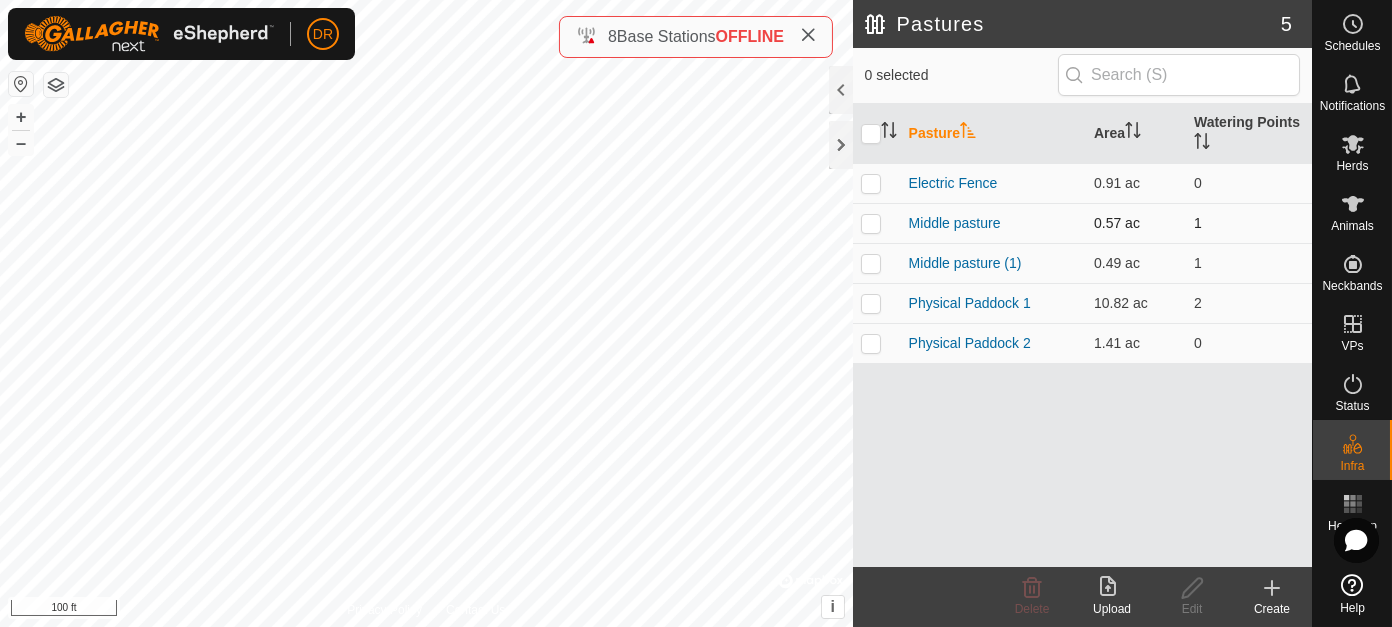 click at bounding box center (871, 223) 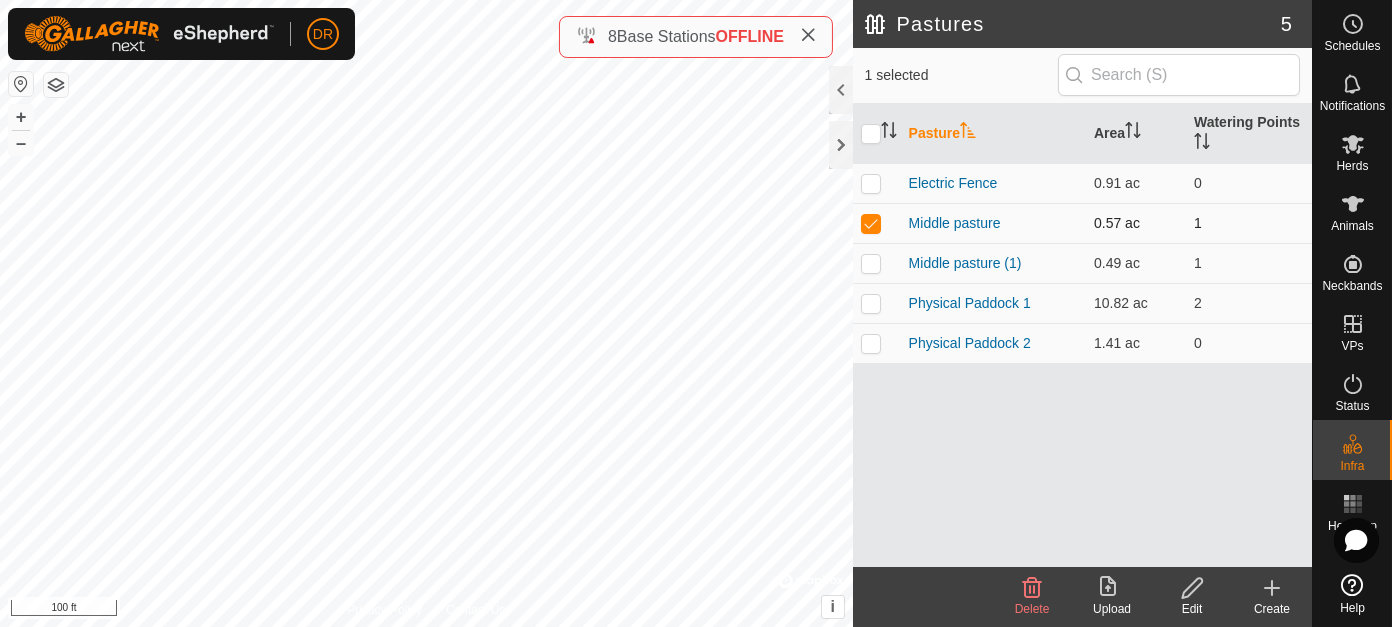 click at bounding box center (871, 223) 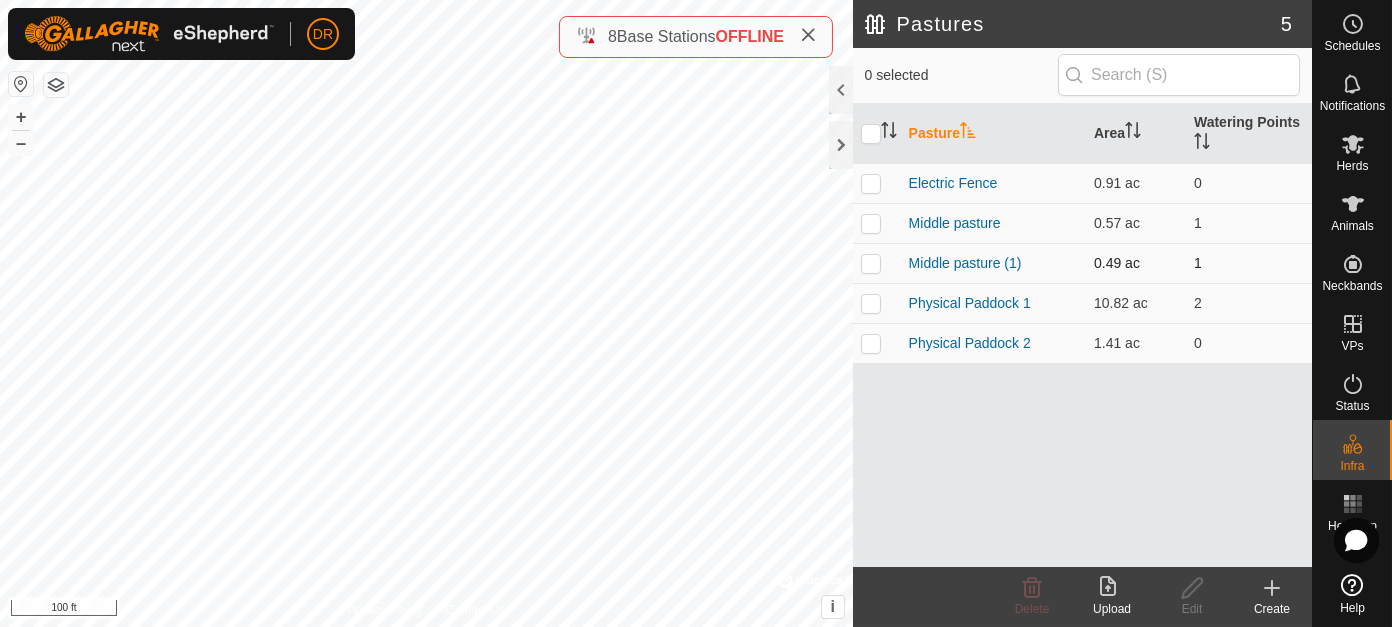 click at bounding box center [871, 263] 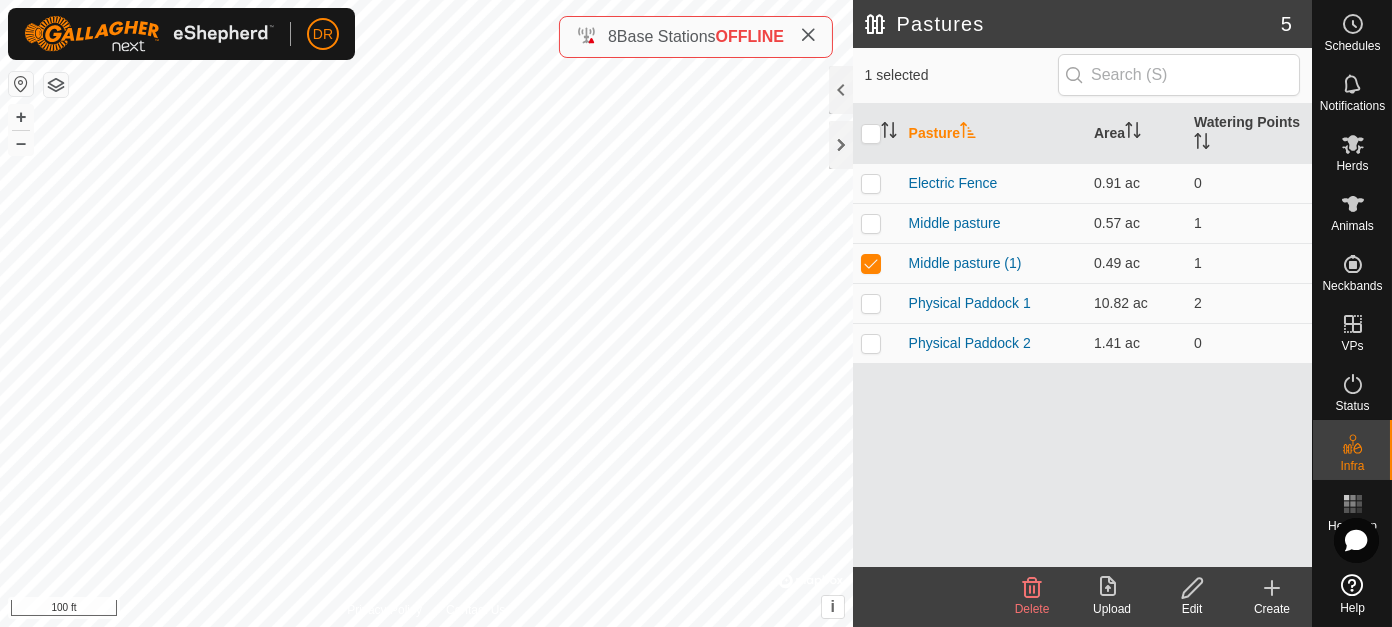 click 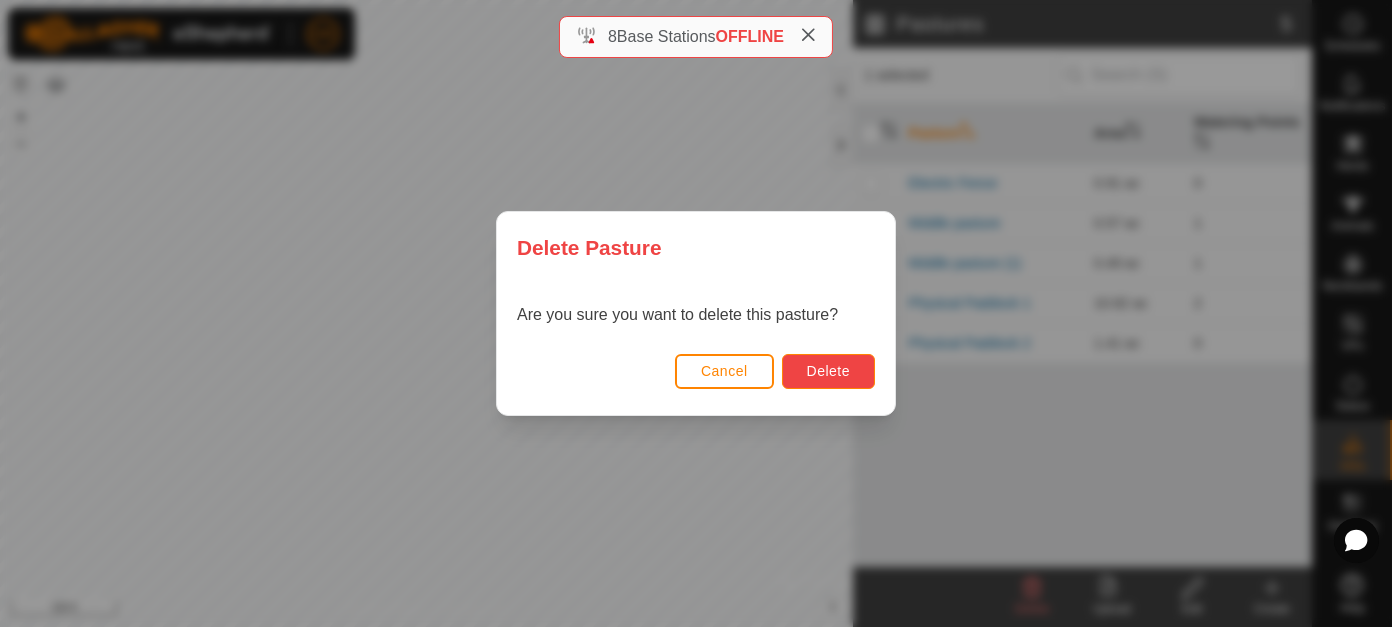 click on "Delete" at bounding box center [828, 371] 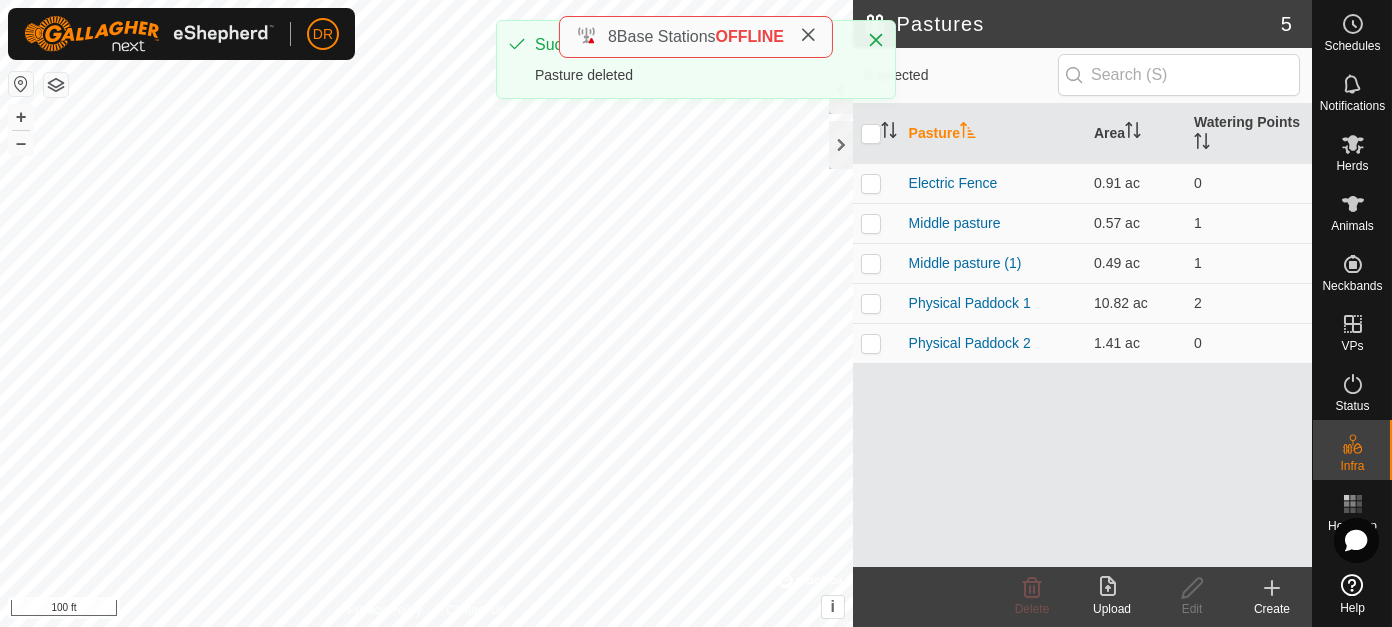 checkbox on "false" 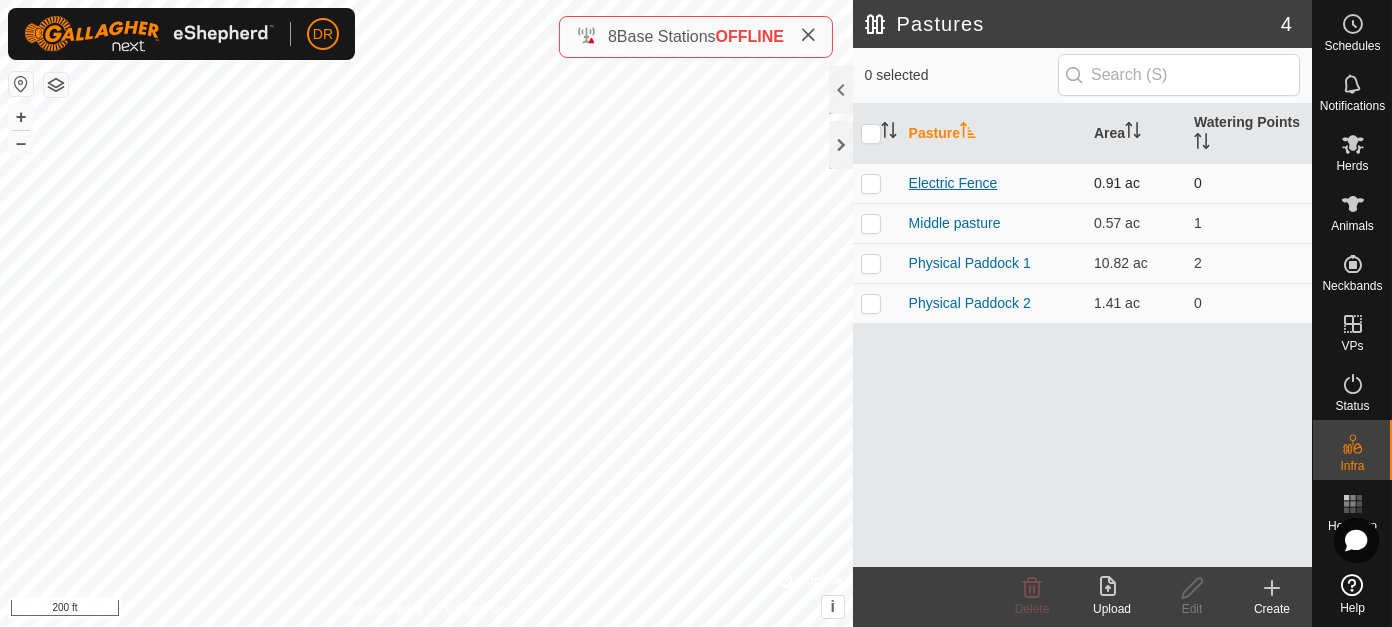 click on "Electric Fence" at bounding box center [953, 183] 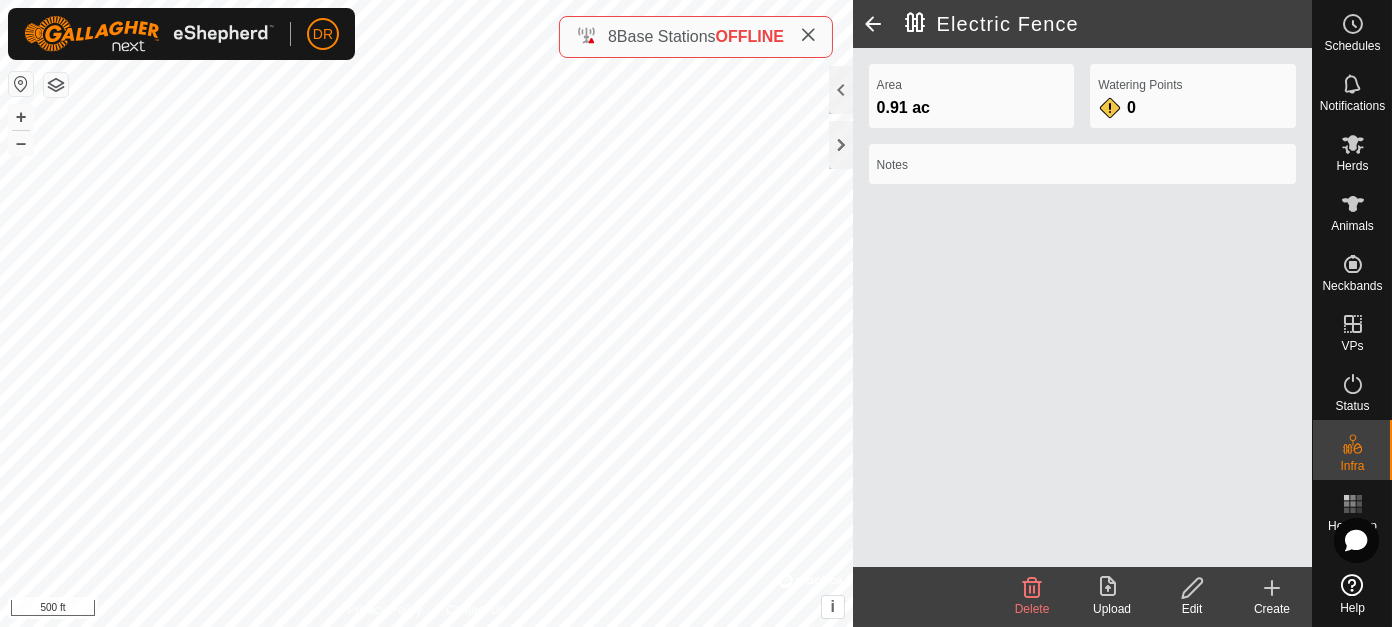 click 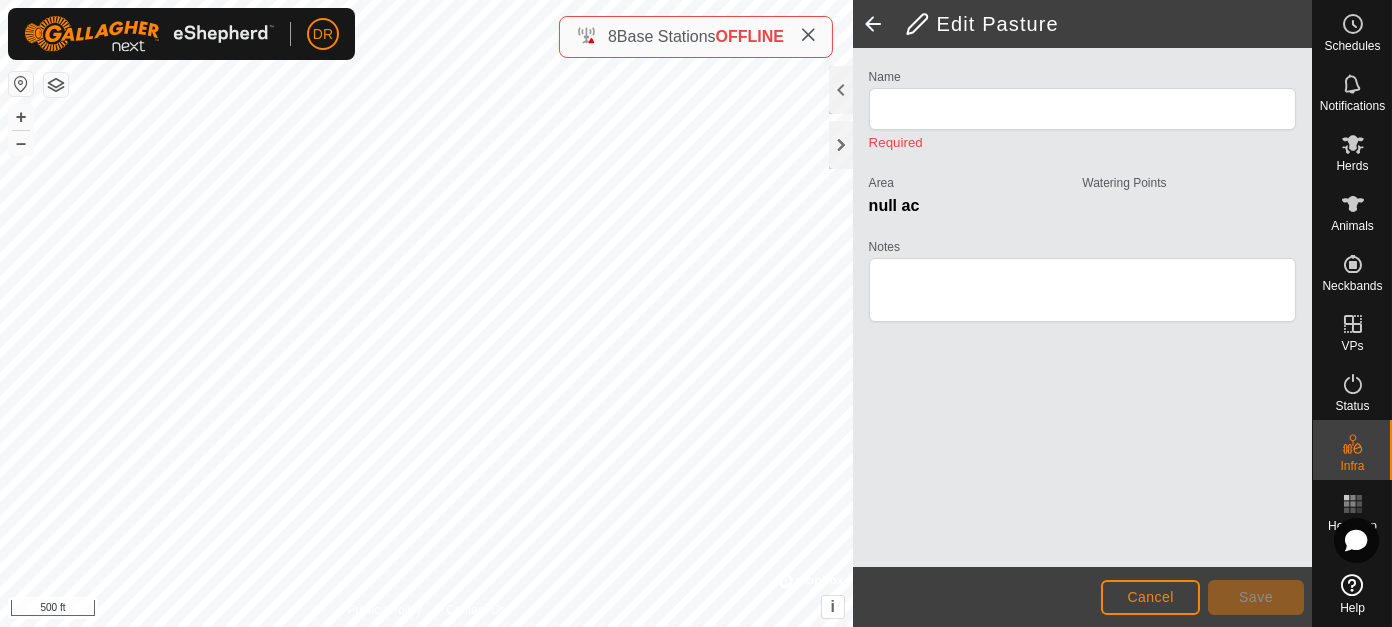 type on "Electric Fence" 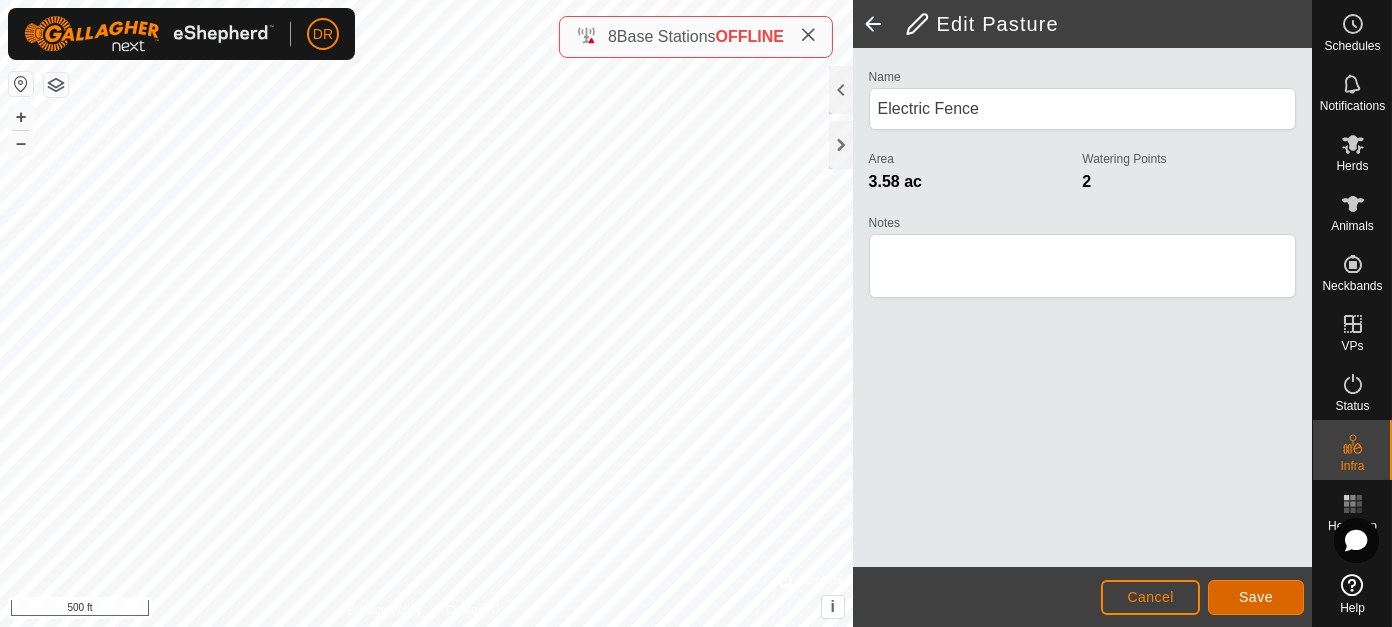 click on "Save" 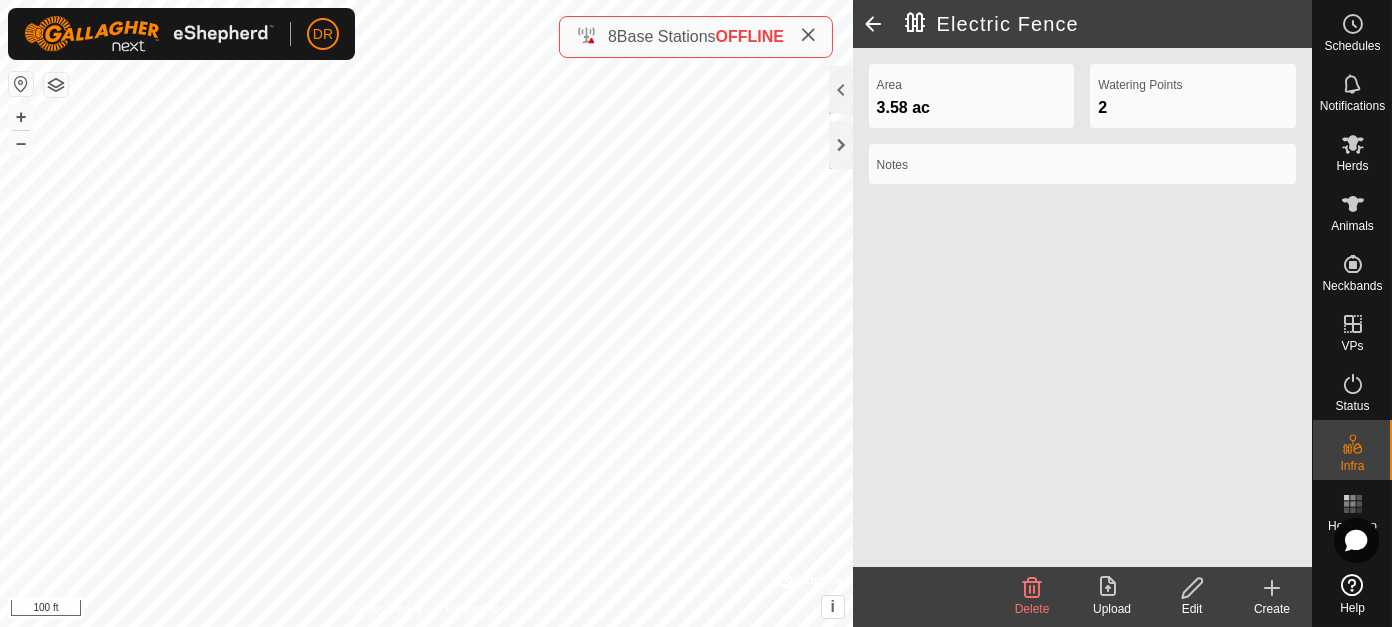 click 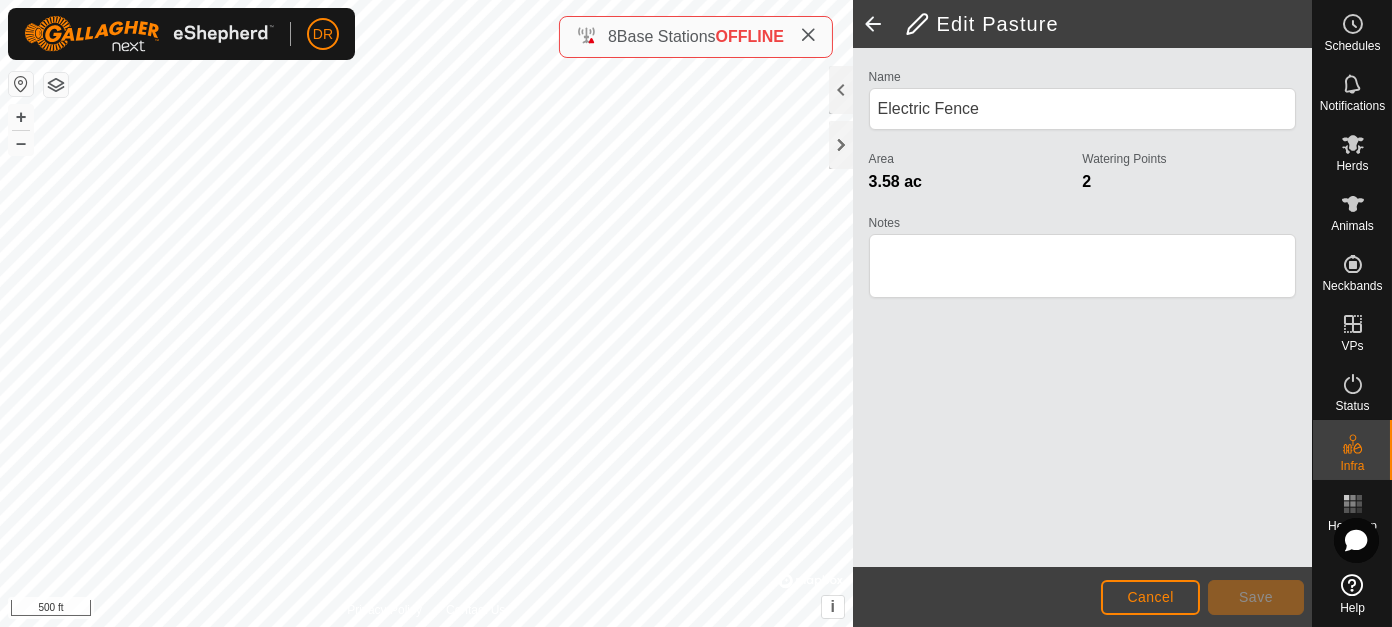 click 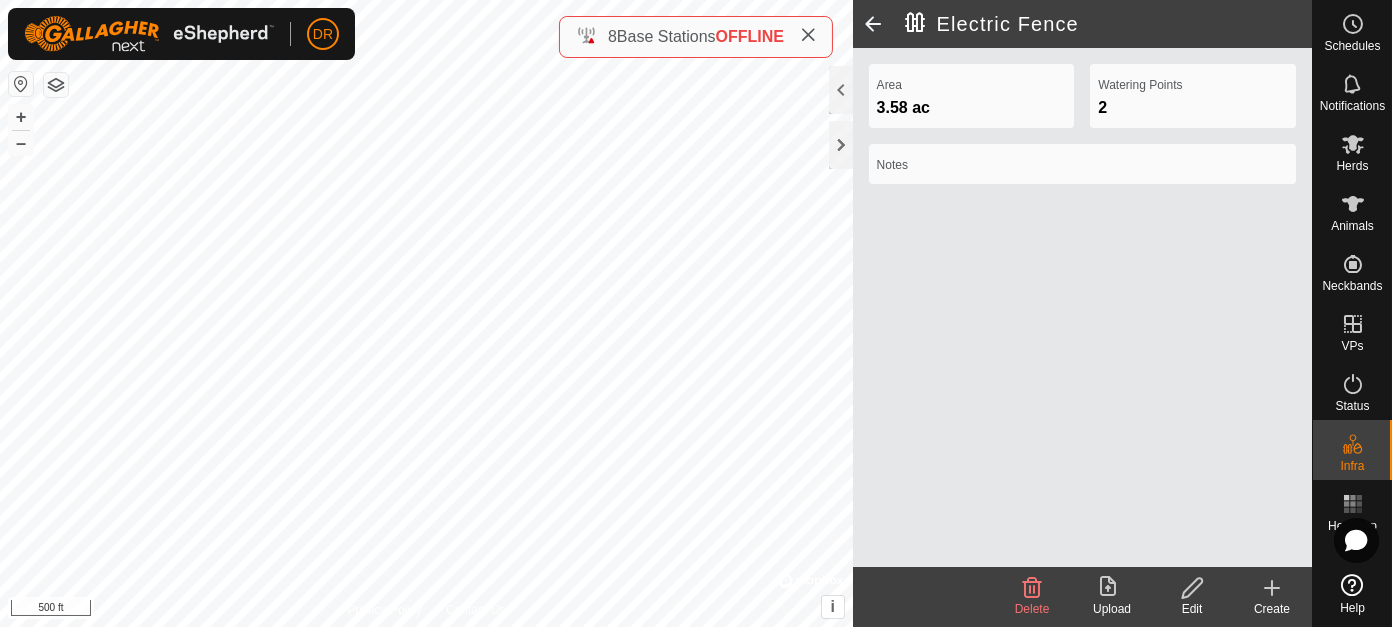 click 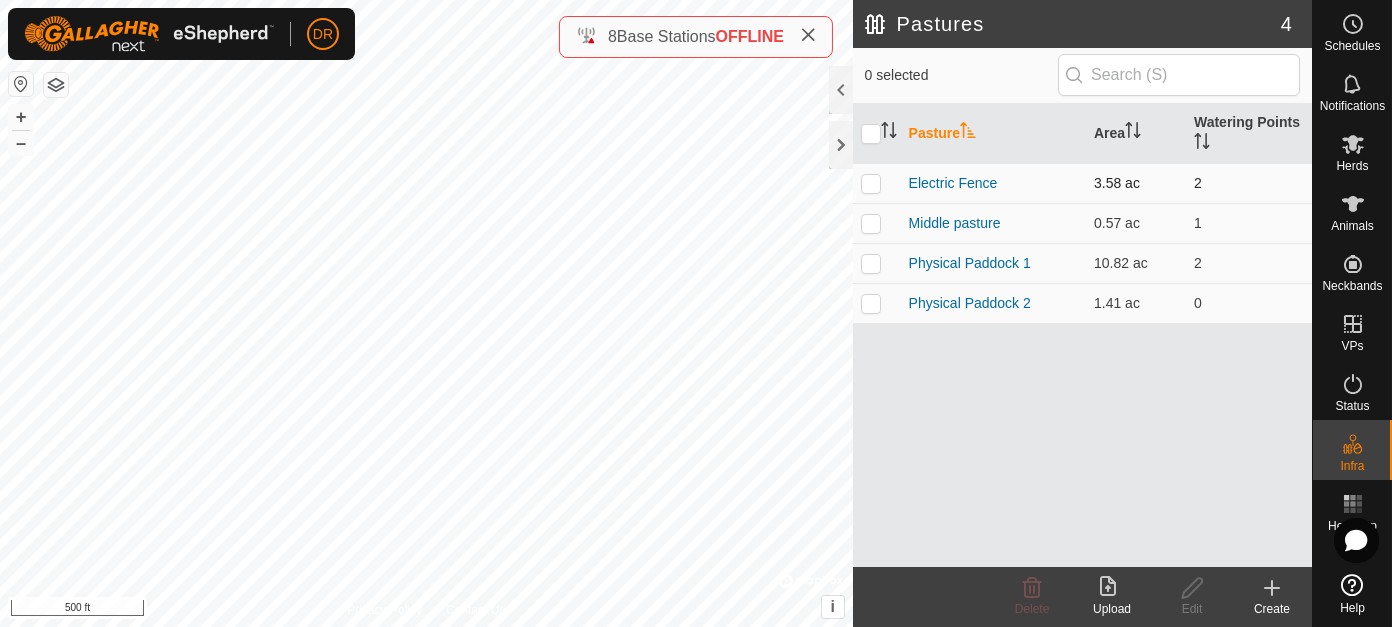 click at bounding box center [871, 183] 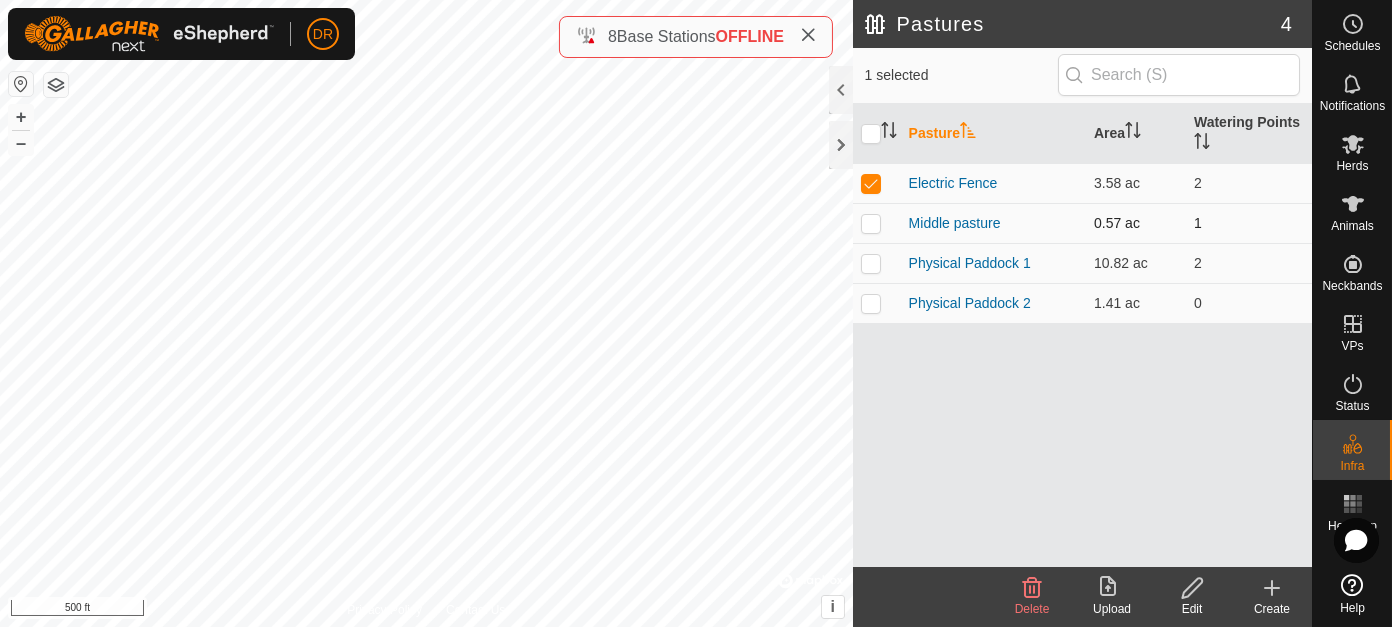 click at bounding box center [871, 223] 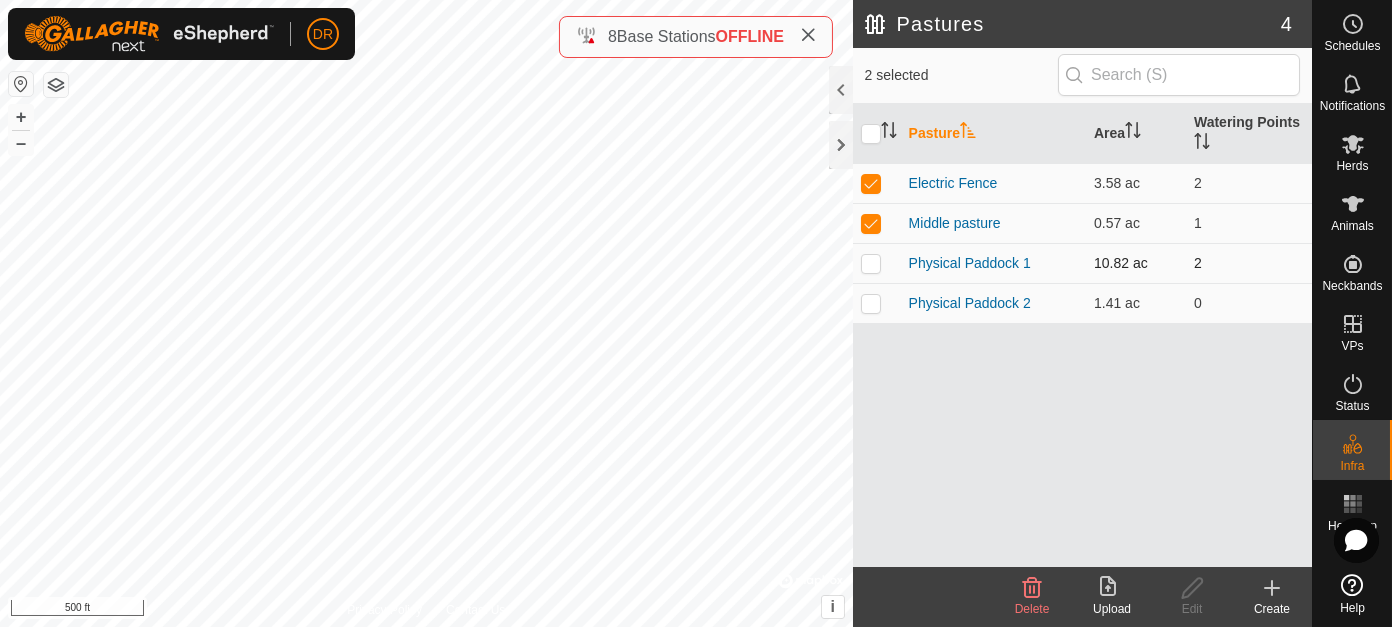 click at bounding box center (871, 263) 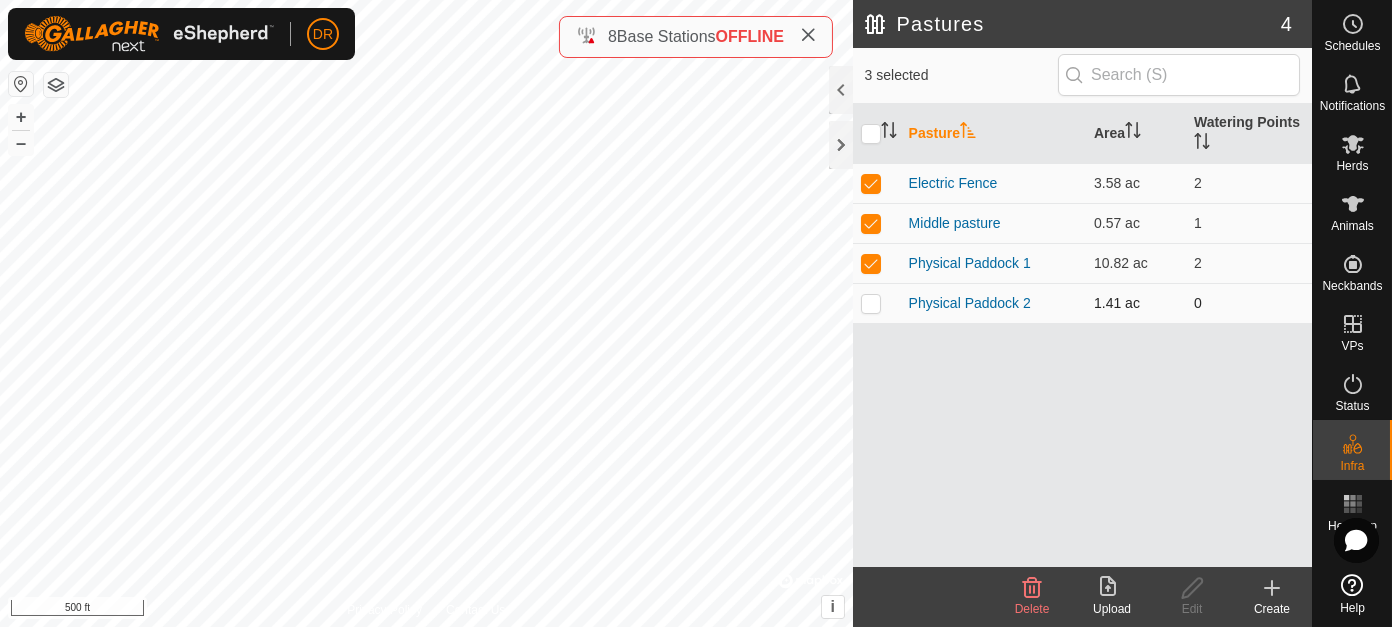 click at bounding box center (871, 303) 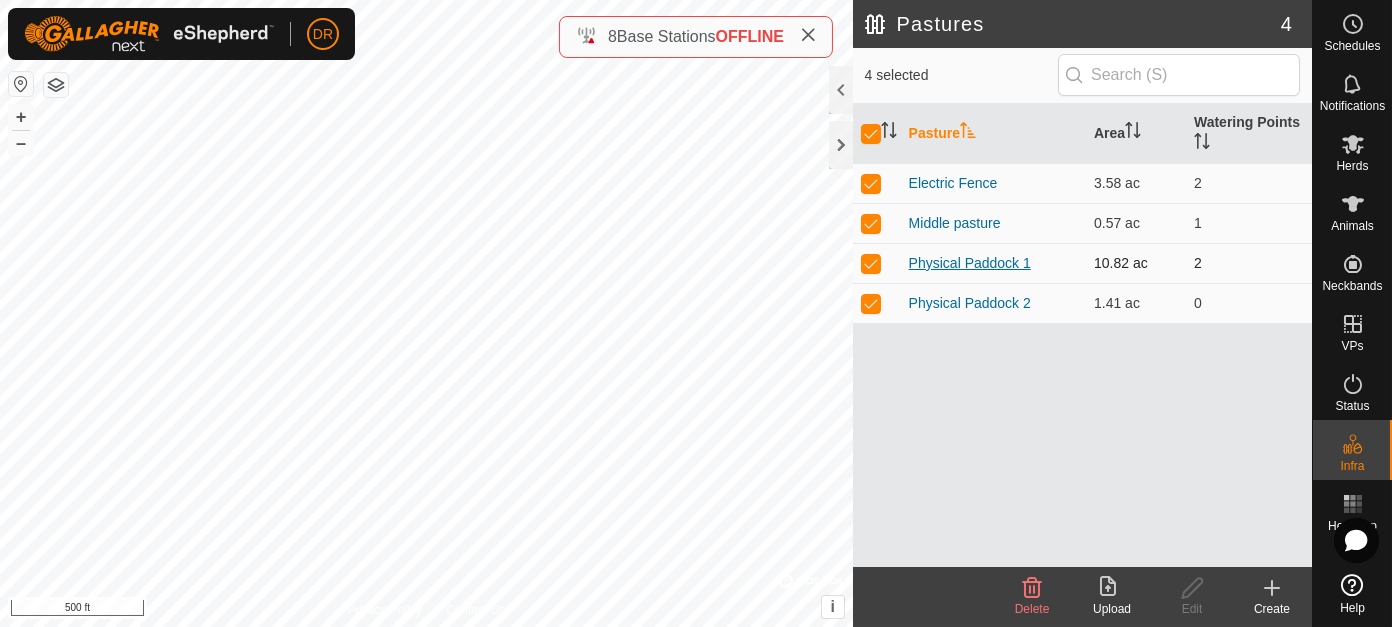 click on "Physical Paddock 1" at bounding box center [970, 263] 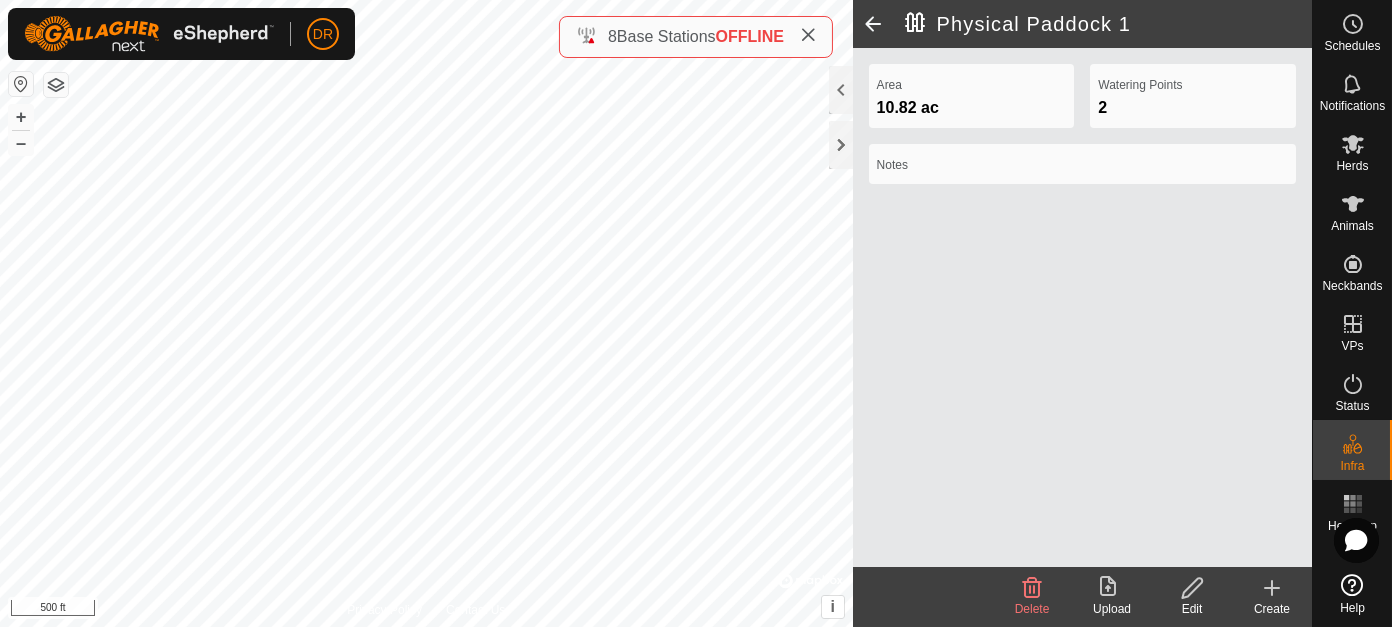 click 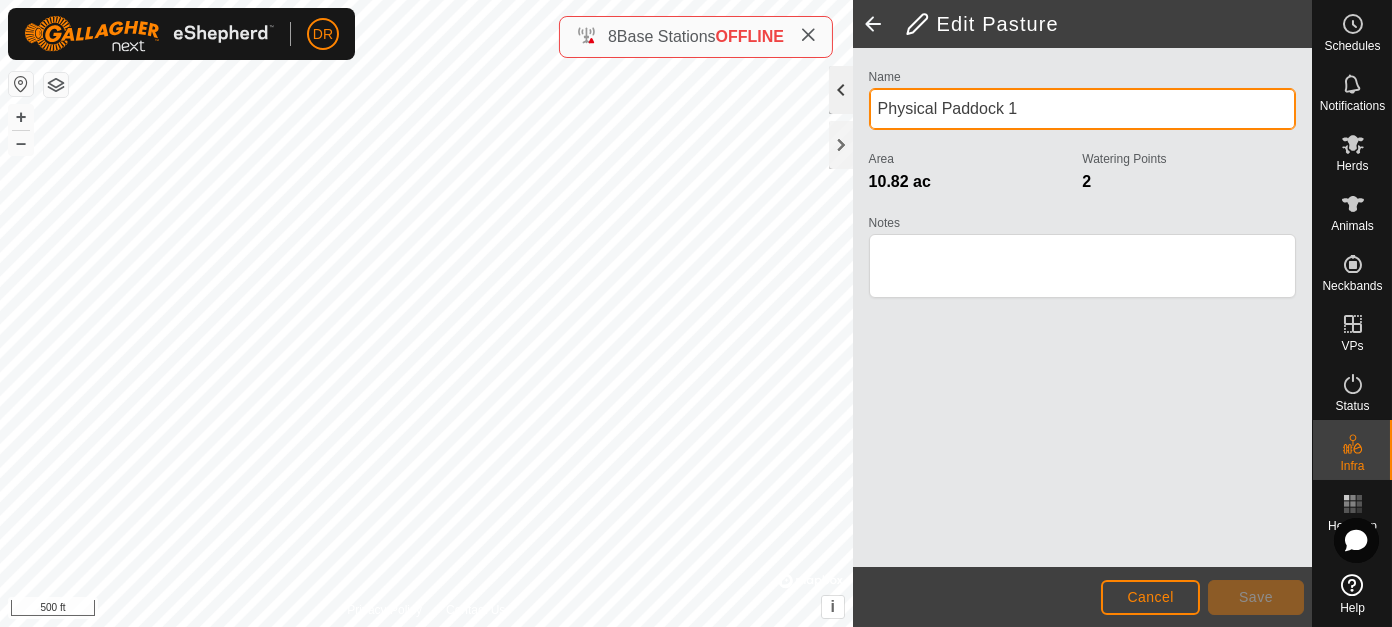 drag, startPoint x: 1022, startPoint y: 111, endPoint x: 842, endPoint y: 105, distance: 180.09998 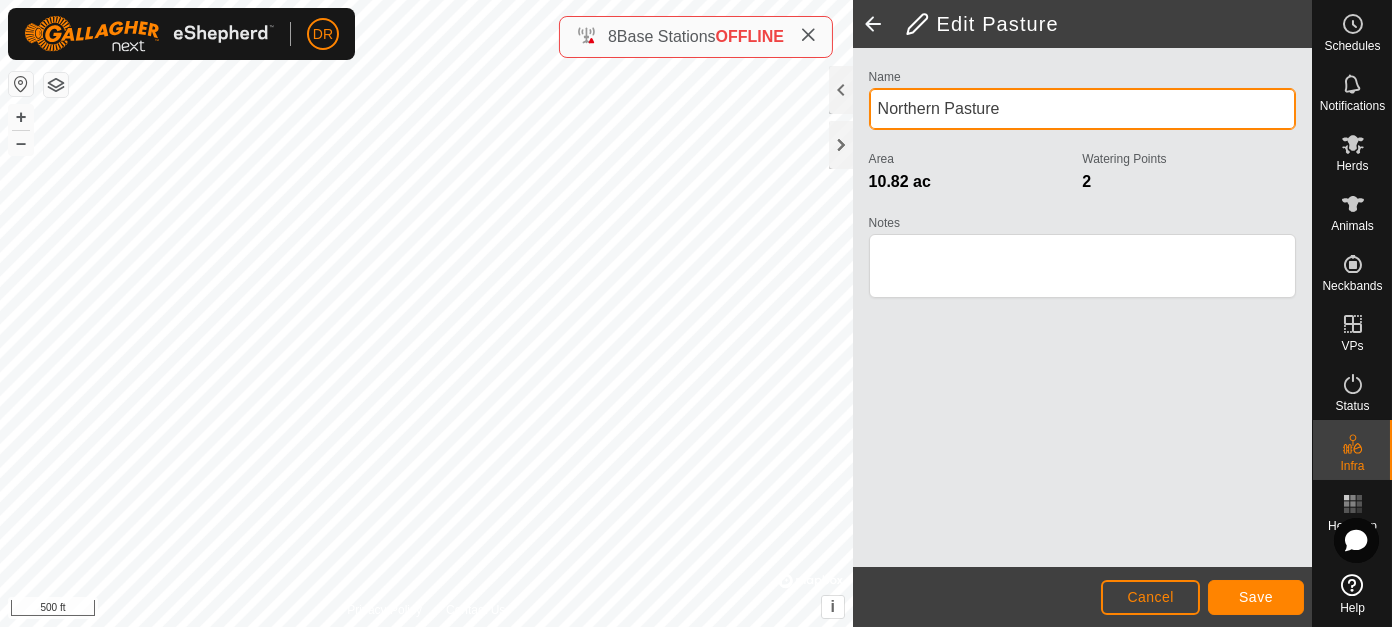 type on "Northern Pasture" 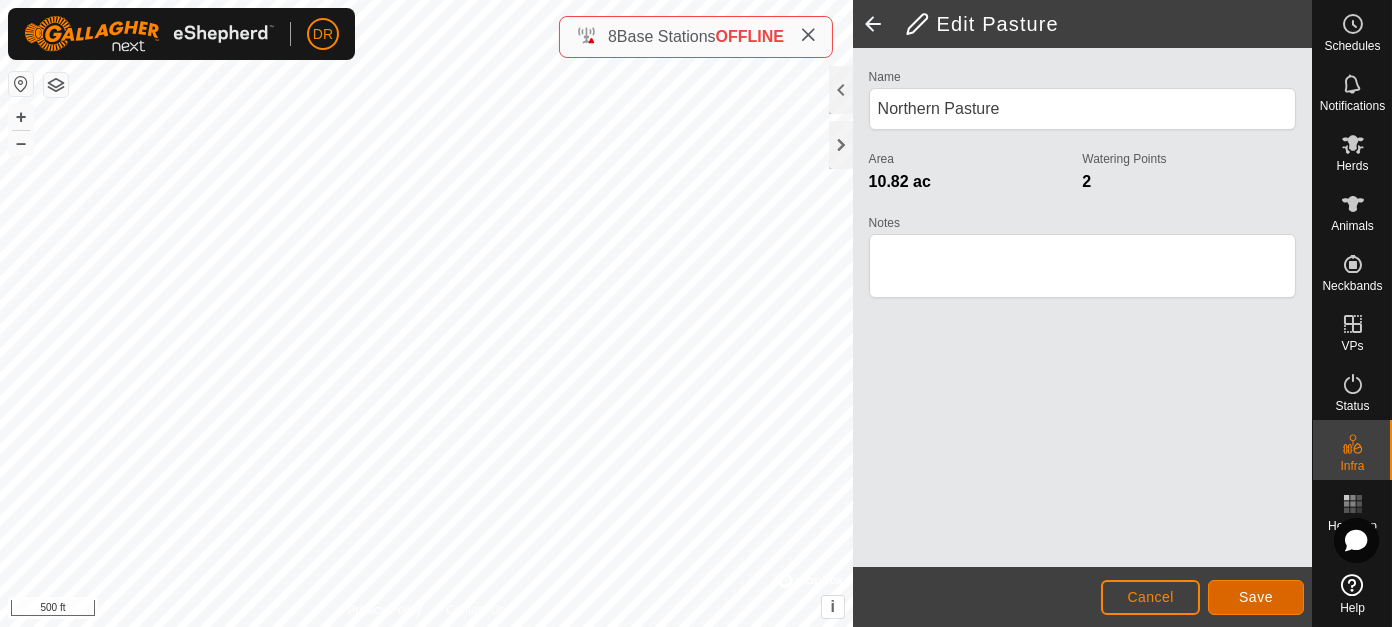 click on "Save" 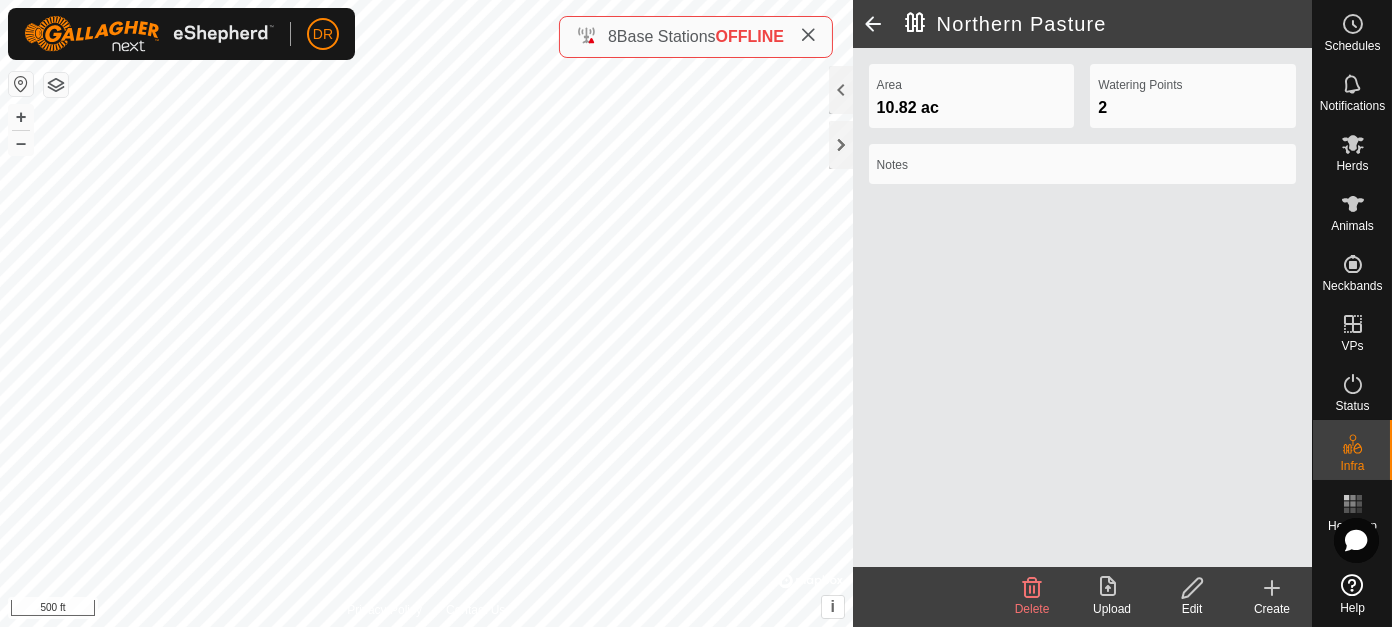 click 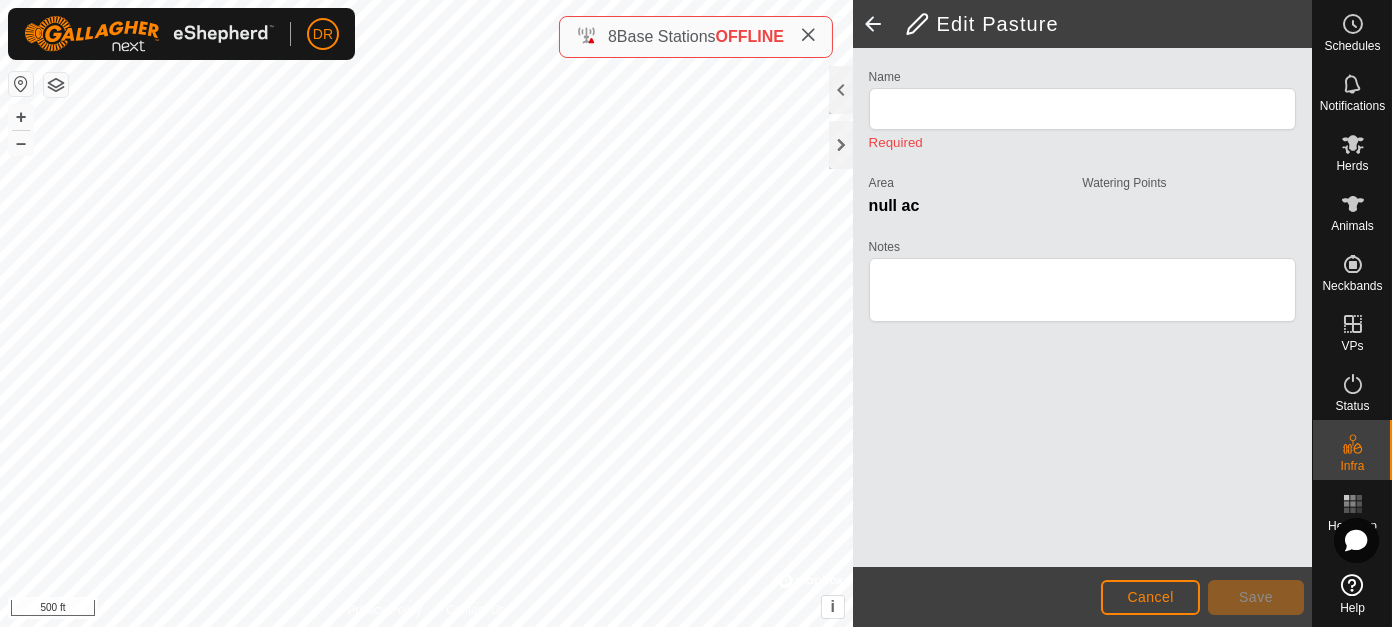 type on "Northern Pasture" 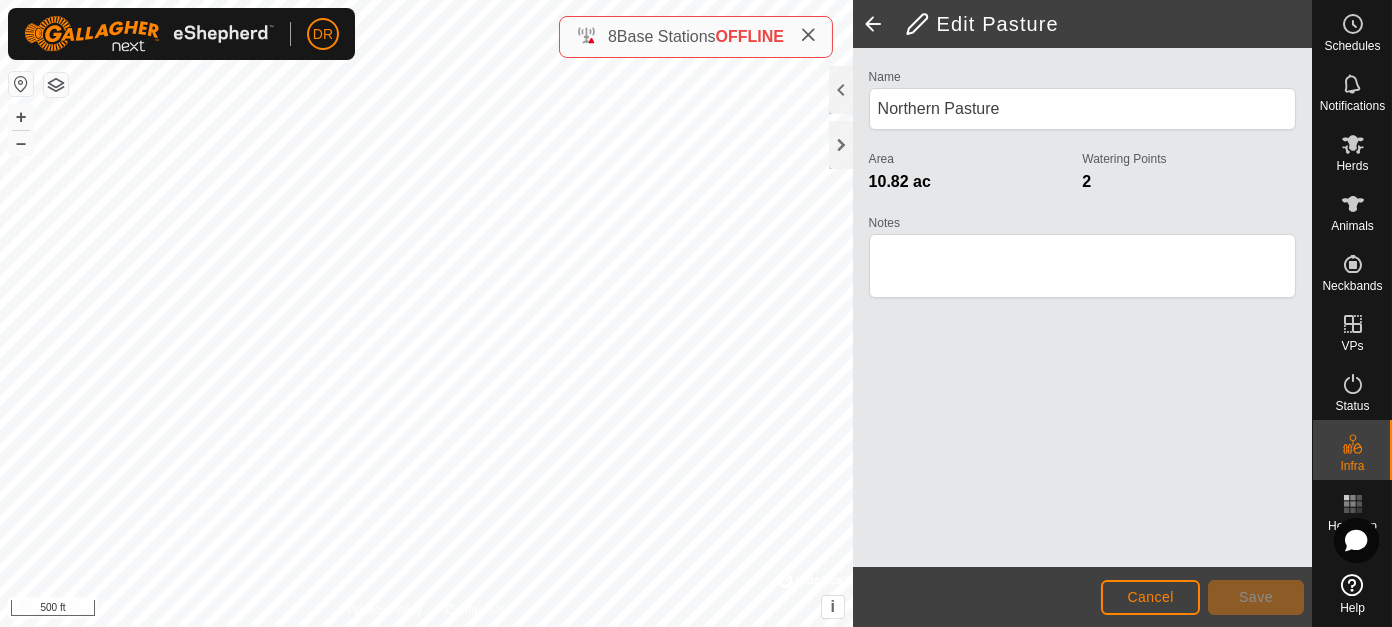 click 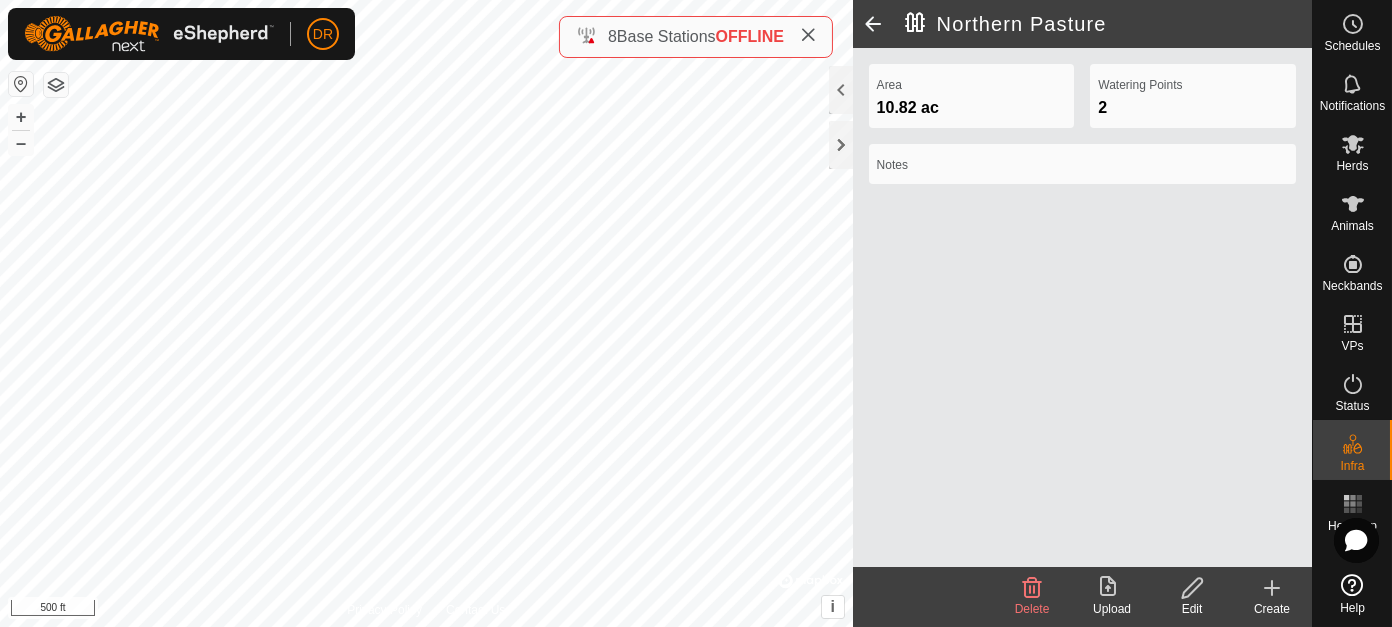 click 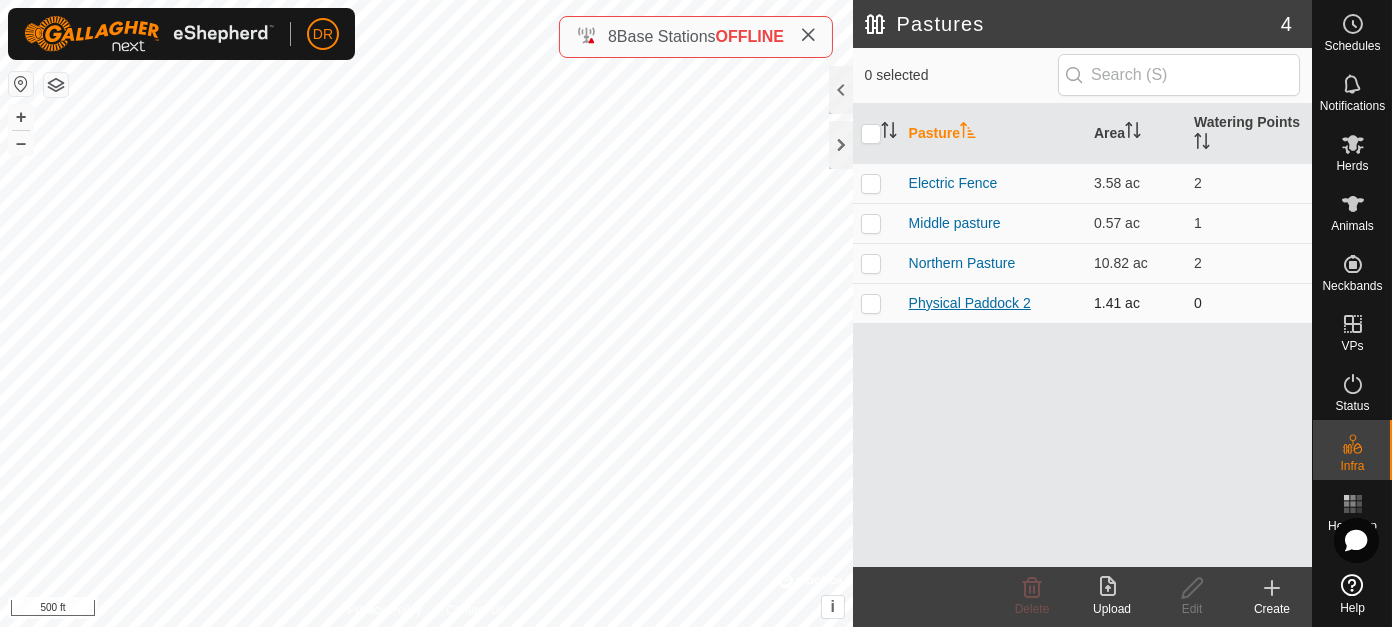 click on "Physical Paddock 2" at bounding box center [970, 303] 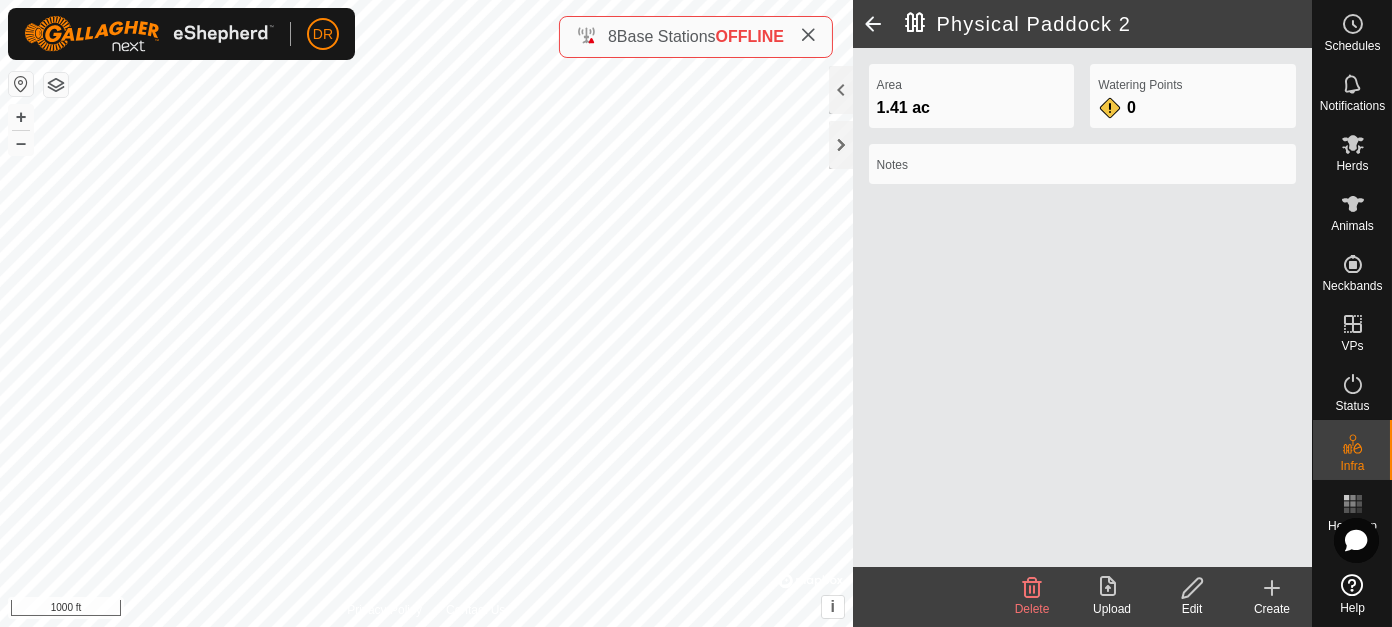 click 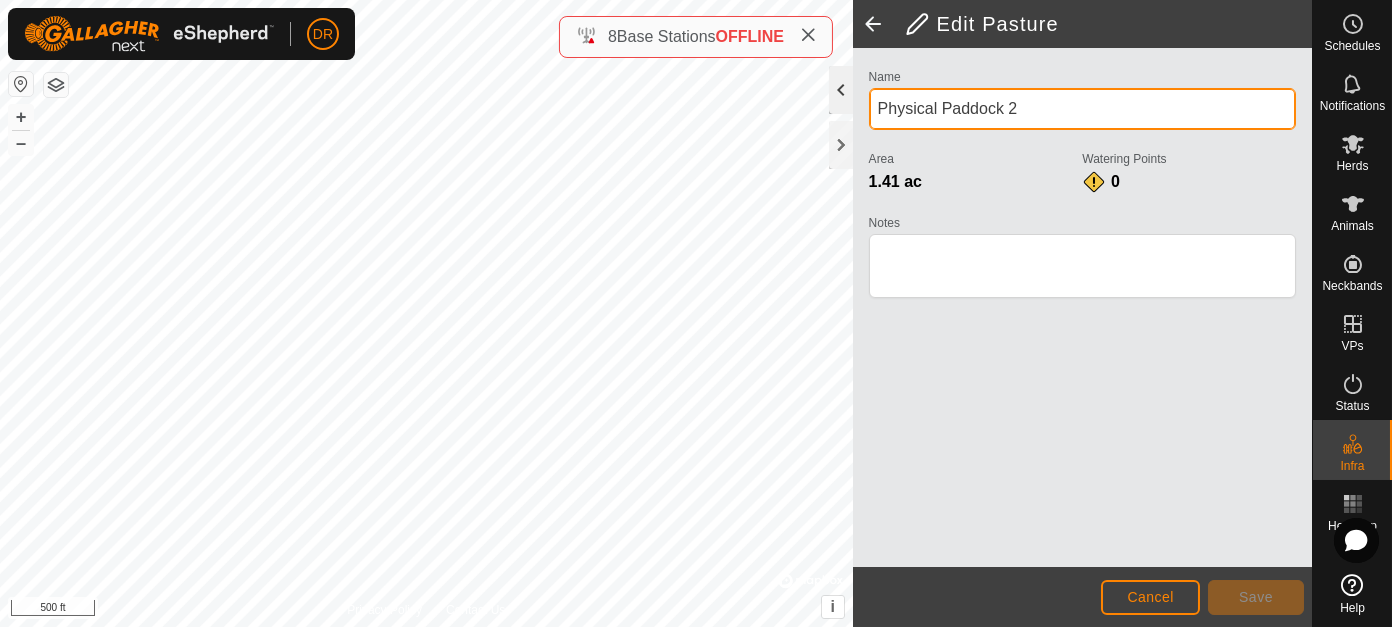 click on "Privacy Policy Contact Us + – ⇧ i ©  Mapbox , ©  OpenStreetMap ,  Improve this map 500 ft  Edit Pasture  Name Physical Paddock 2 Area 1.41 ac  Watering Points 0 Notes                    Cancel Save" 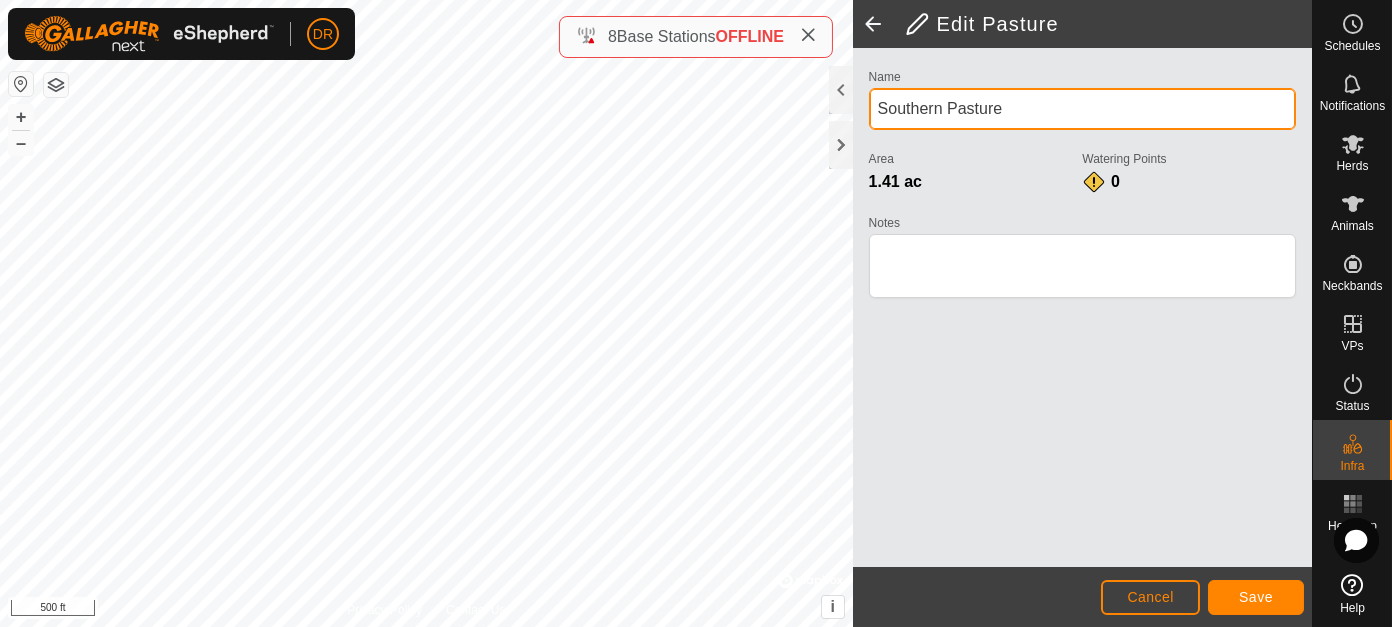 type on "Southern Pasture" 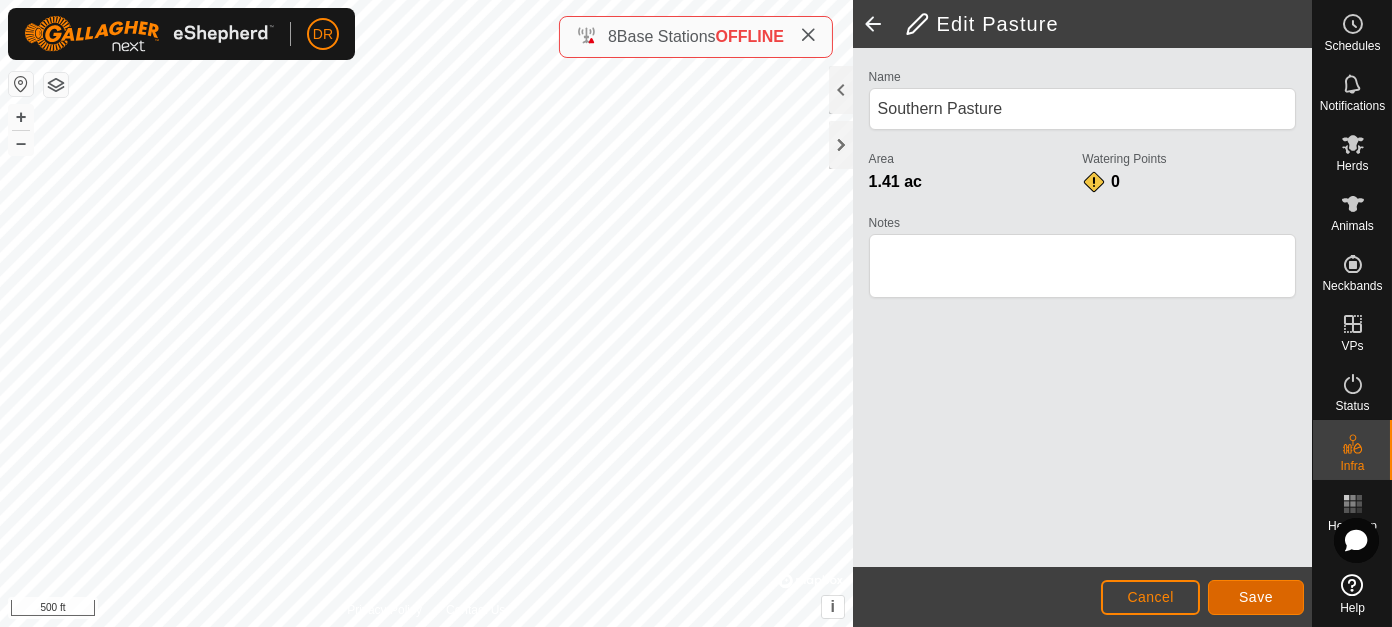 click on "Save" 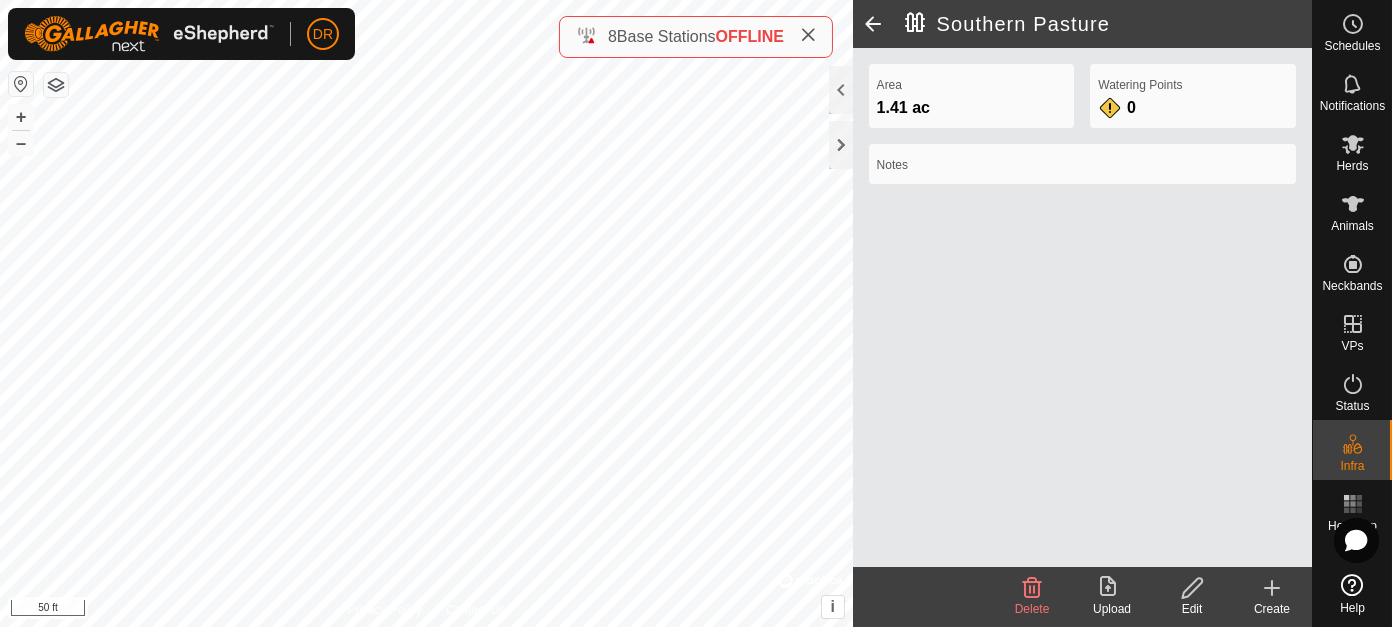 click 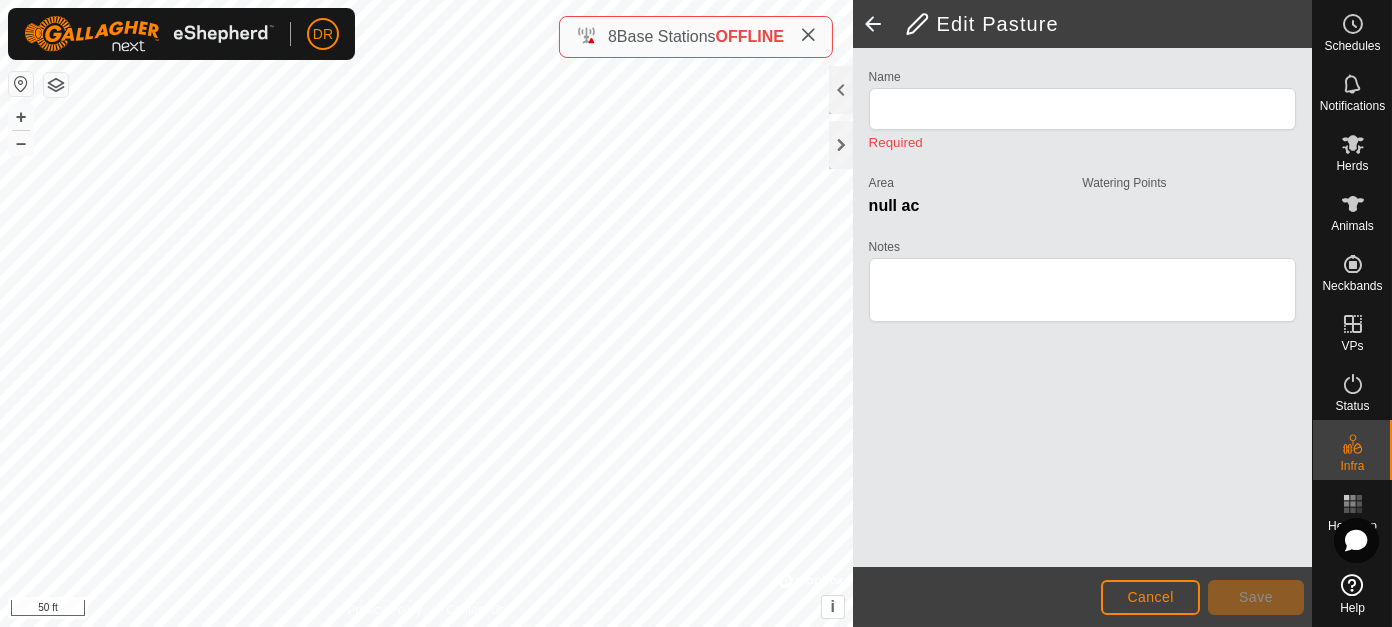 type on "Southern Pasture" 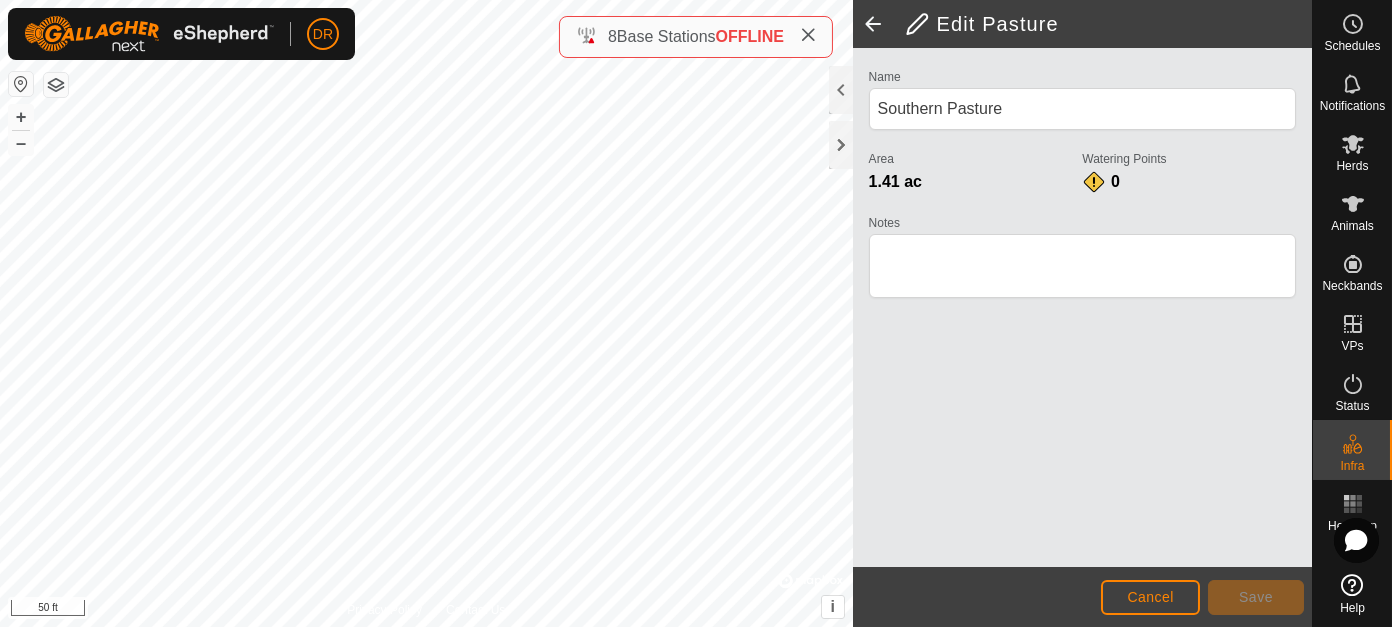click 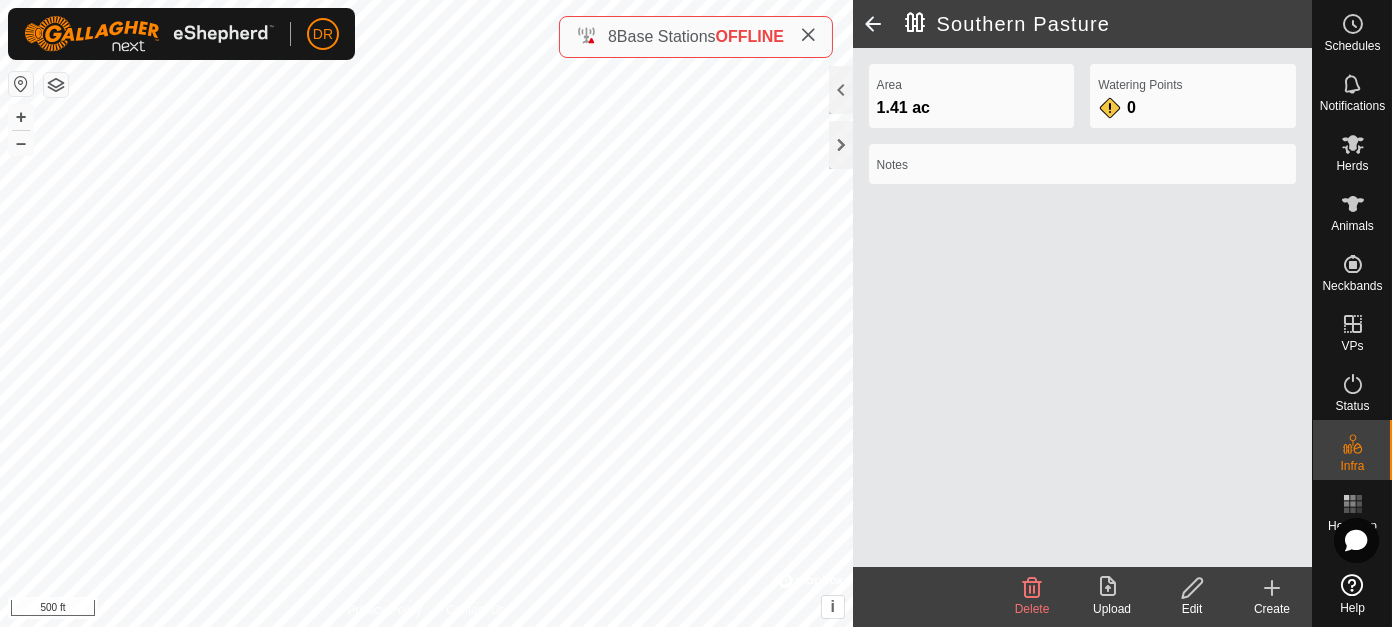 click 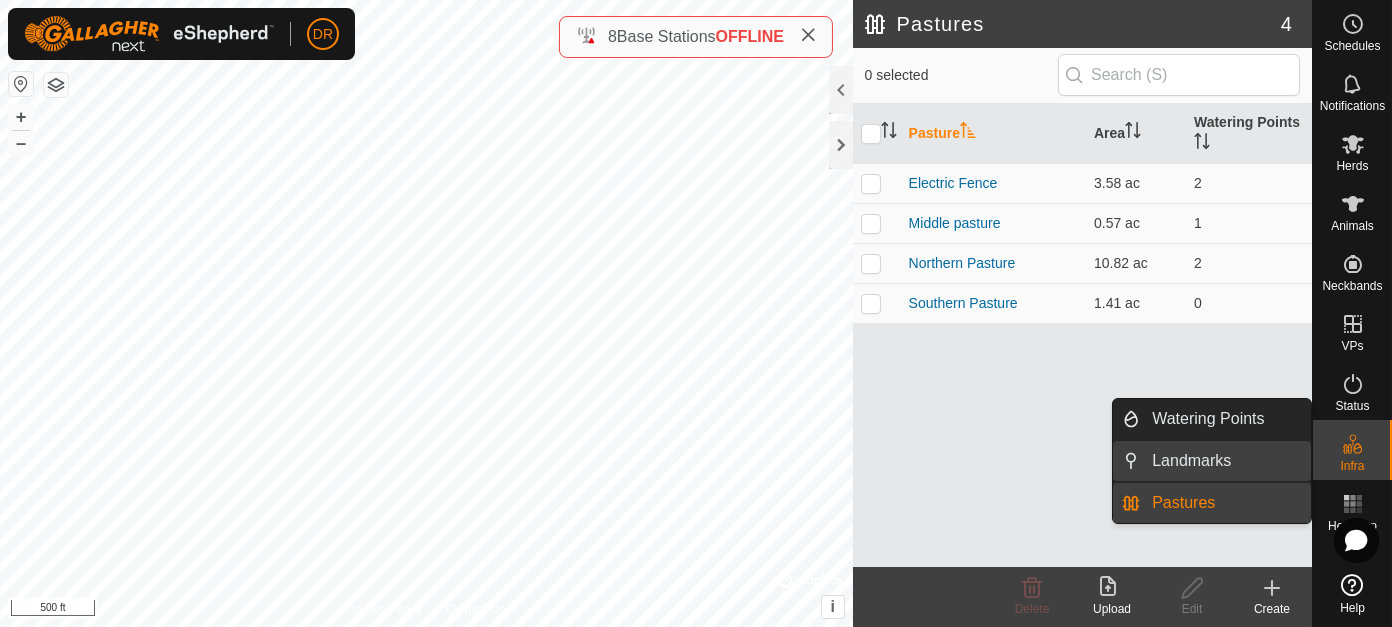 click on "Landmarks" at bounding box center [1225, 461] 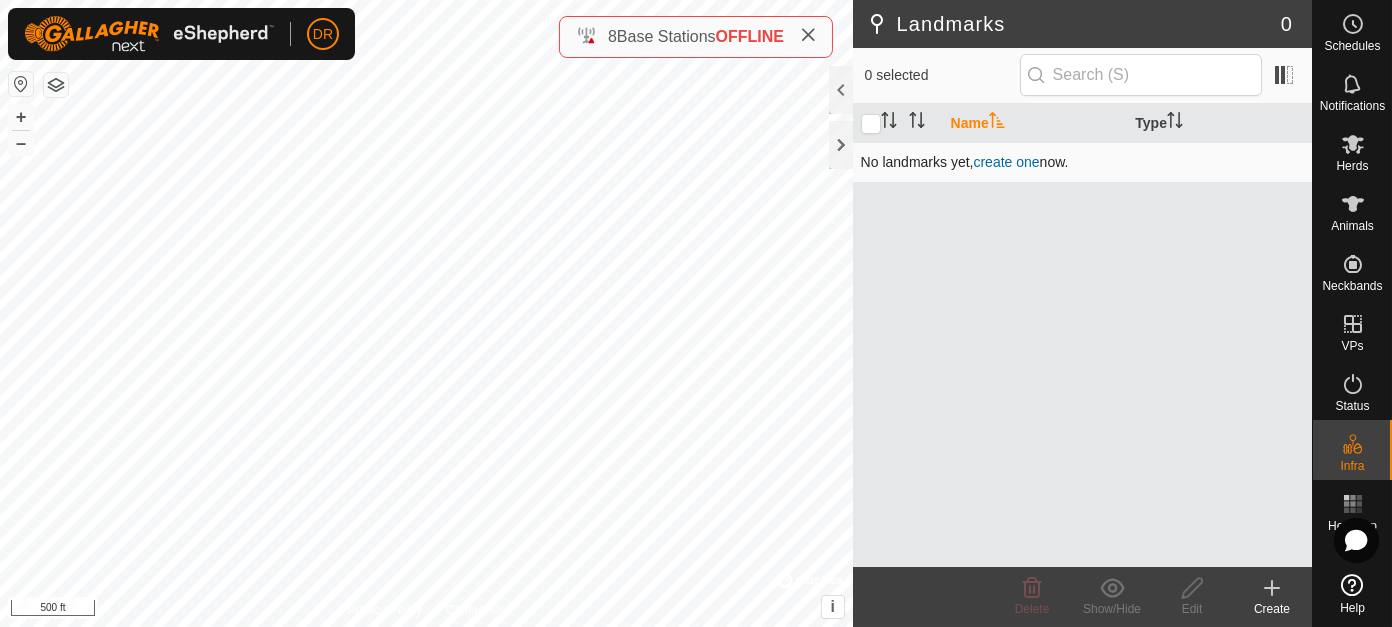 click on "create one" at bounding box center (1006, 162) 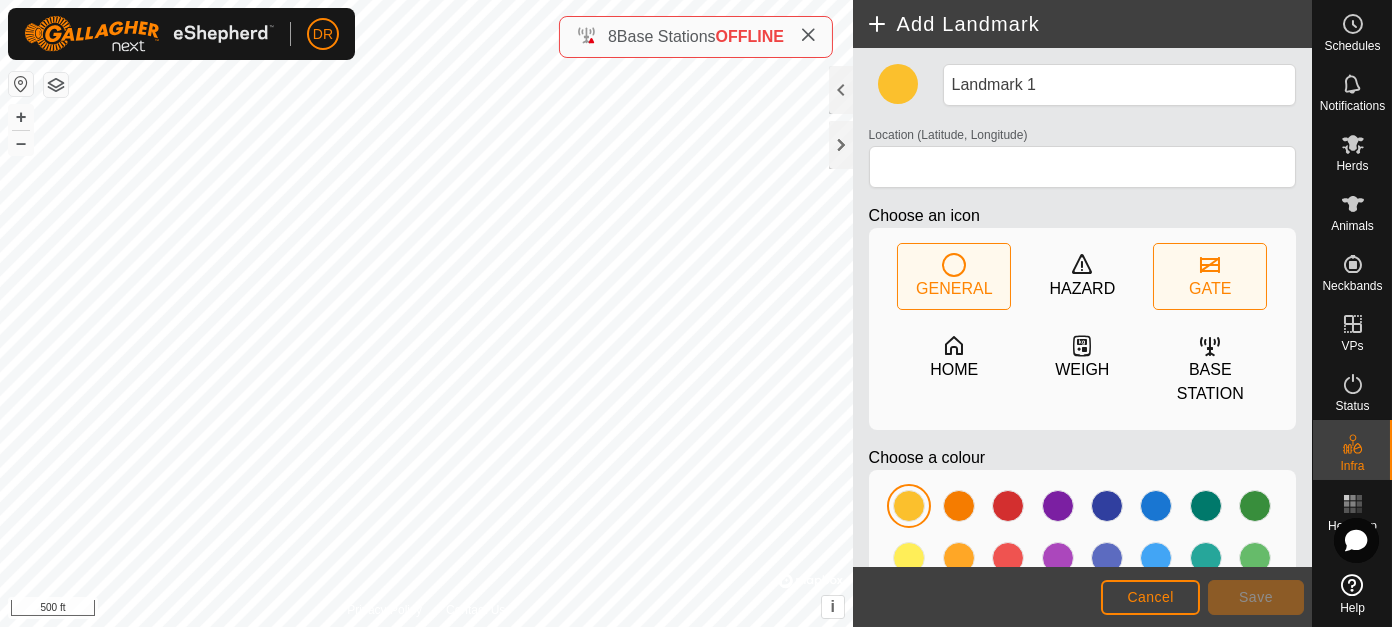 click 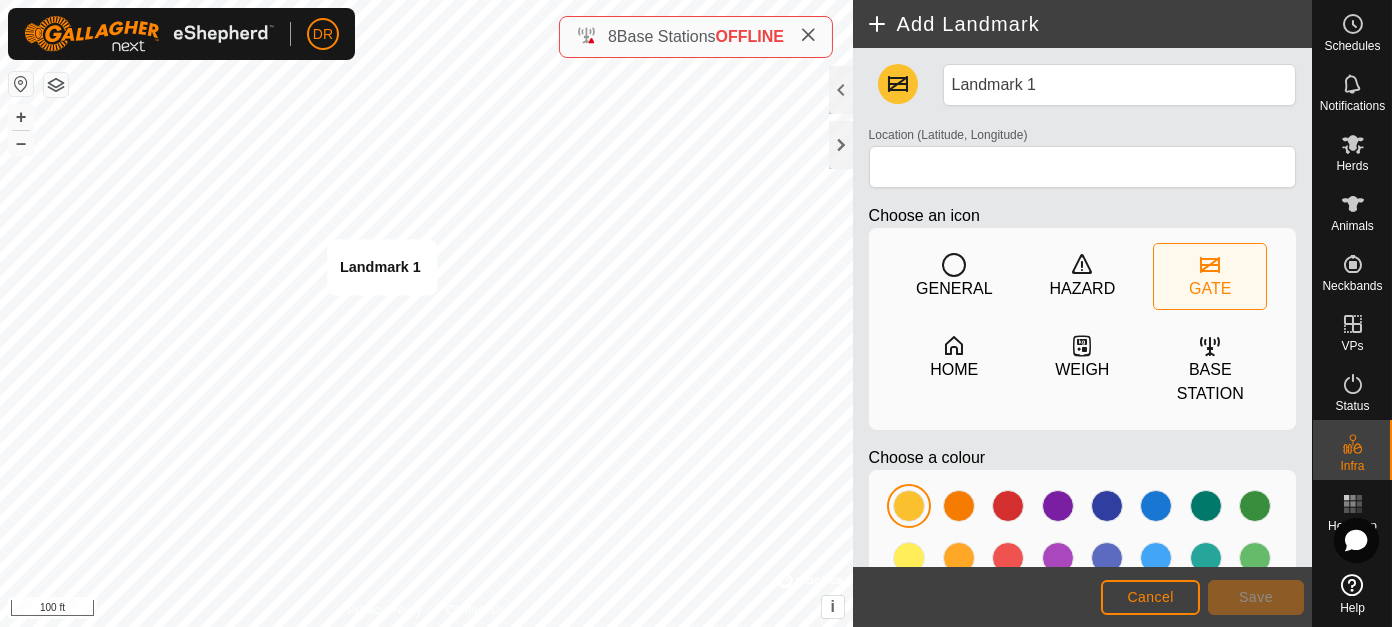 type on "41.397295, -122.872021" 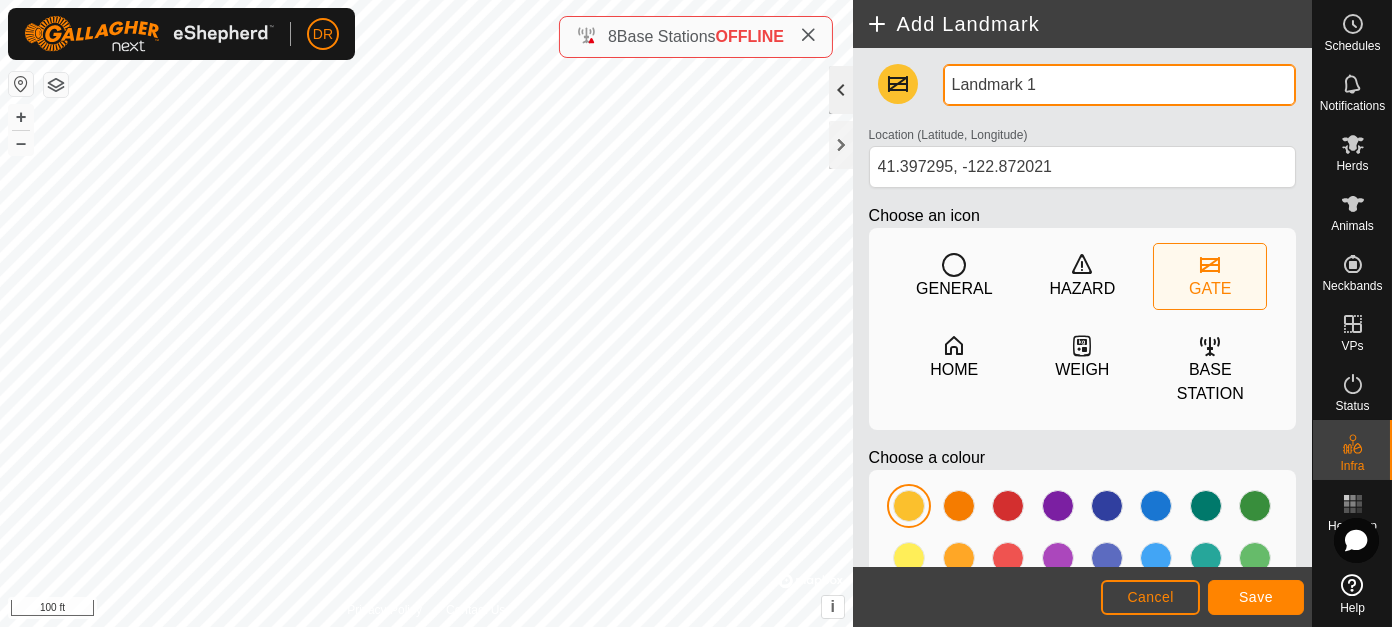 click on "Privacy Policy Contact Us
Landmark 1
+ – ⇧ i ©  Mapbox , ©  OpenStreetMap ,  Improve this map 100 ft  Add Landmark  Landmark 1 Location (Latitude, Longitude) [GEOGRAPHIC_DATA] Choose an icon  GENERAL   HAZARD   GATE   HOME   WEIGH   BASE STATION  Choose a colour Cancel Save" 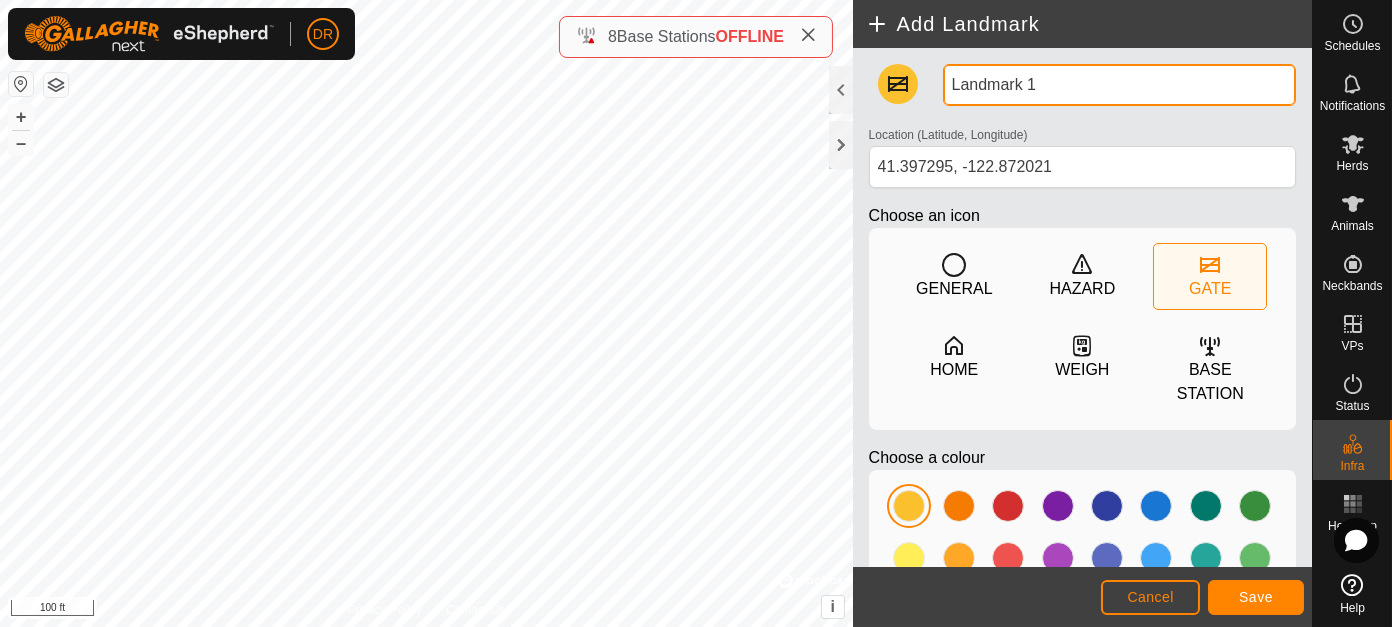 click on "Landmark 1" at bounding box center (1119, 85) 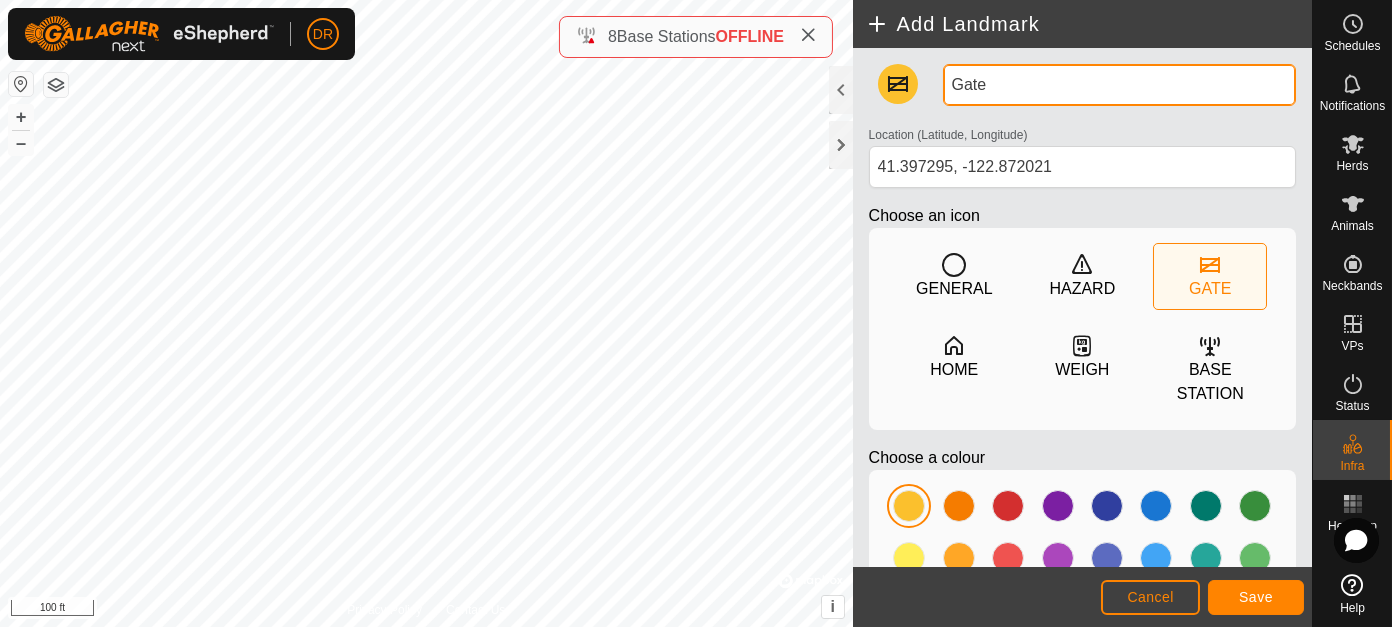 type on "Gate" 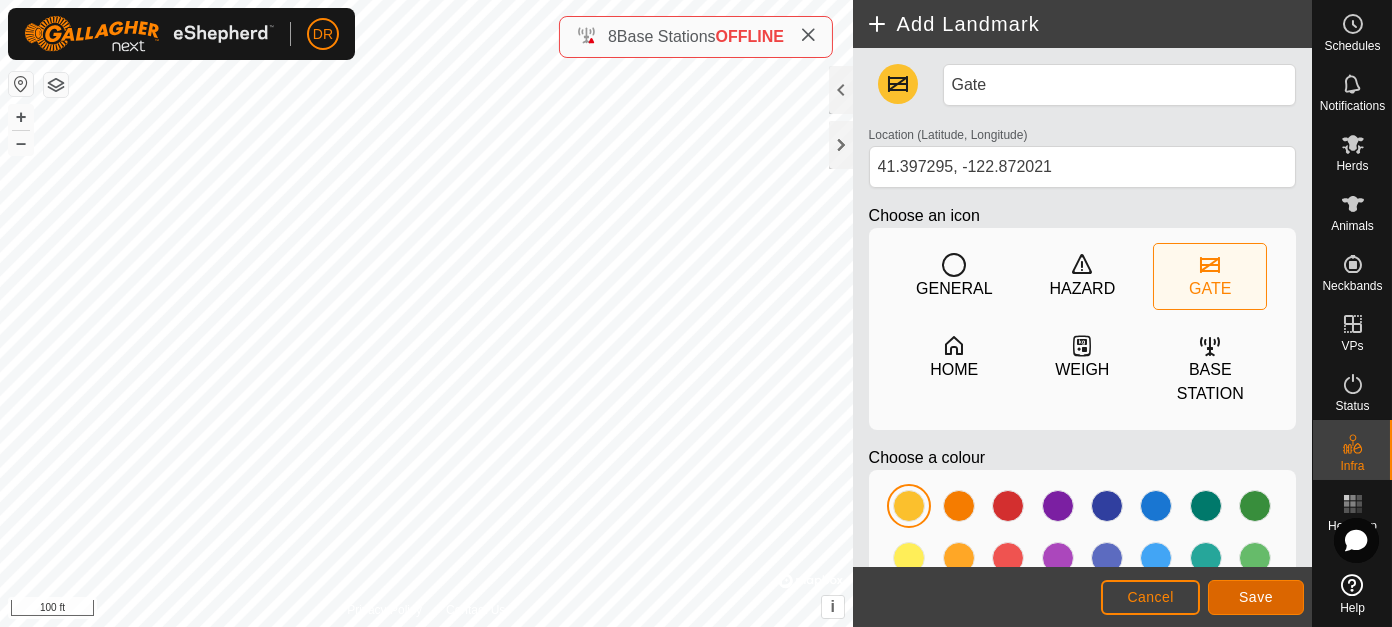 click on "Save" 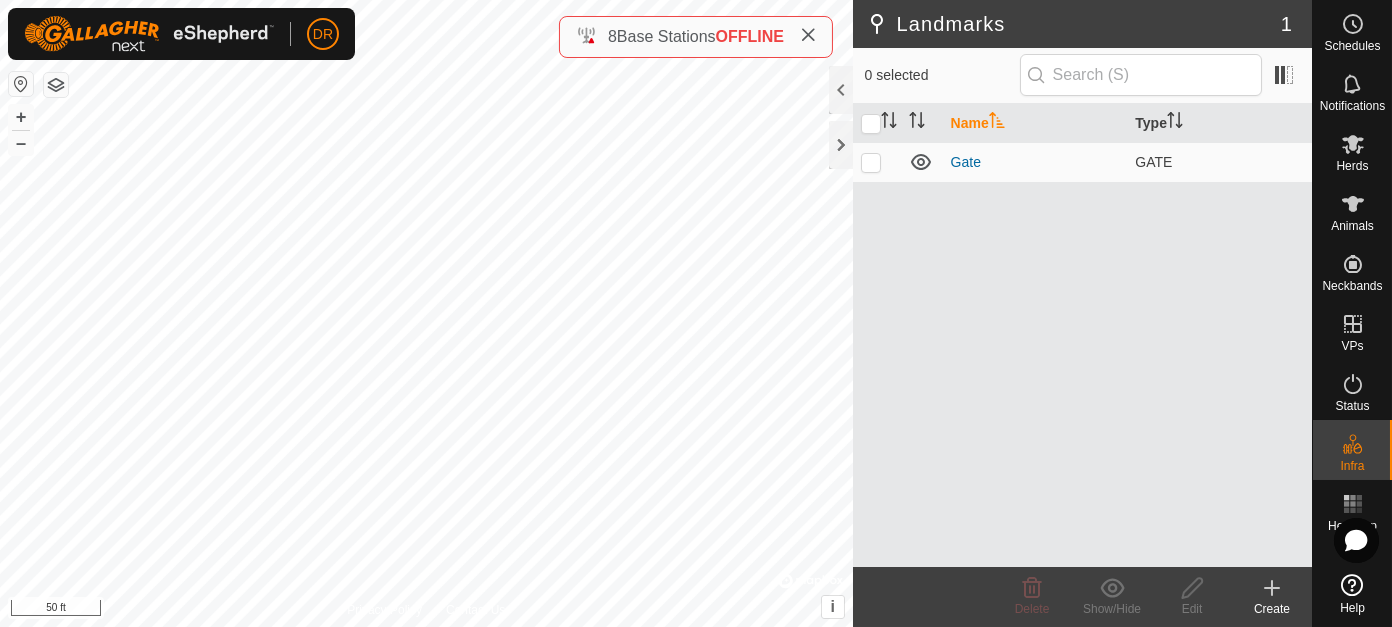 click 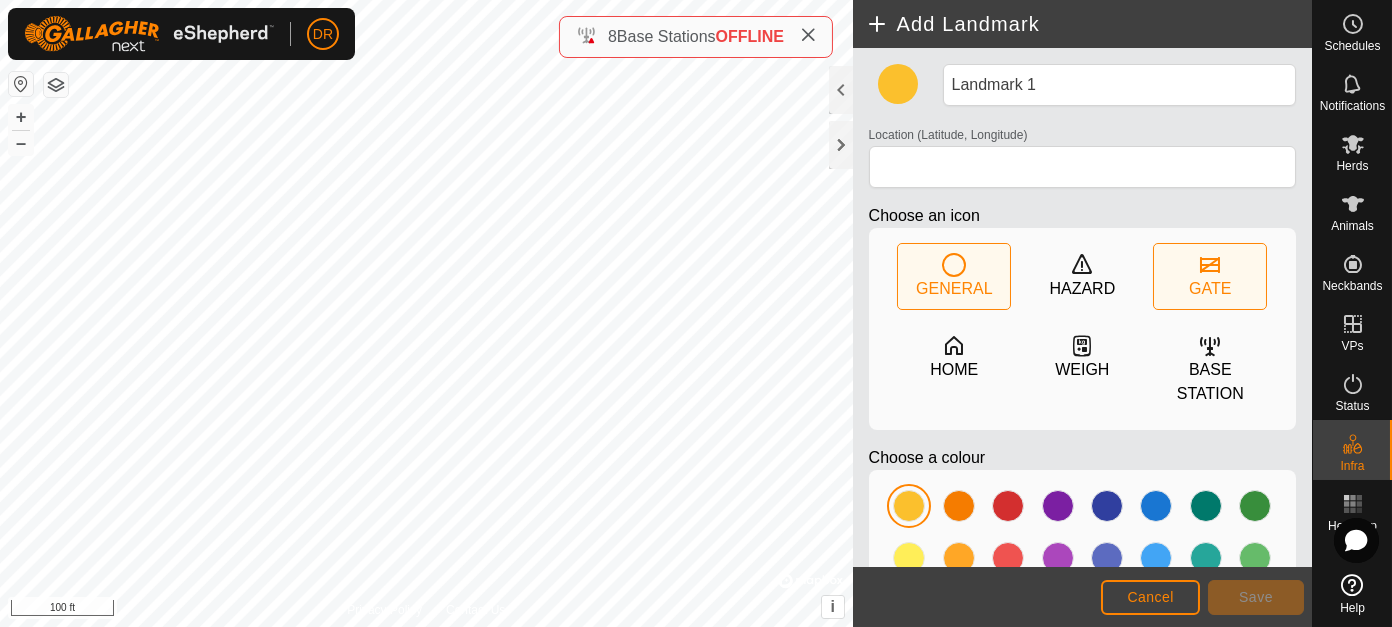 click 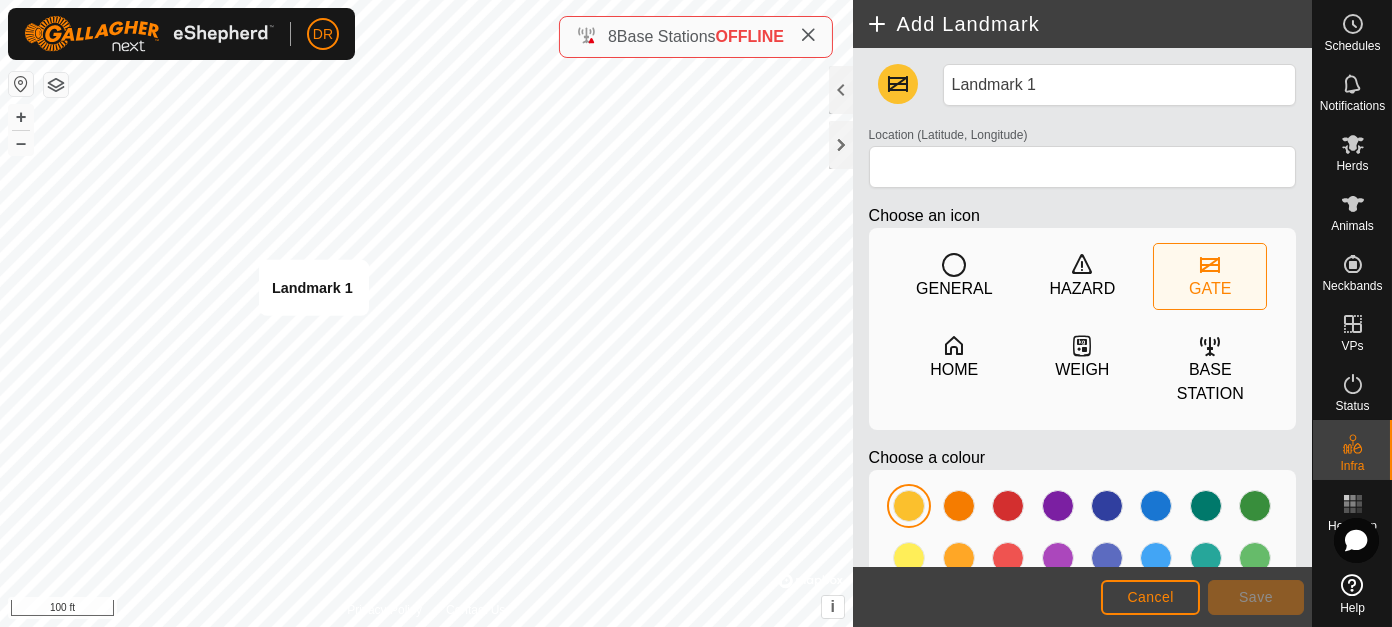 type on "41.396774, -122.872336" 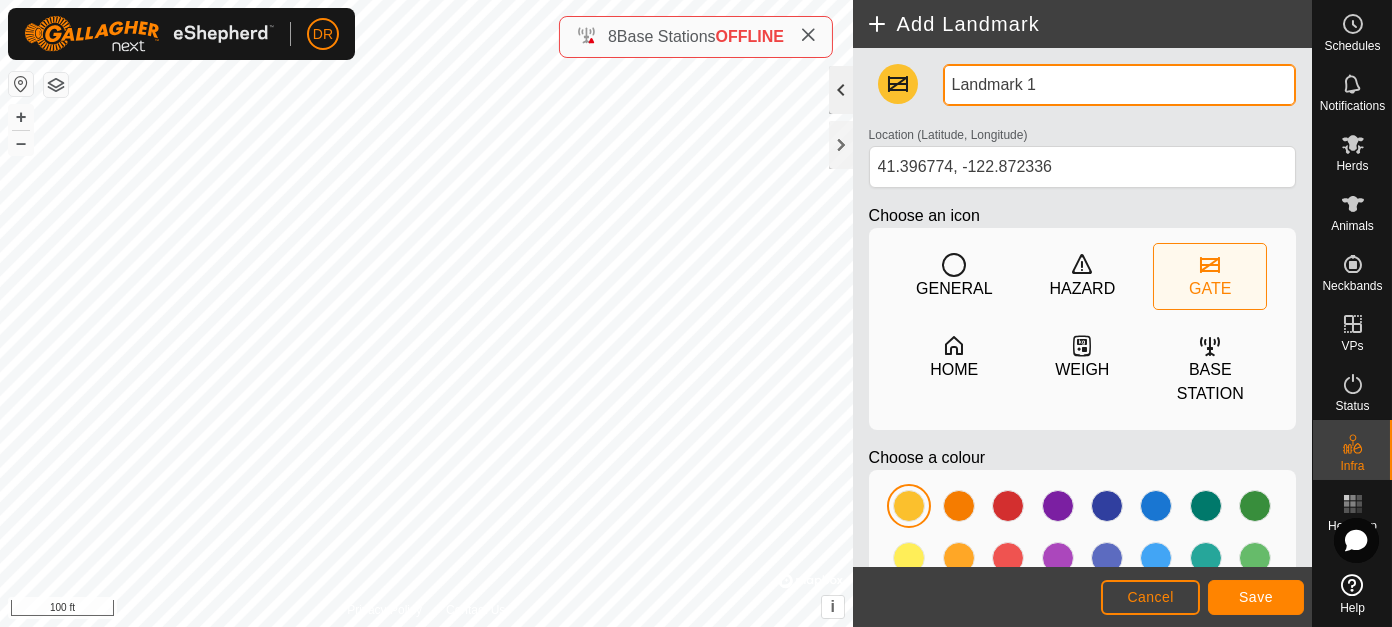 click on "Privacy Policy Contact Us
Landmark 1
+ – ⇧ i ©  Mapbox , ©  OpenStreetMap ,  Improve this map 100 ft  Add Landmark  Landmark 1 Location (Latitude, Longitude) [GEOGRAPHIC_DATA] Choose an icon  GENERAL   HAZARD   GATE   HOME   WEIGH   BASE STATION  Choose a colour Cancel Save" 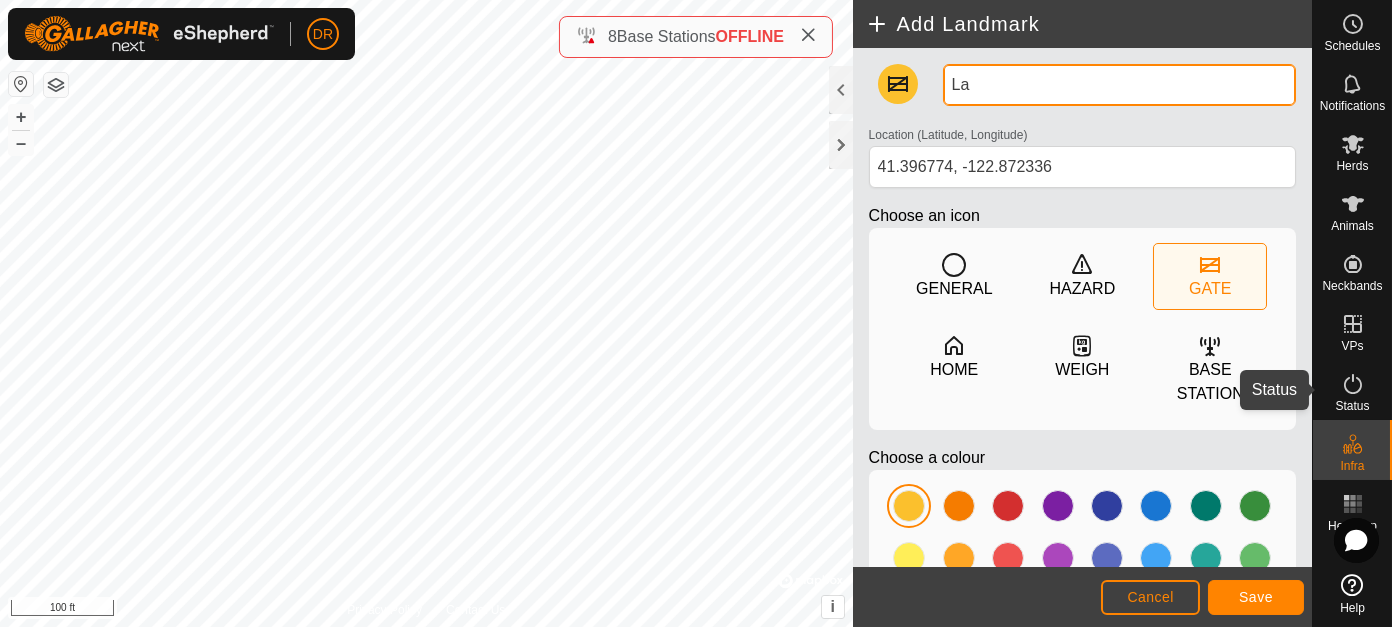 type on "L" 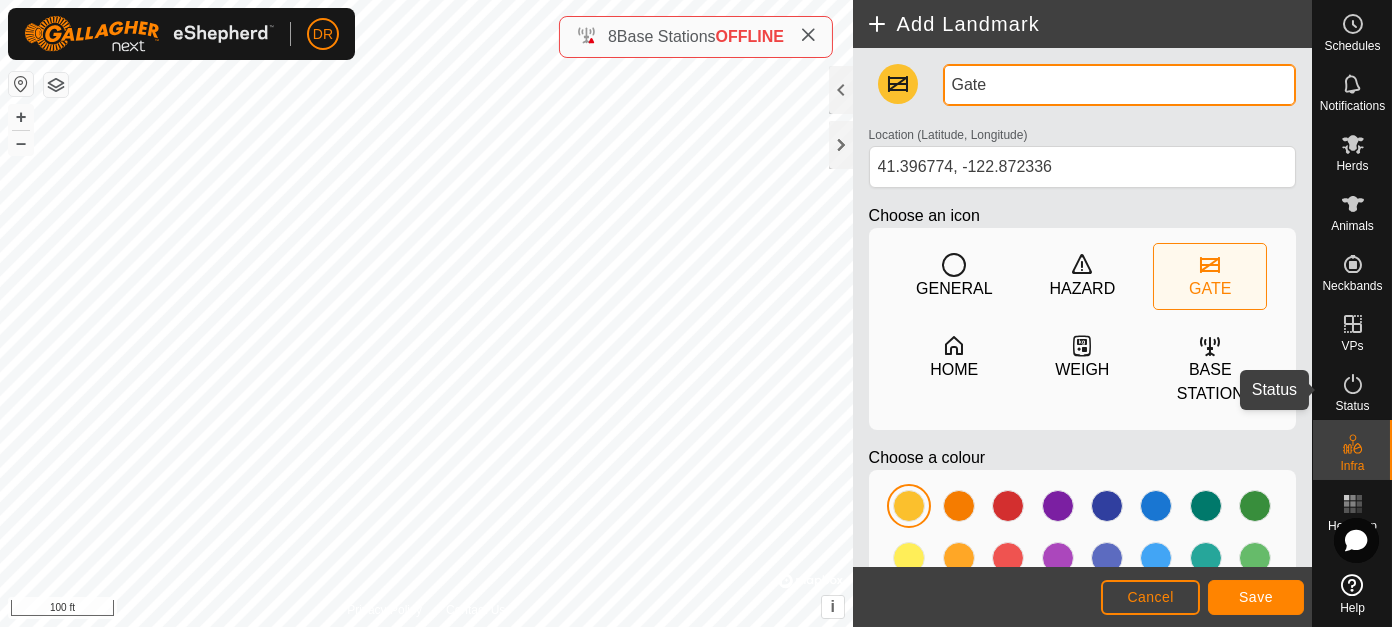 type on "Gate" 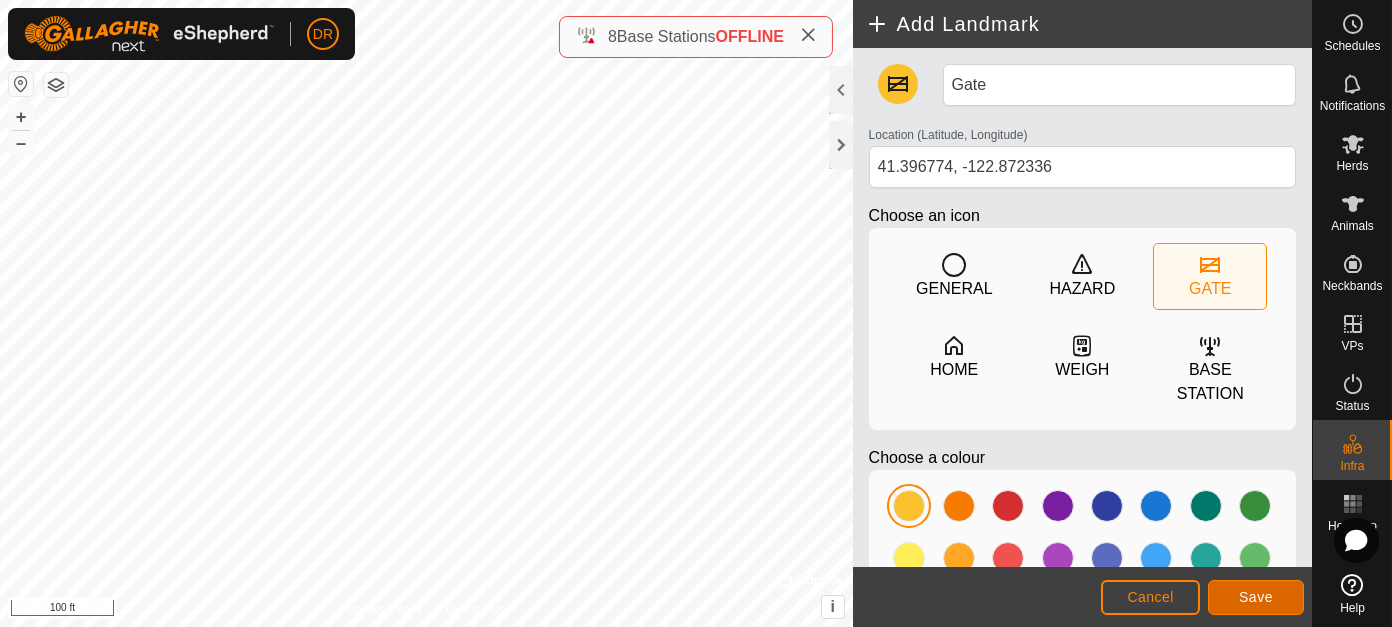 click on "Save" 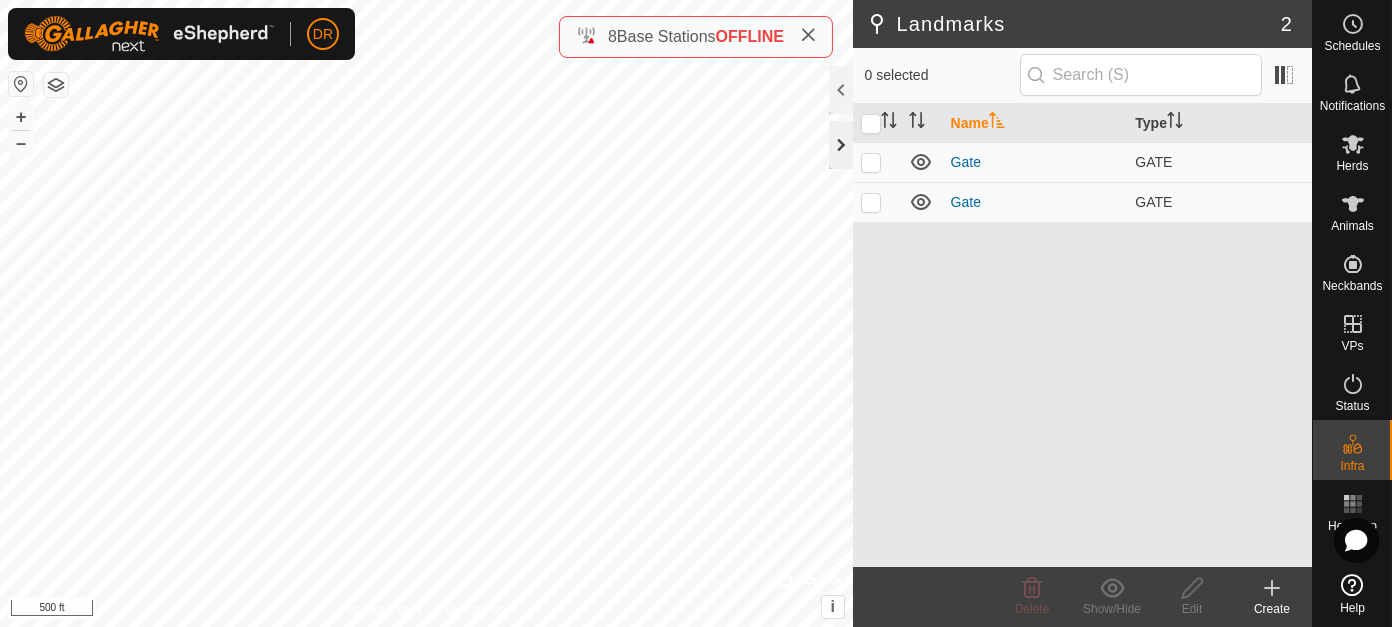 click 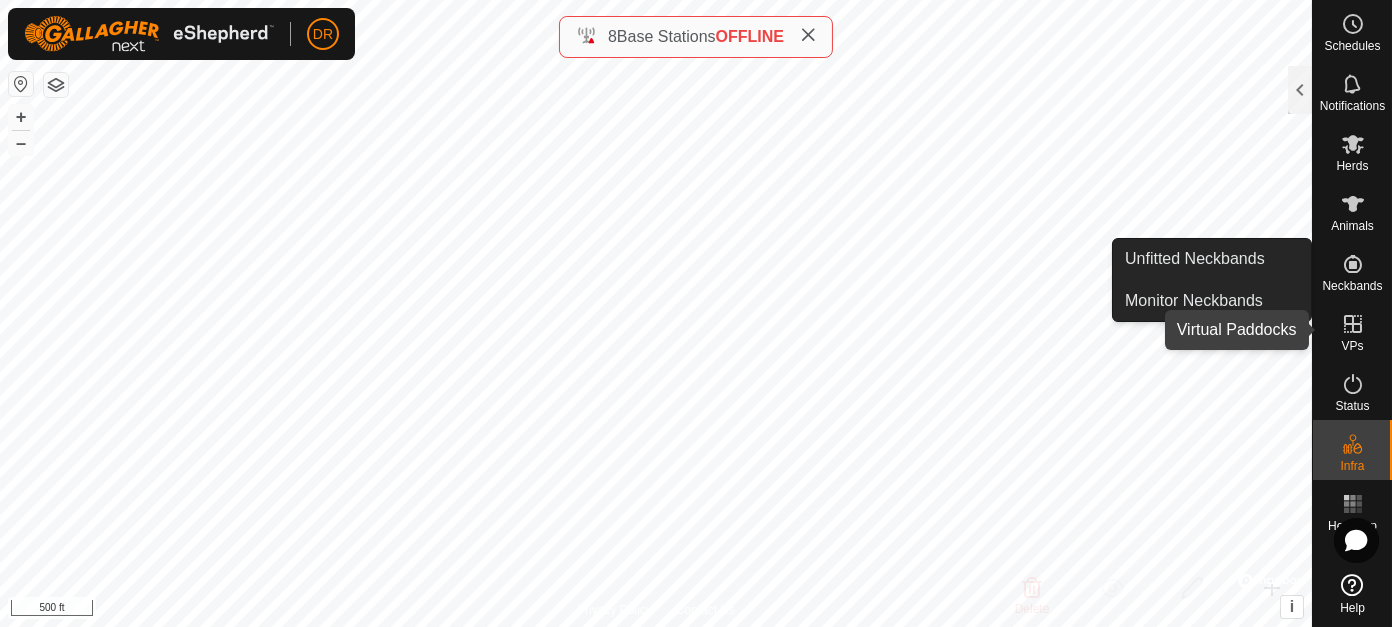 click 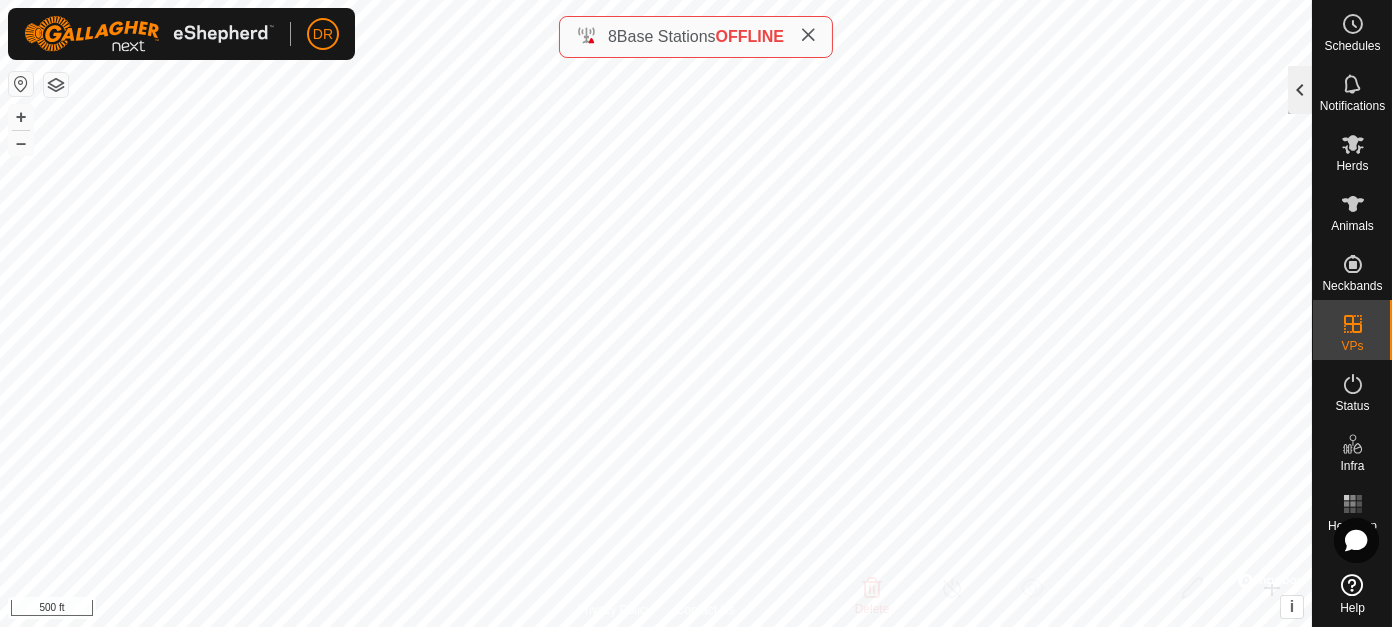 click 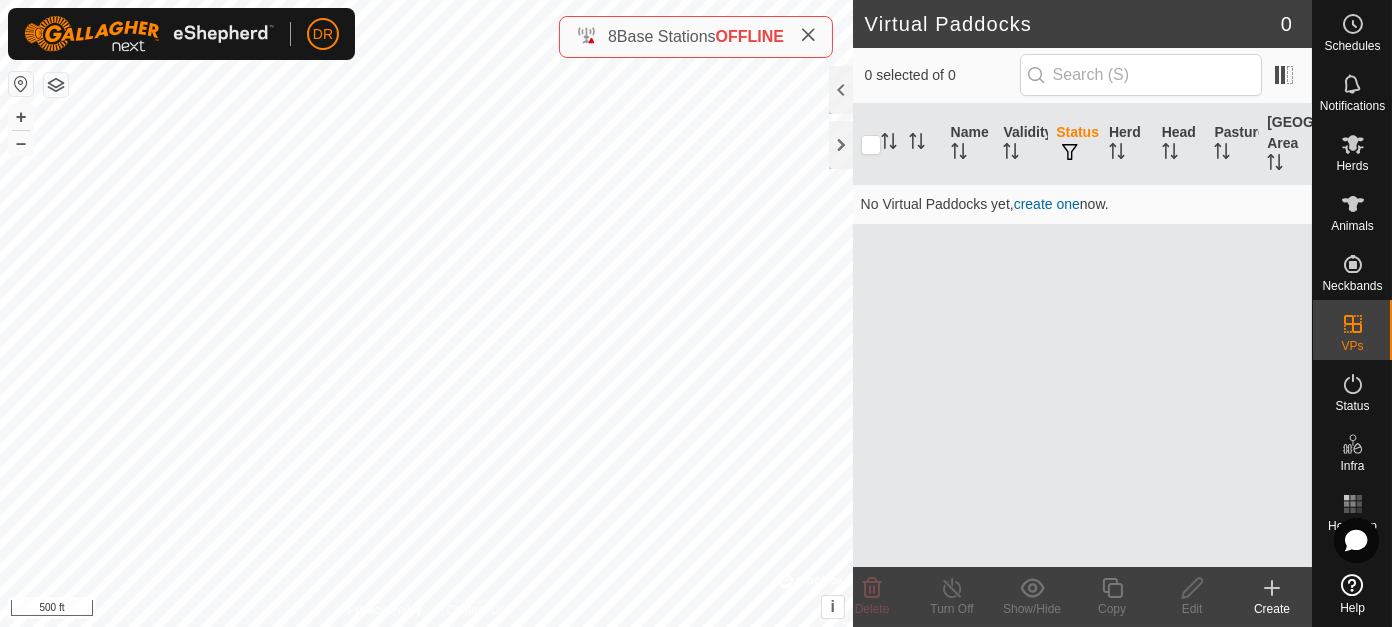 click on "create one" at bounding box center (1047, 204) 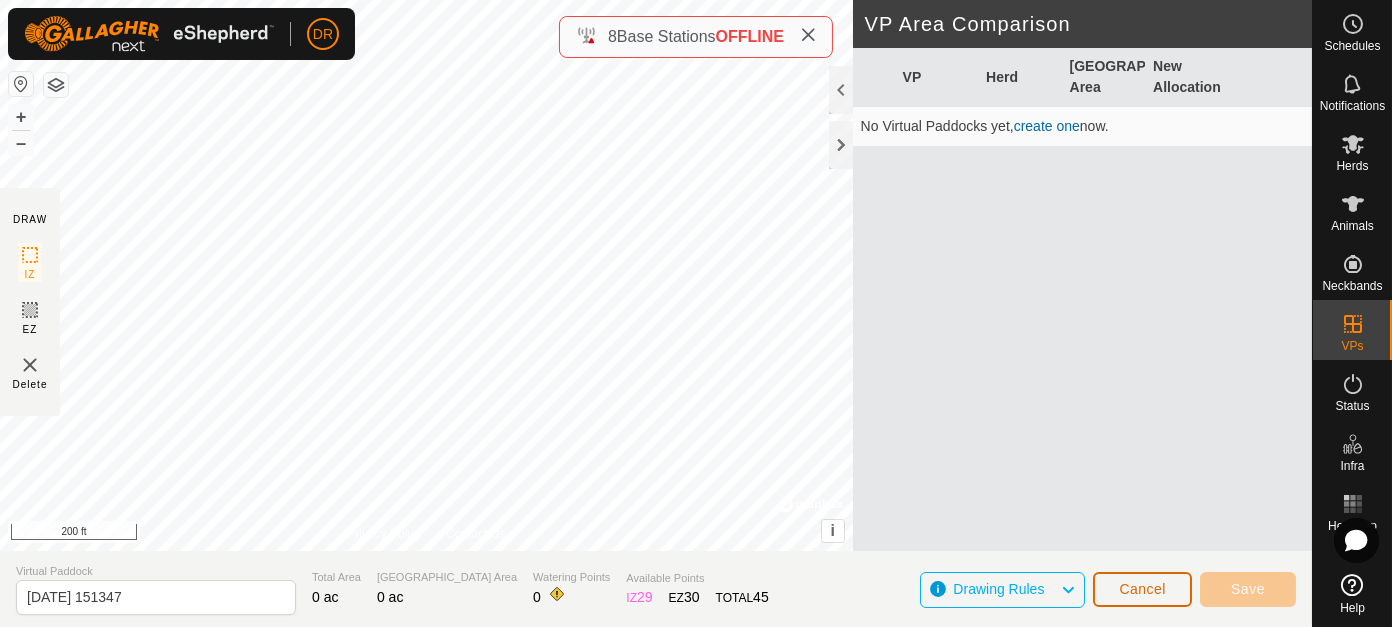 click on "Cancel" 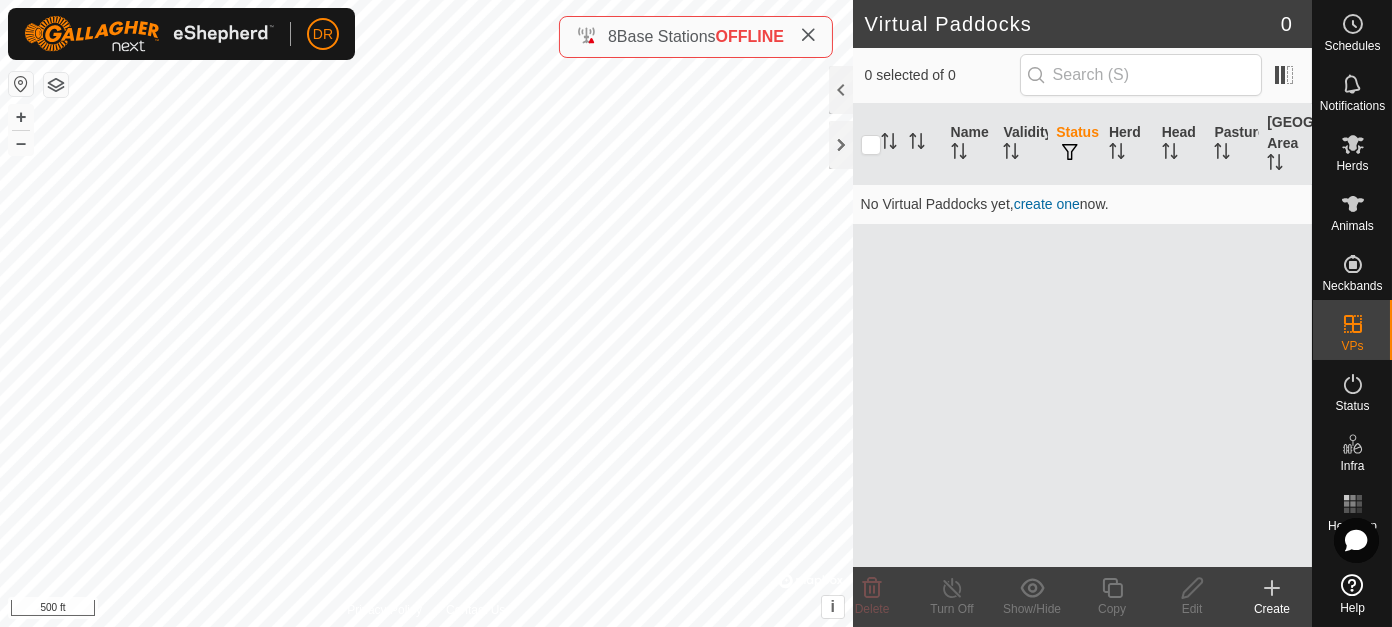 click on "create one" at bounding box center (1047, 204) 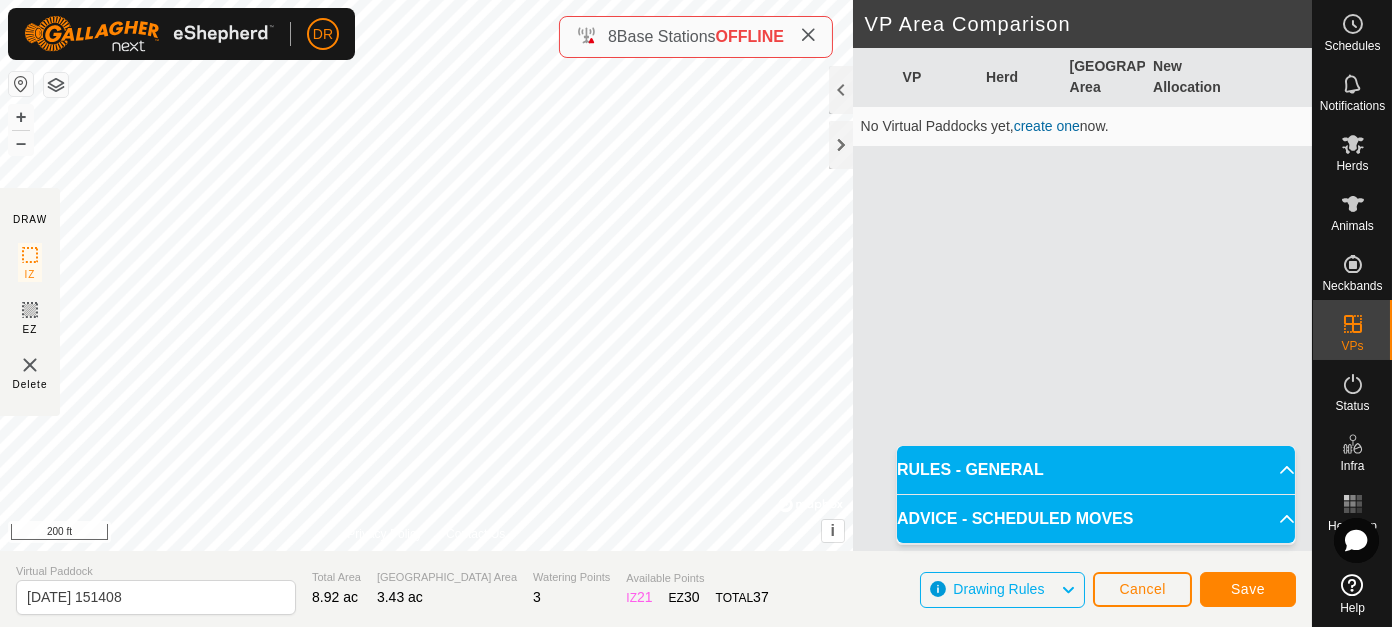 click 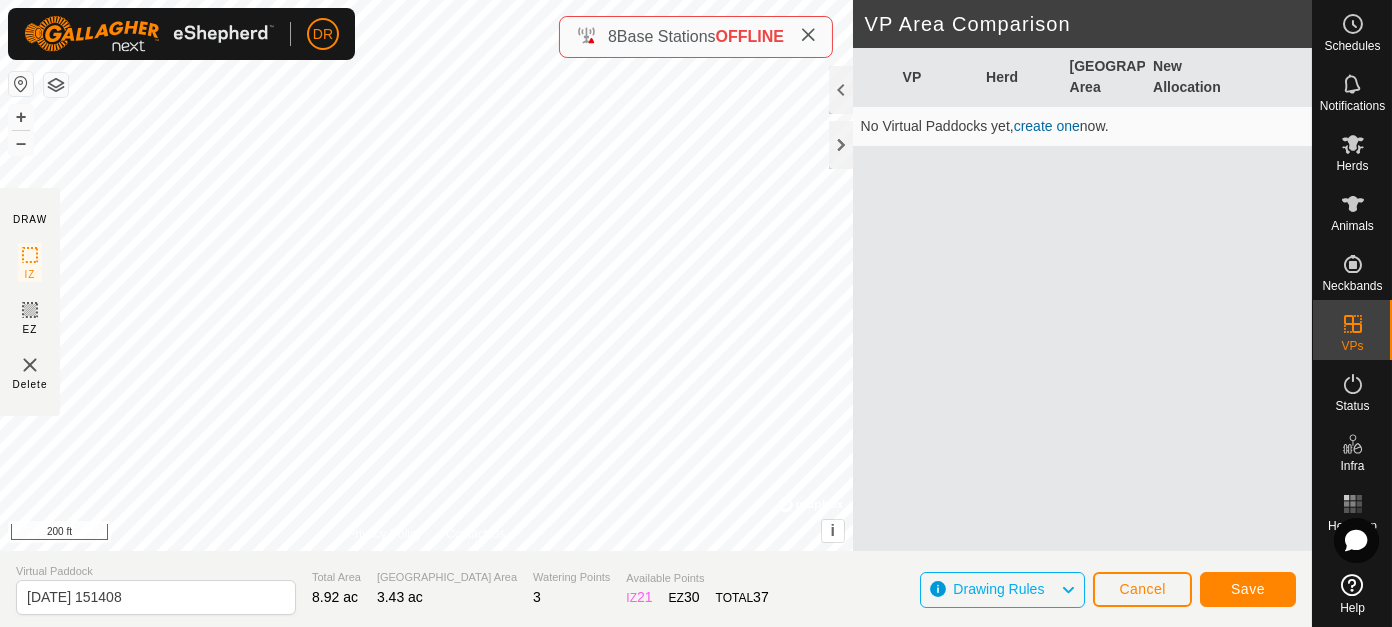 click 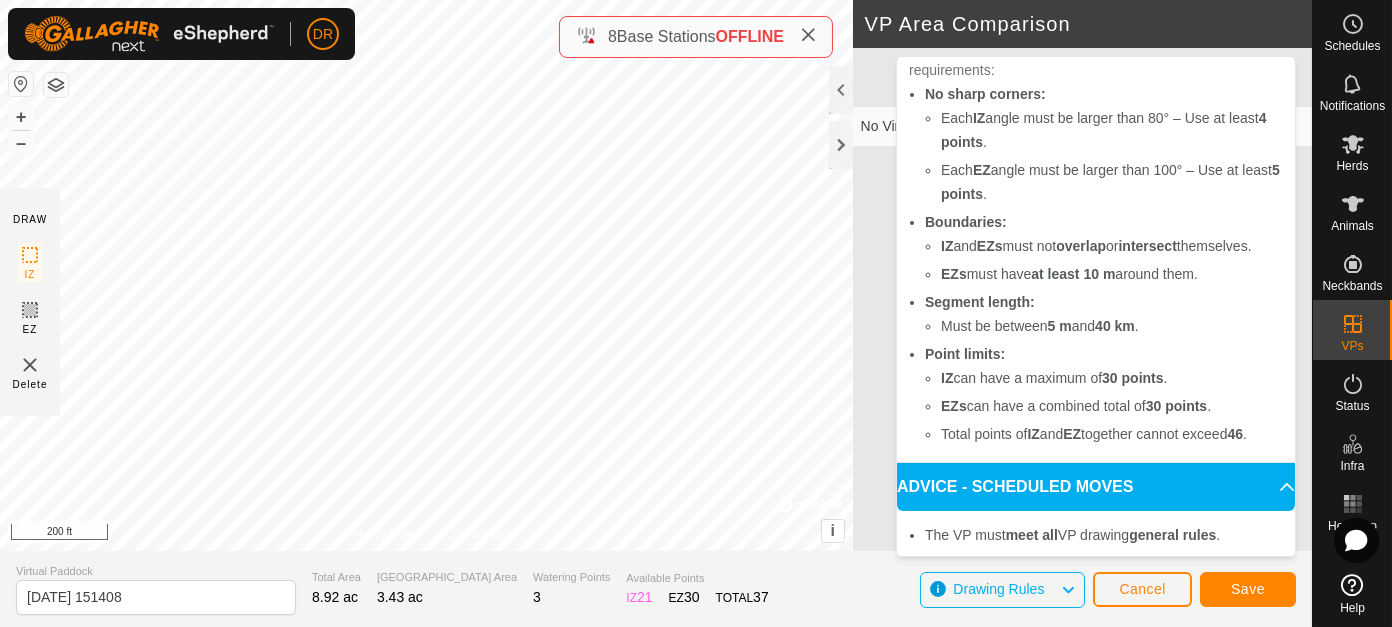 scroll, scrollTop: 200, scrollLeft: 0, axis: vertical 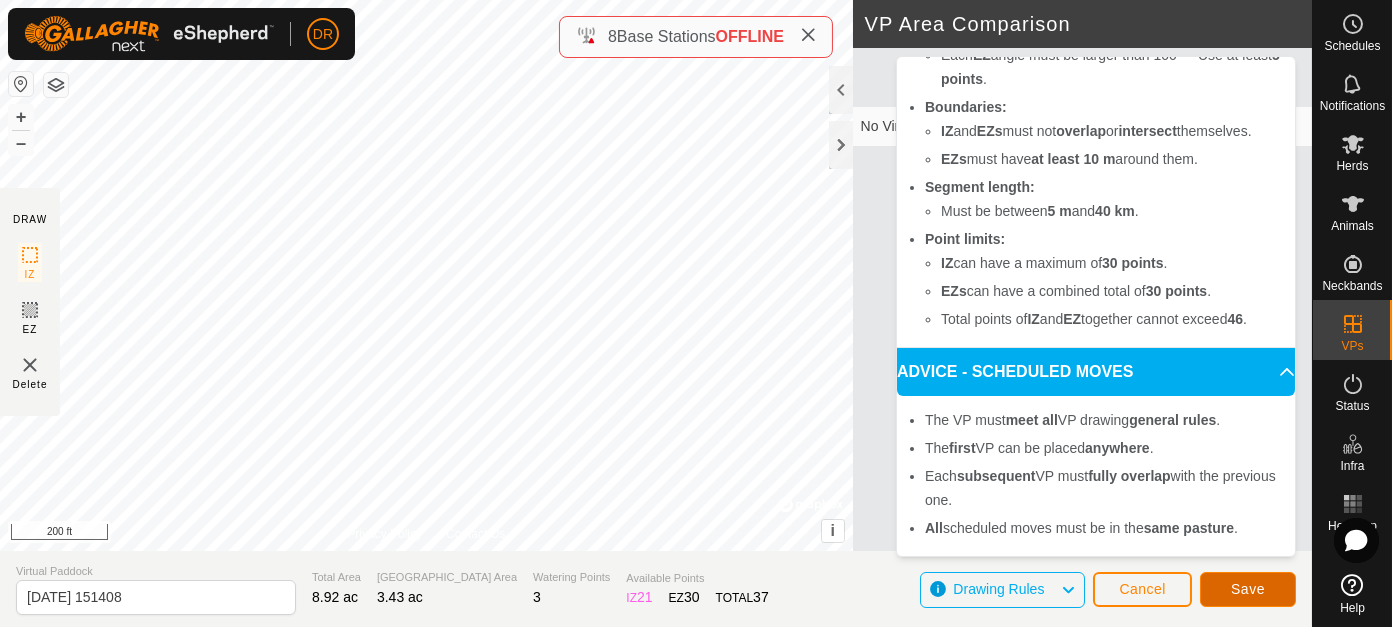 click on "Save" 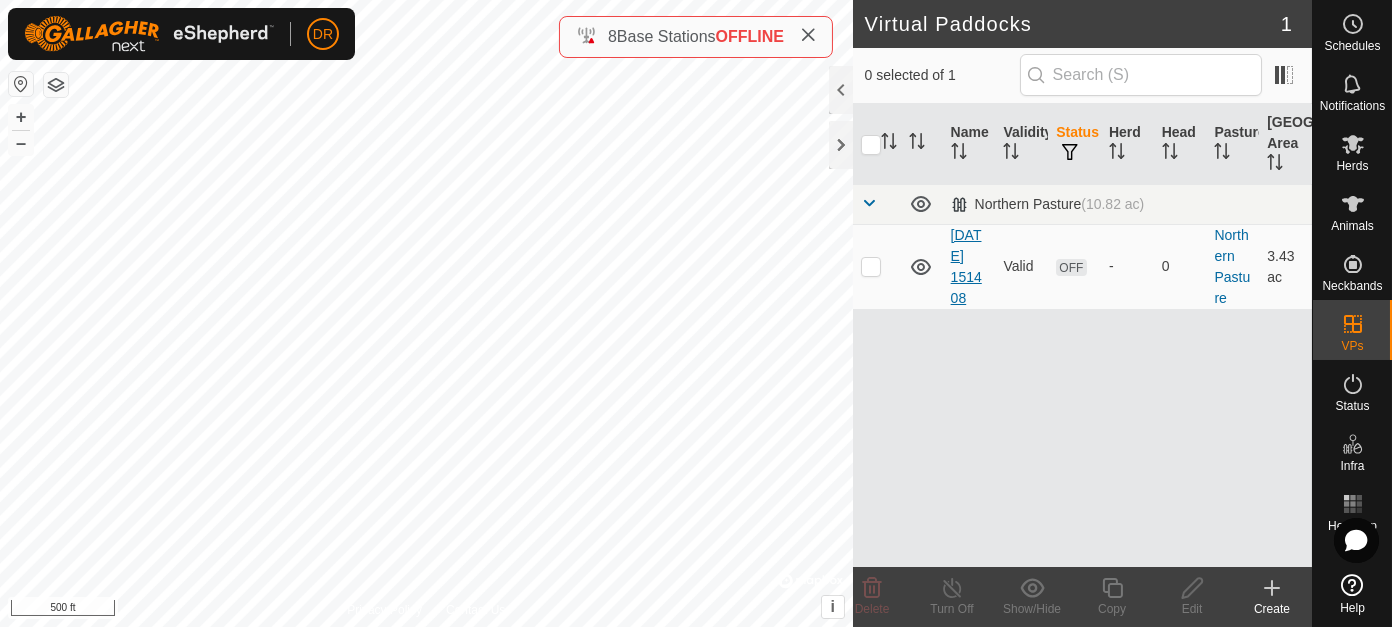 click on "[DATE] 151408" at bounding box center [966, 266] 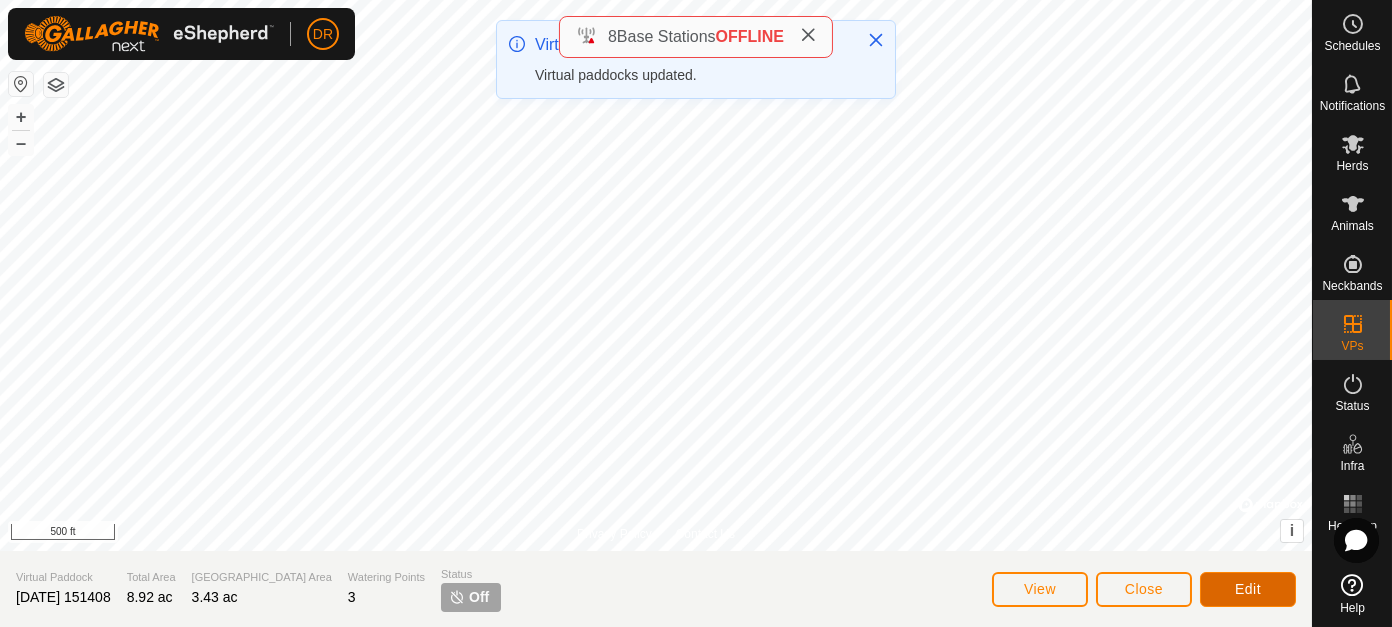 click on "Edit" 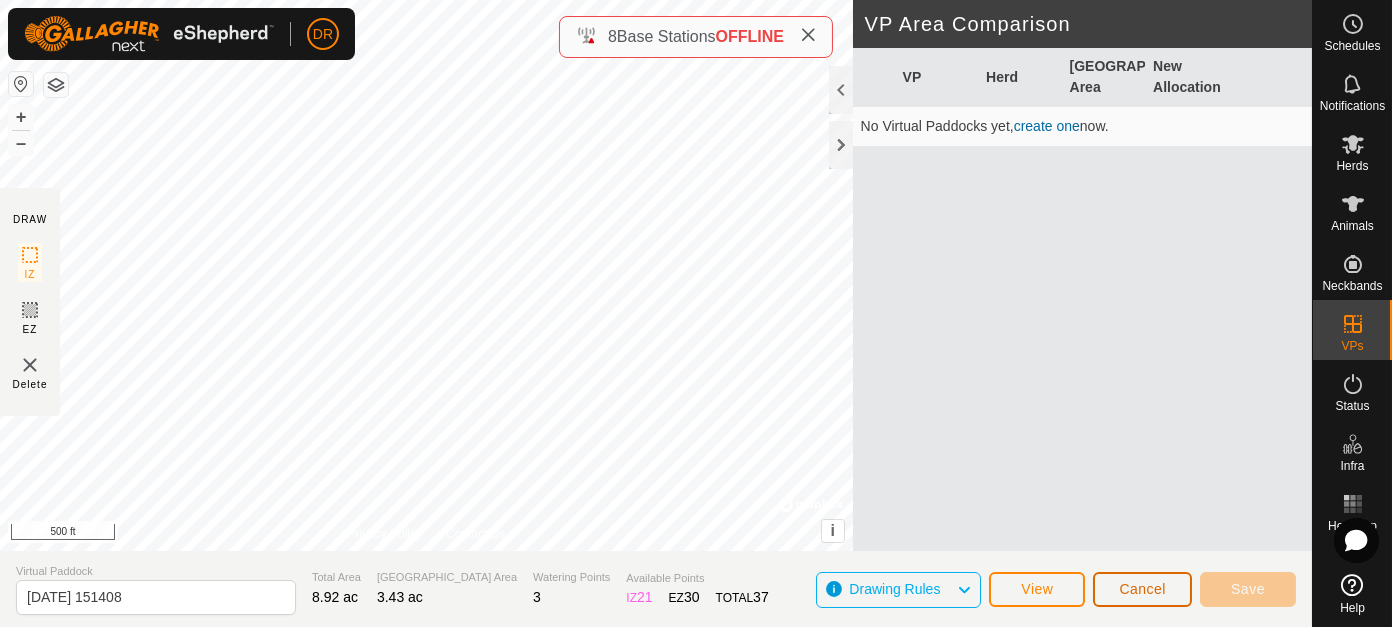 click on "Cancel" 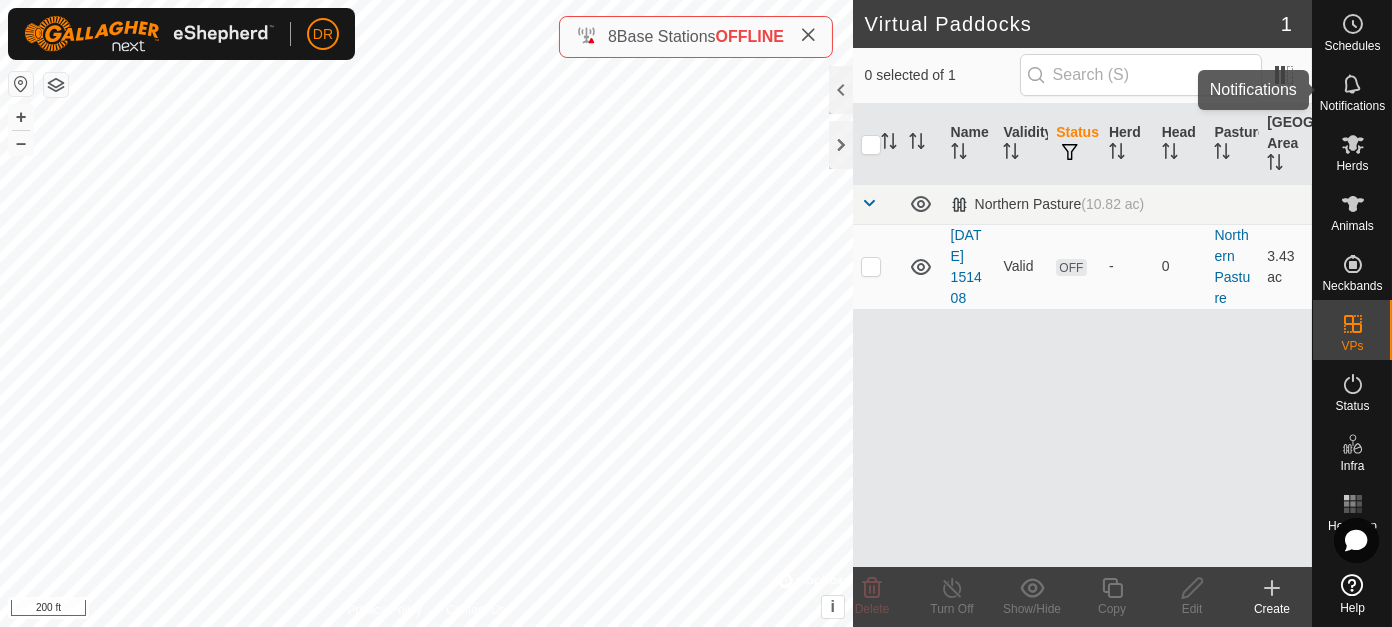 click 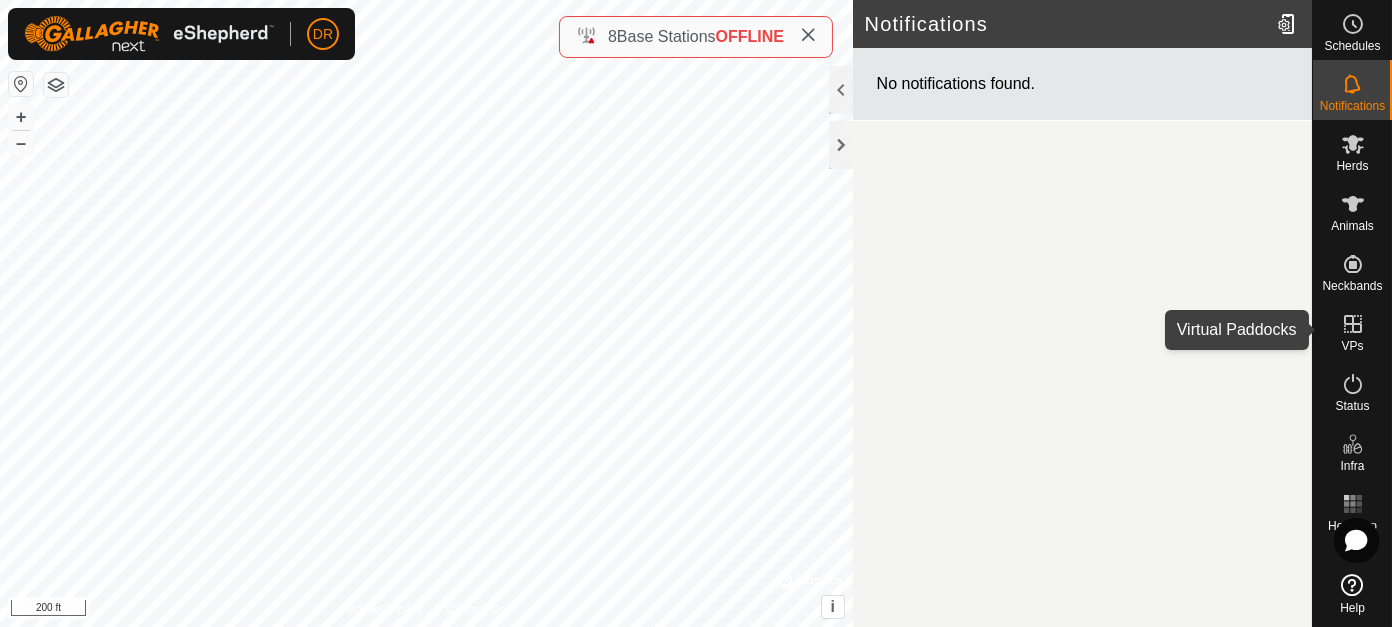 click 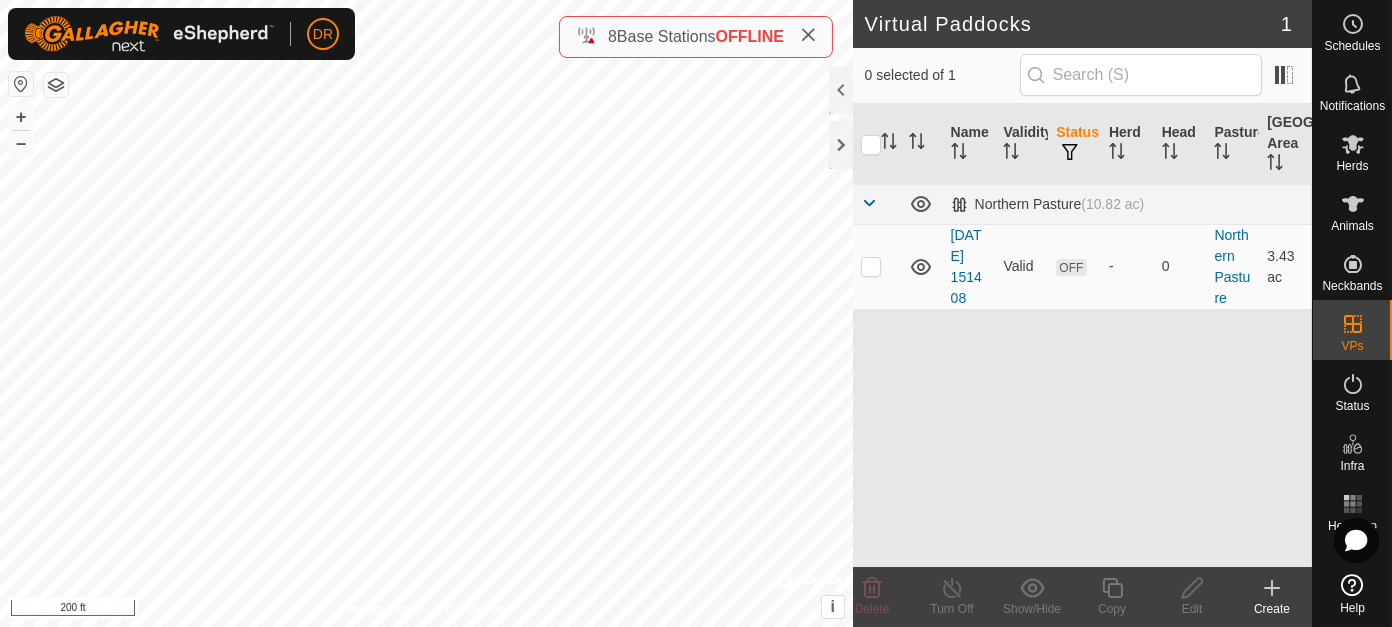 click on "Create" 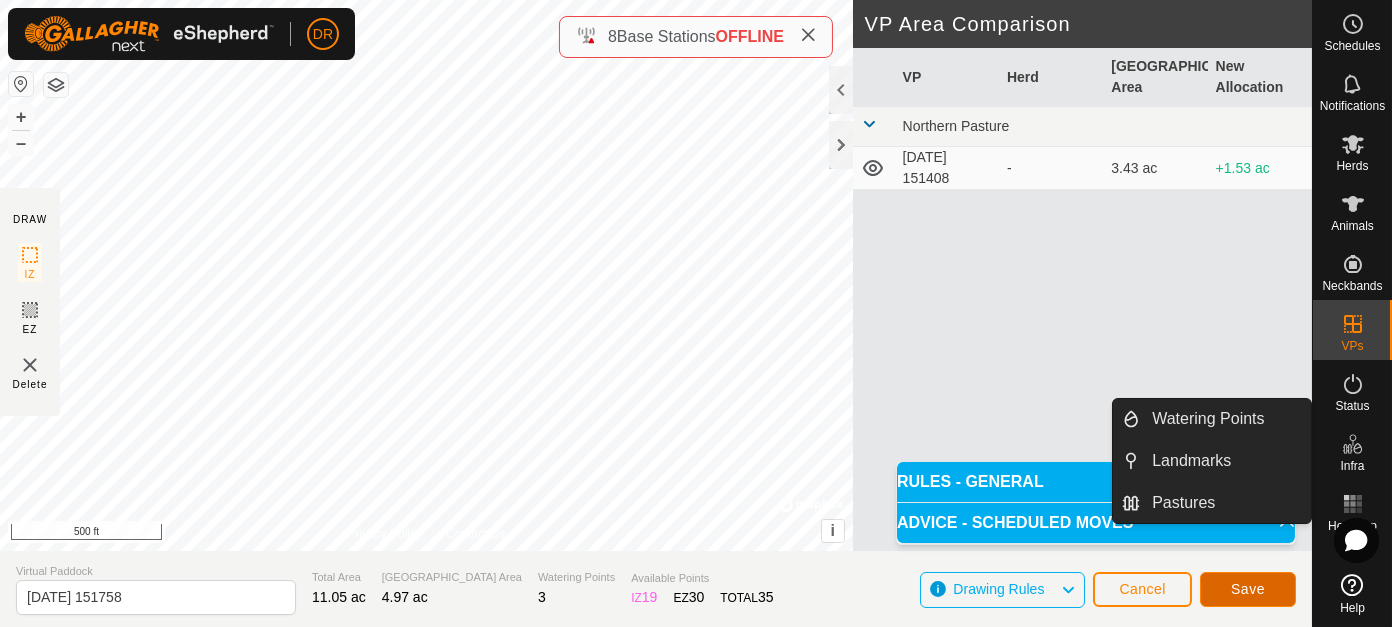 click on "Save" 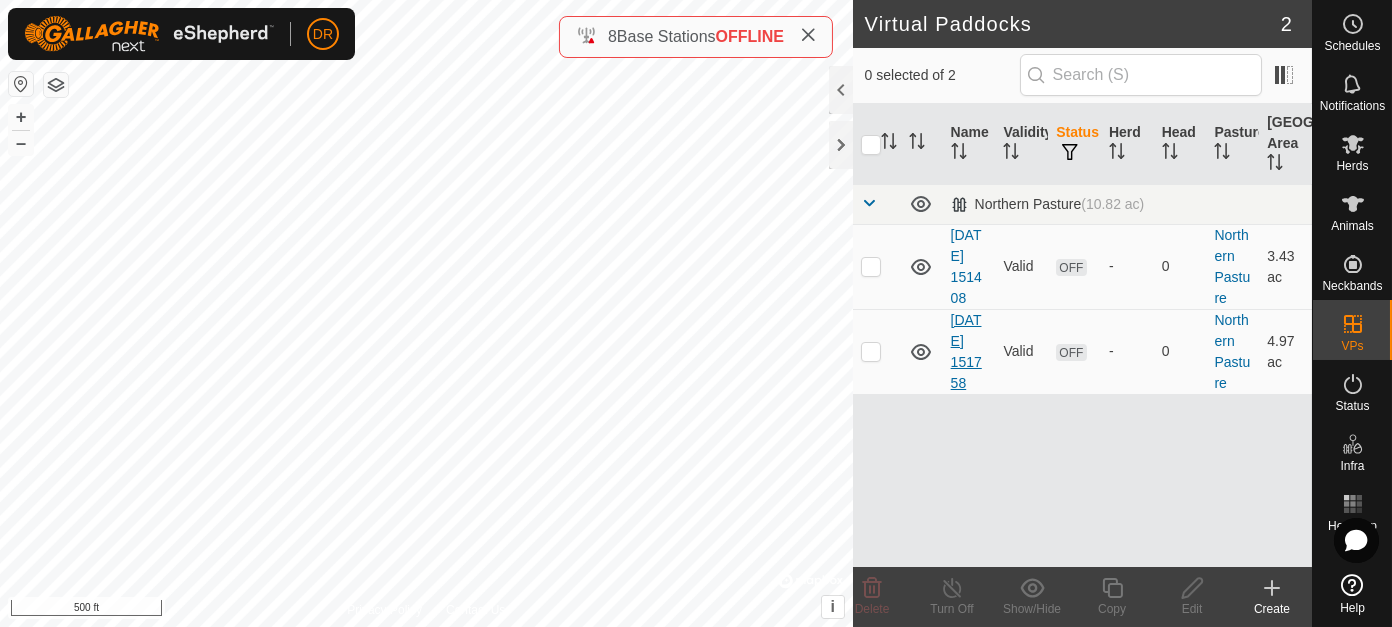 click on "[DATE] 151758" at bounding box center [966, 351] 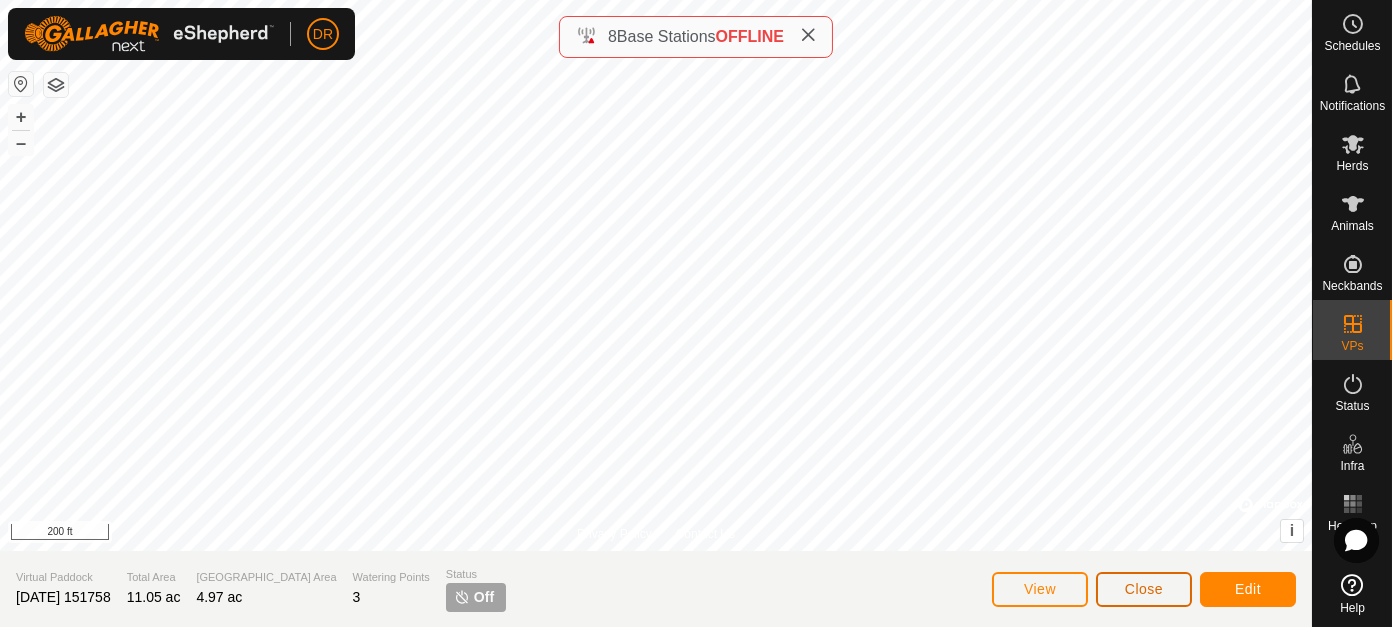 click on "Close" 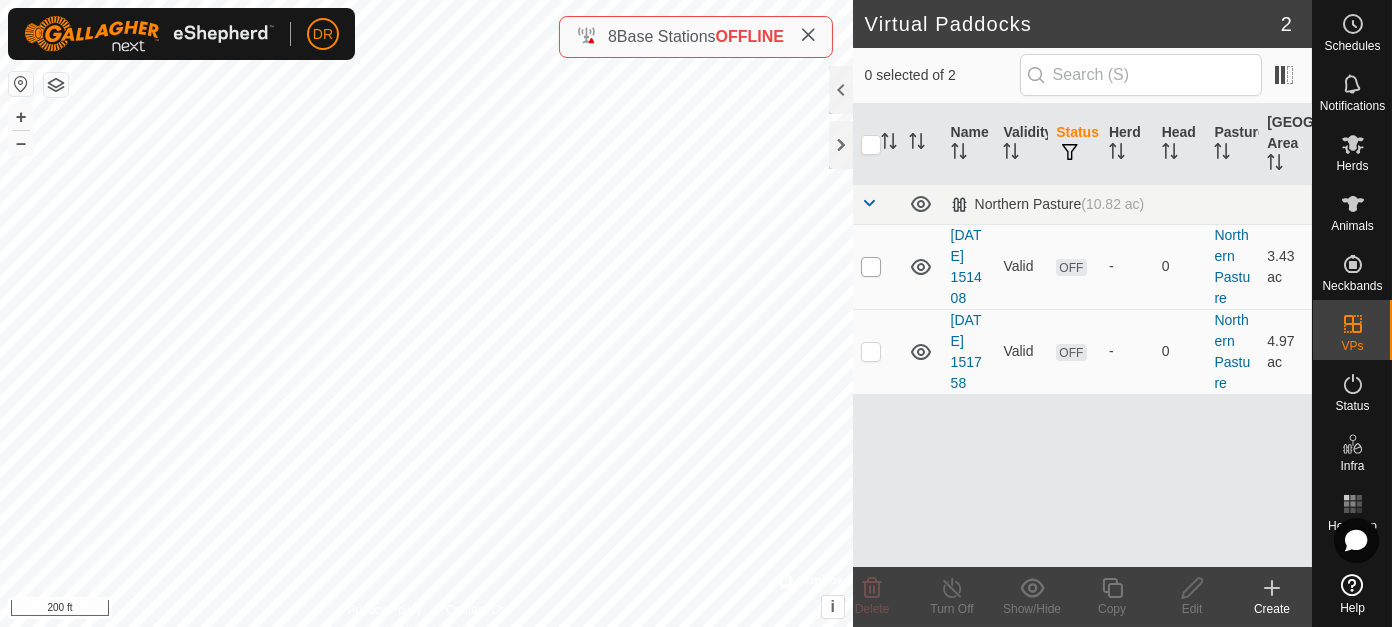 click at bounding box center (871, 267) 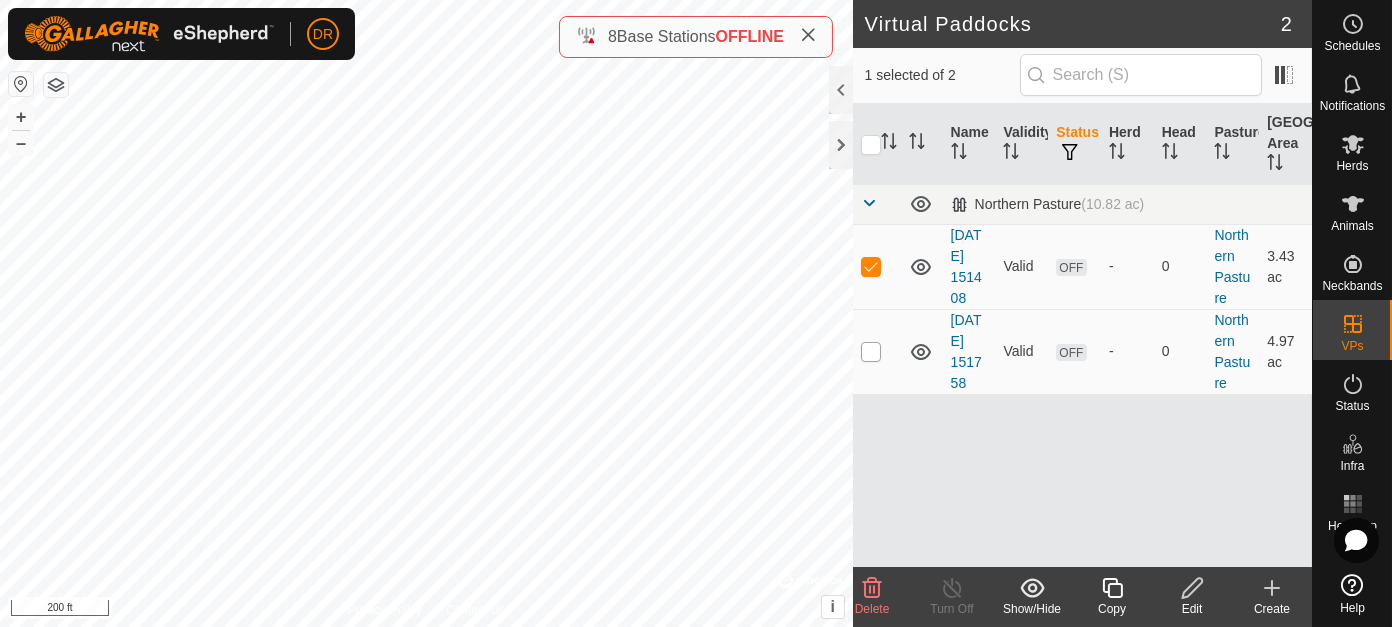click at bounding box center [871, 352] 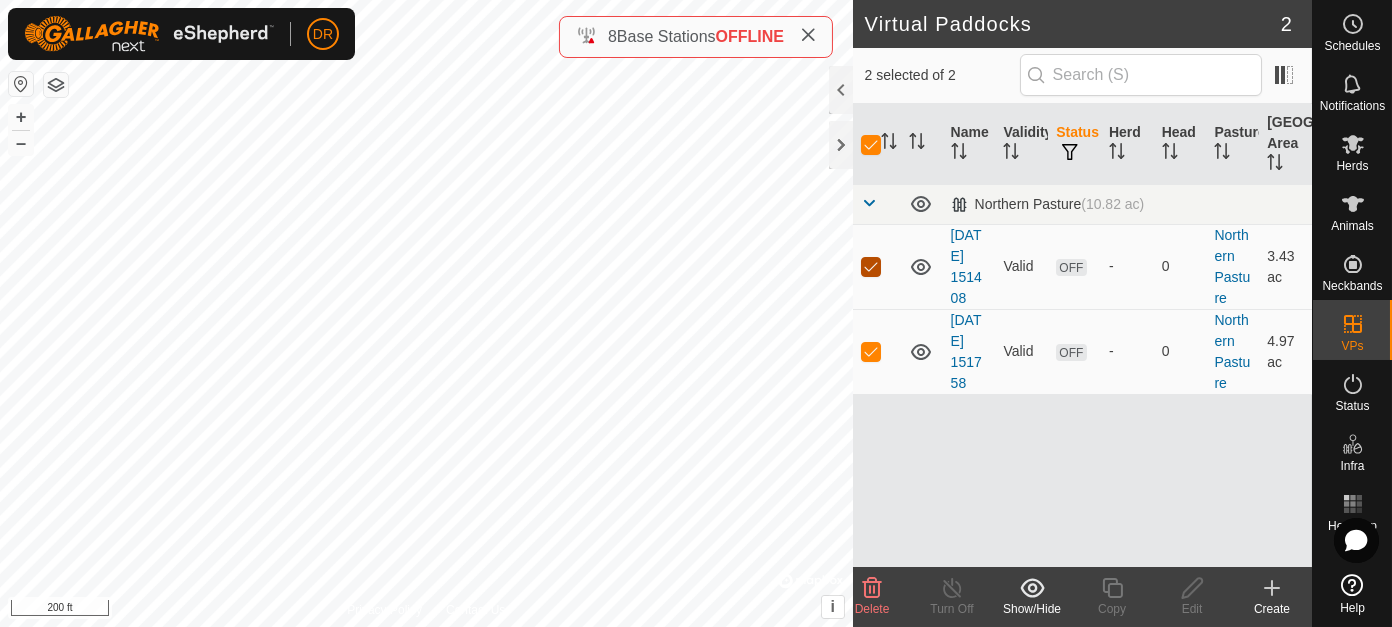click at bounding box center [871, 267] 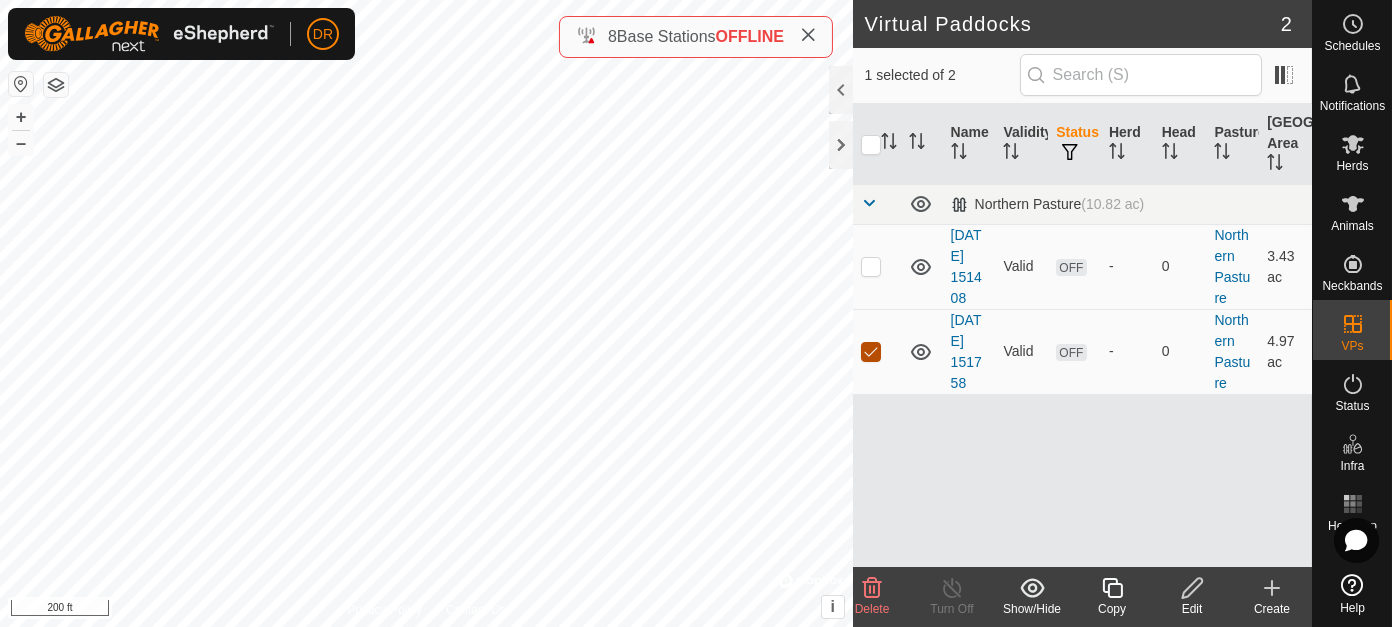 click at bounding box center (871, 352) 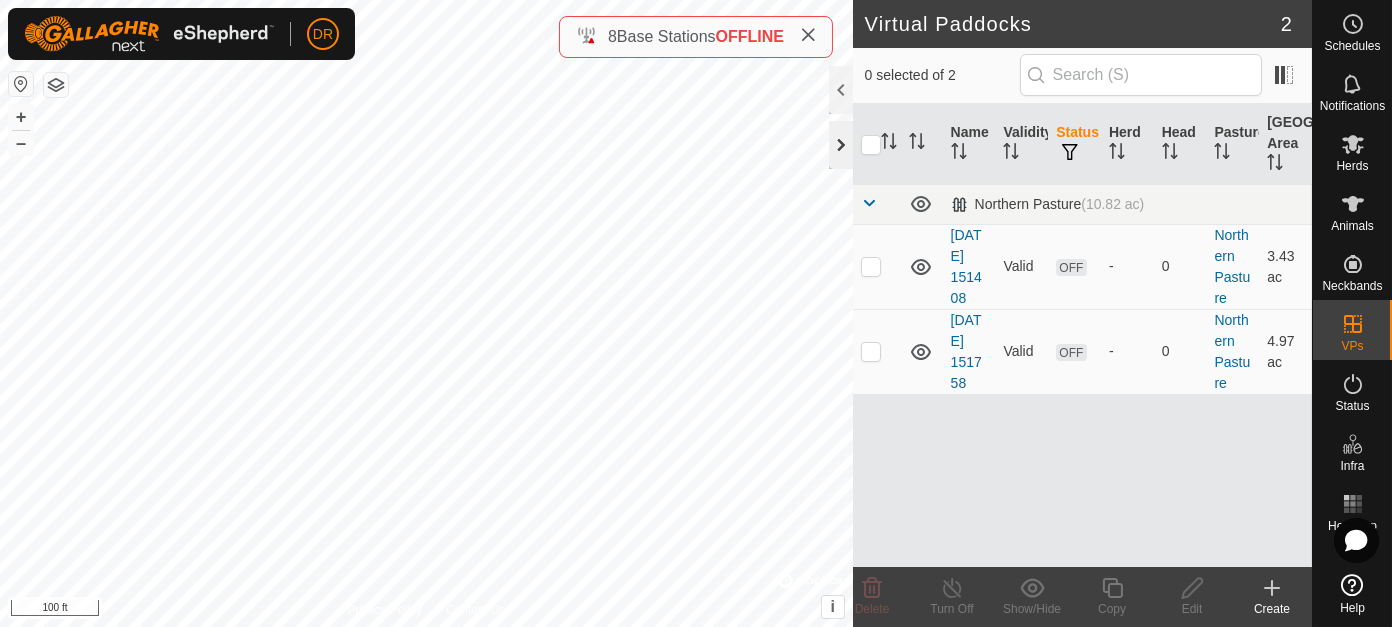 click 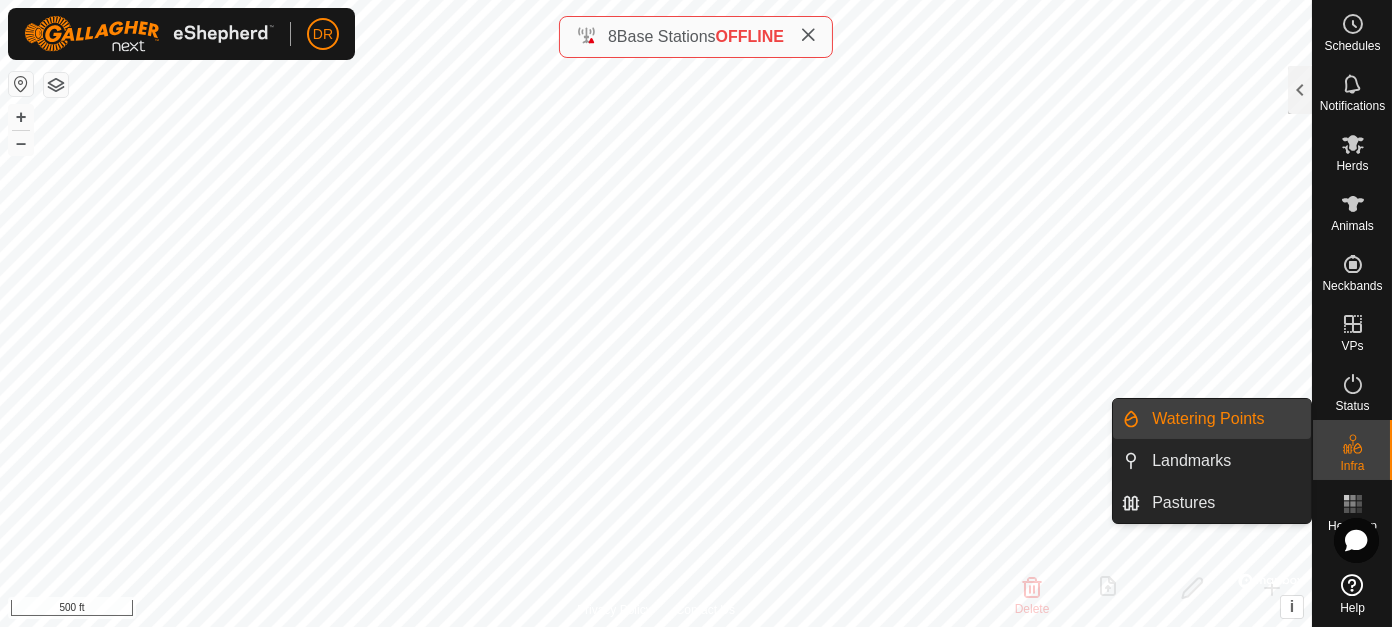click 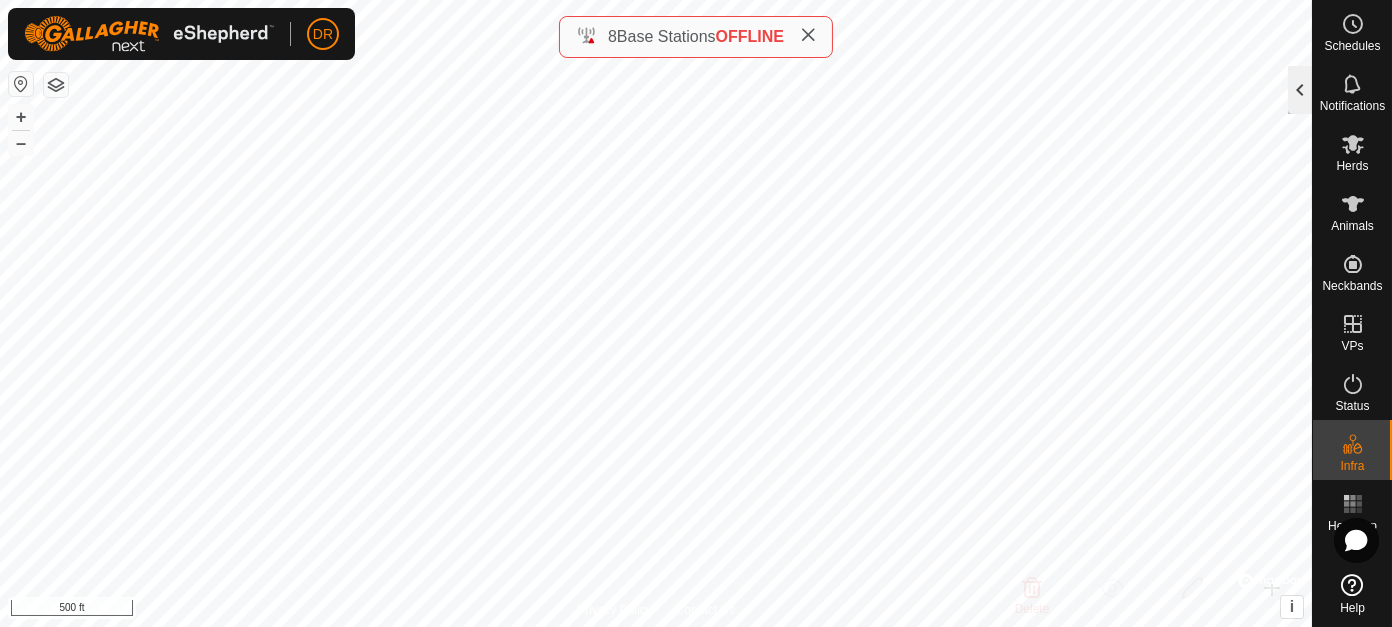 drag, startPoint x: 1303, startPoint y: 93, endPoint x: 1313, endPoint y: 112, distance: 21.470911 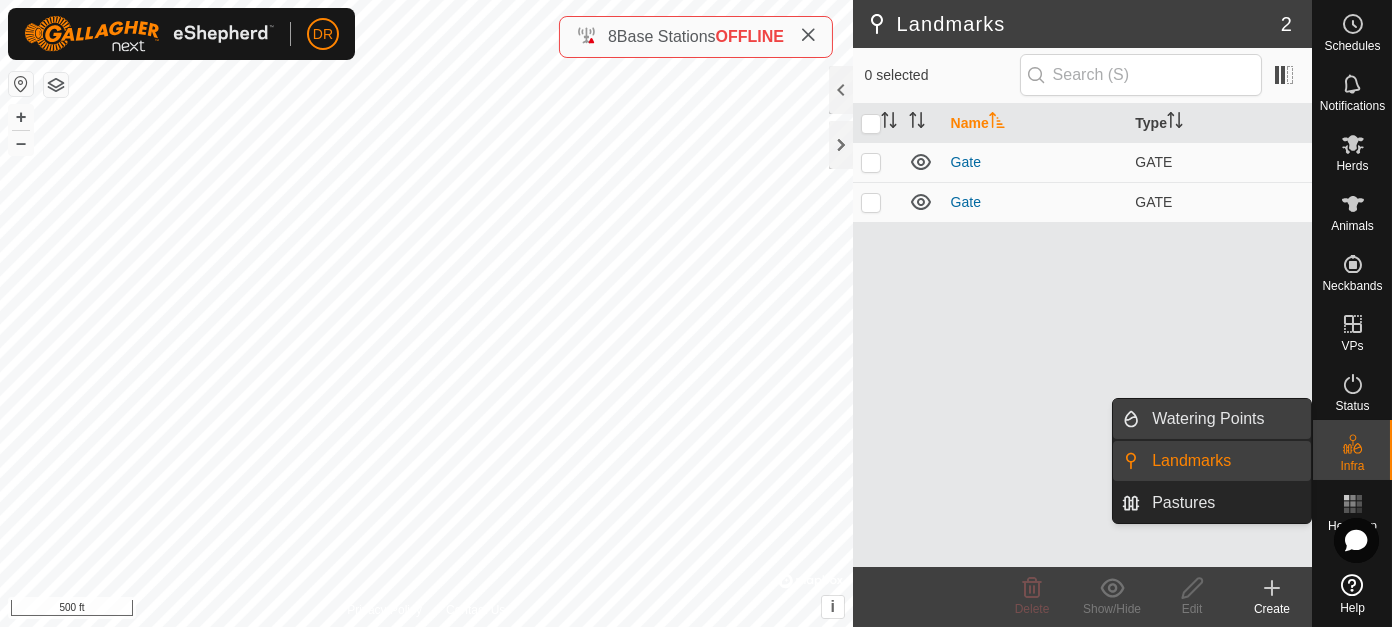 click on "Watering Points" at bounding box center (1225, 419) 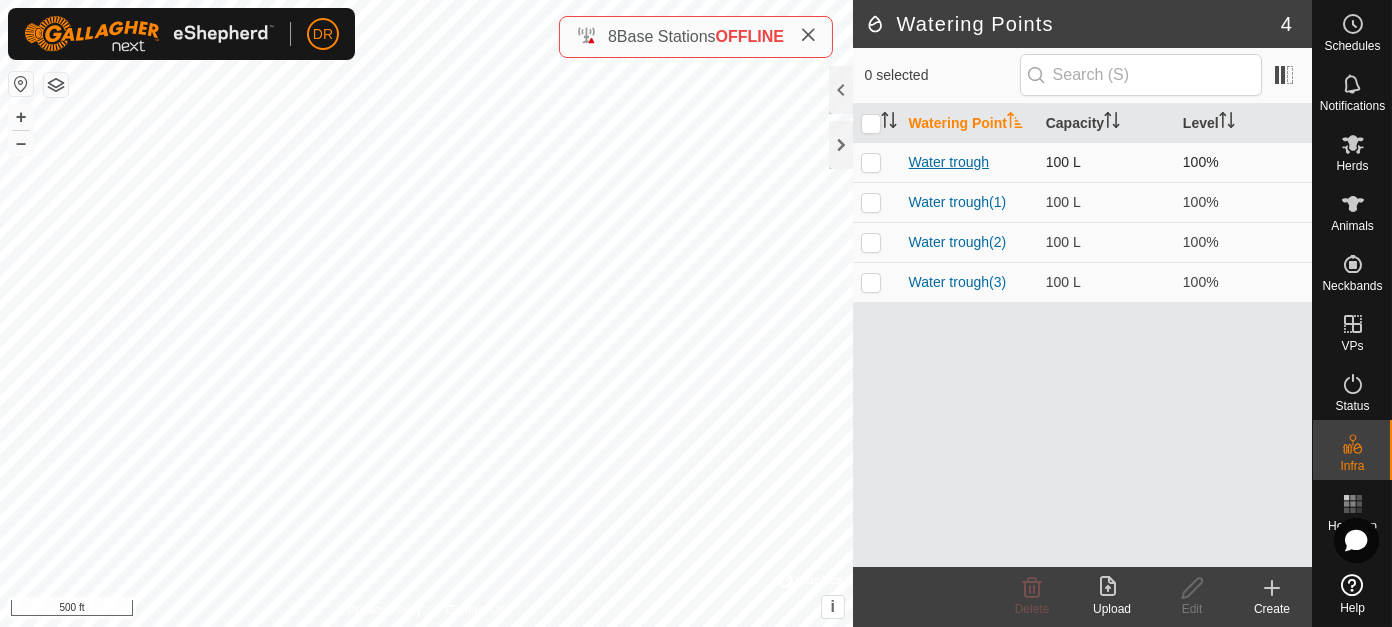 click on "Water trough" at bounding box center [949, 162] 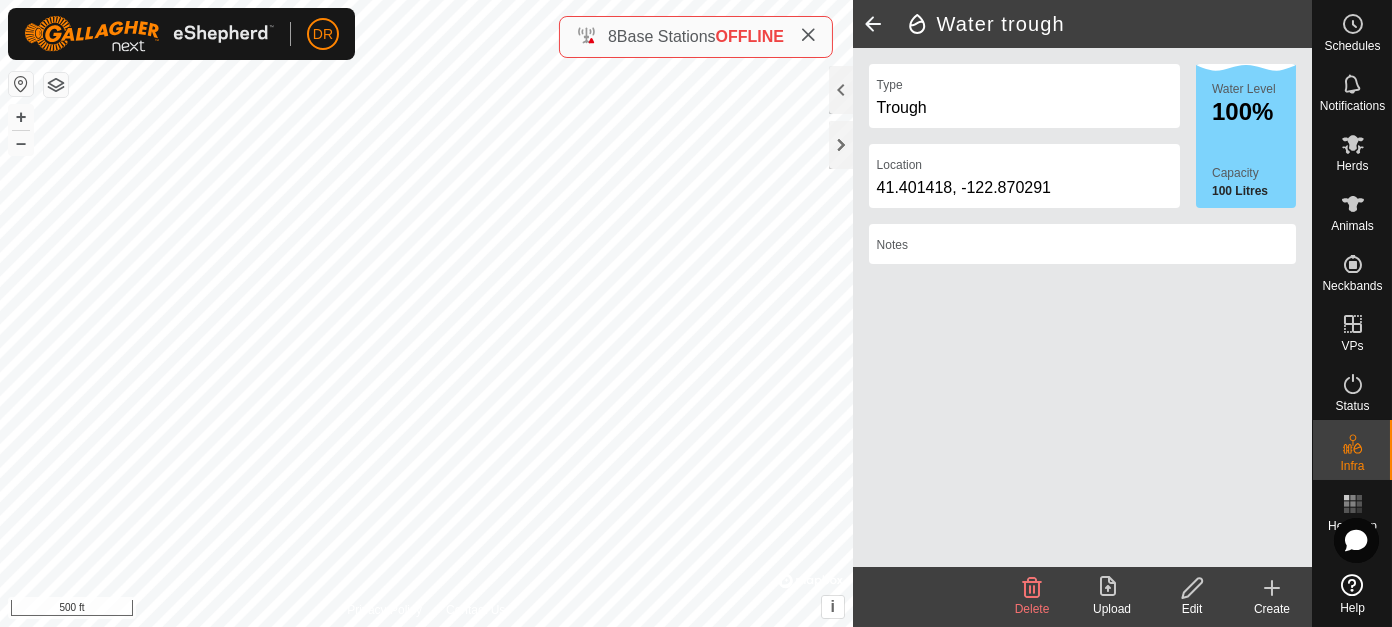 click on "100 Litres" 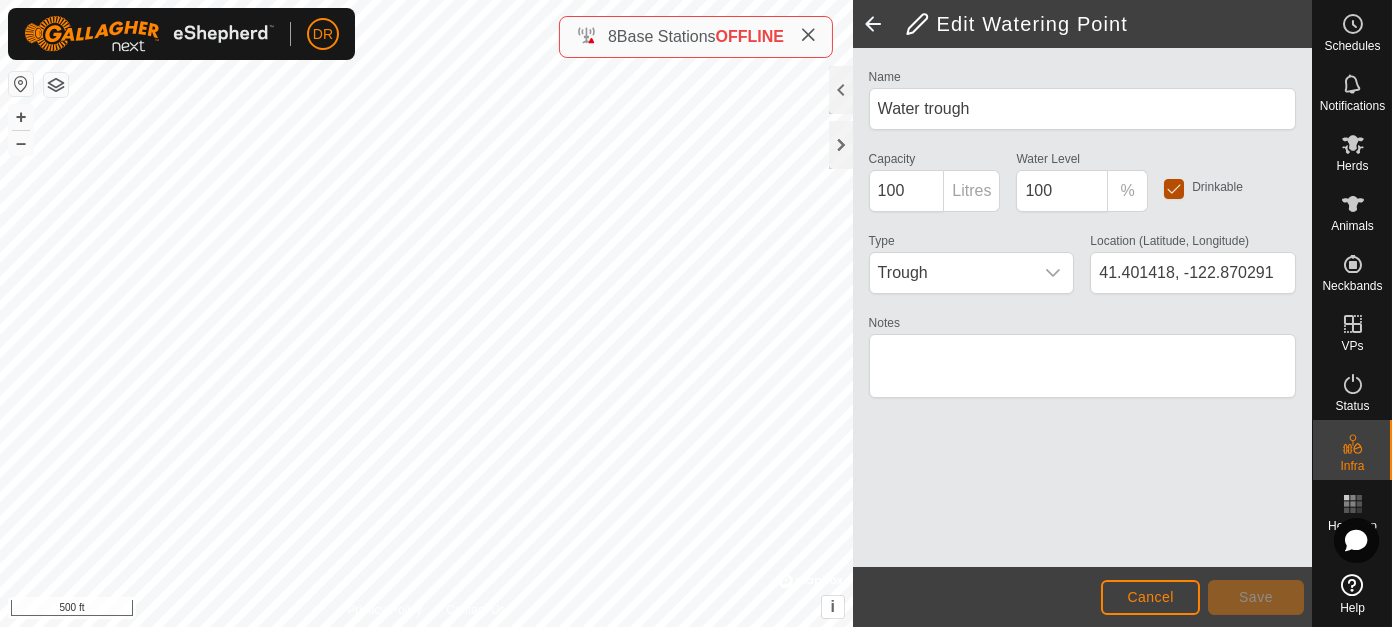 click at bounding box center [1174, 189] 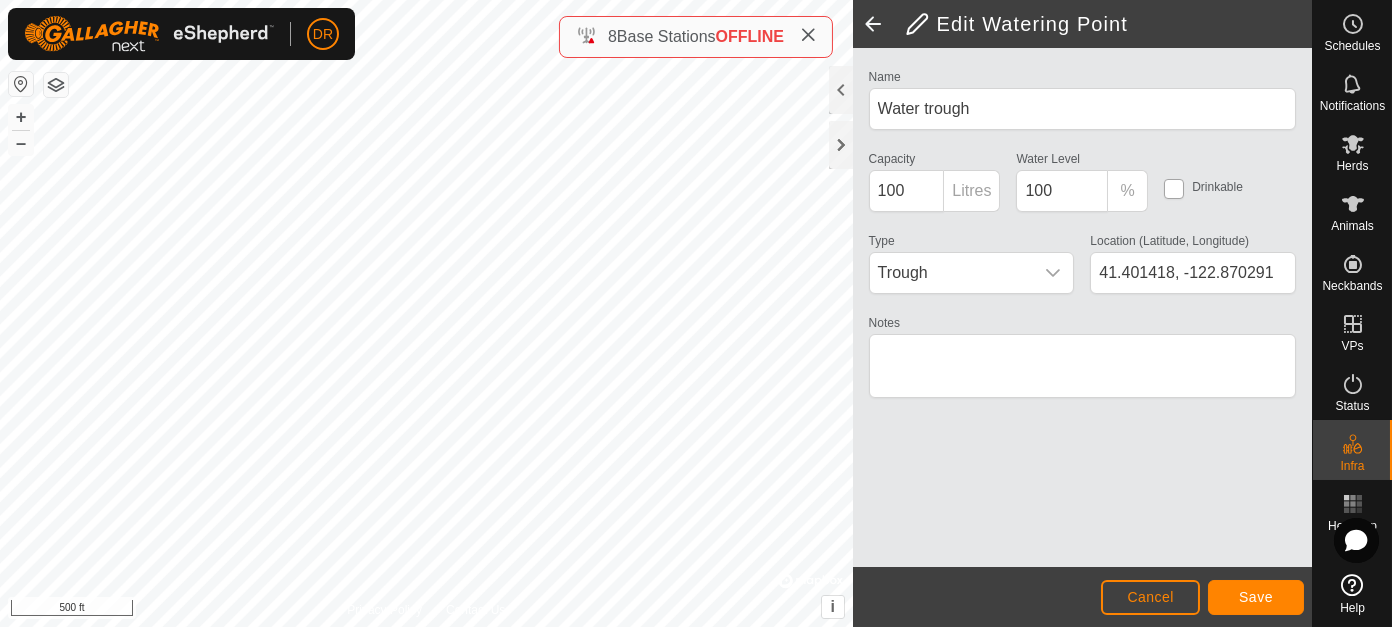 click at bounding box center (1174, 189) 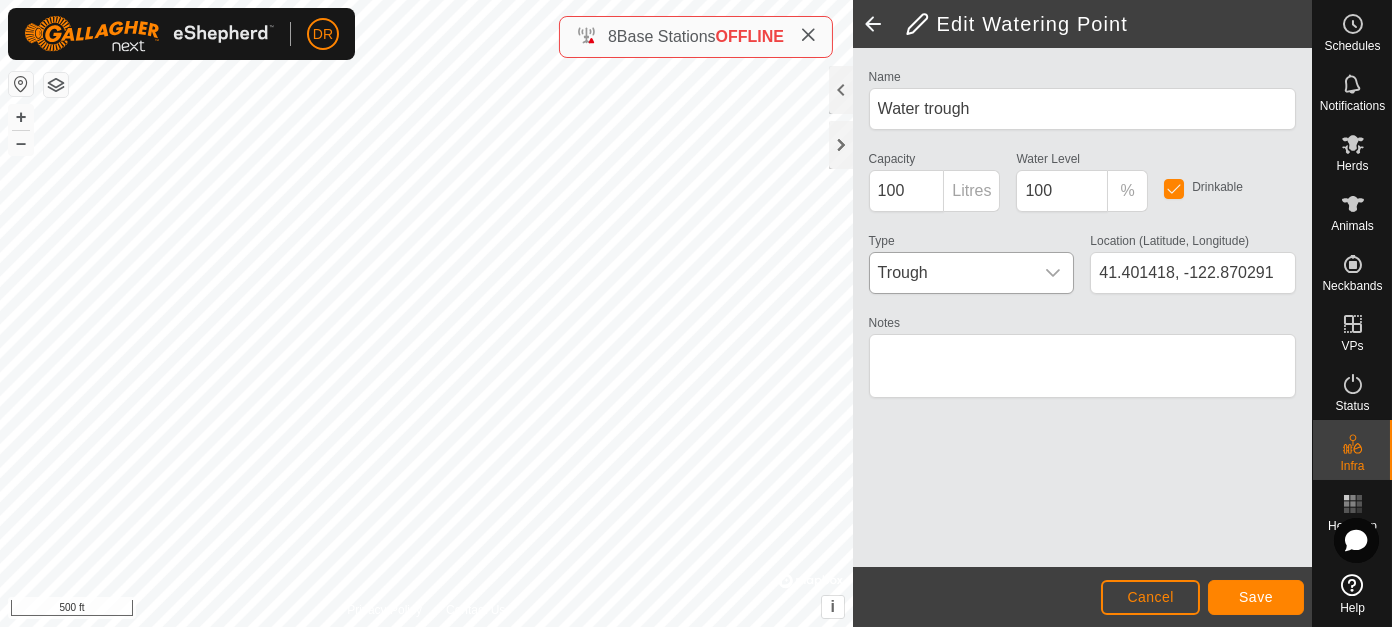 click 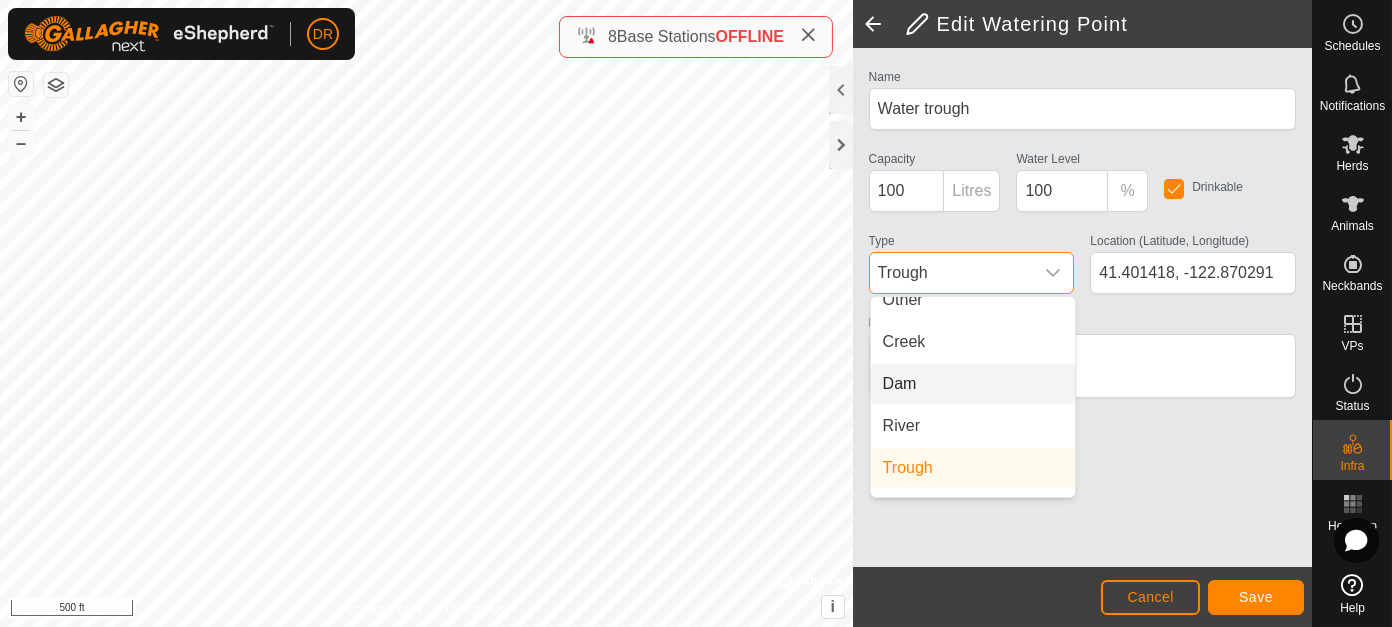 scroll, scrollTop: 0, scrollLeft: 0, axis: both 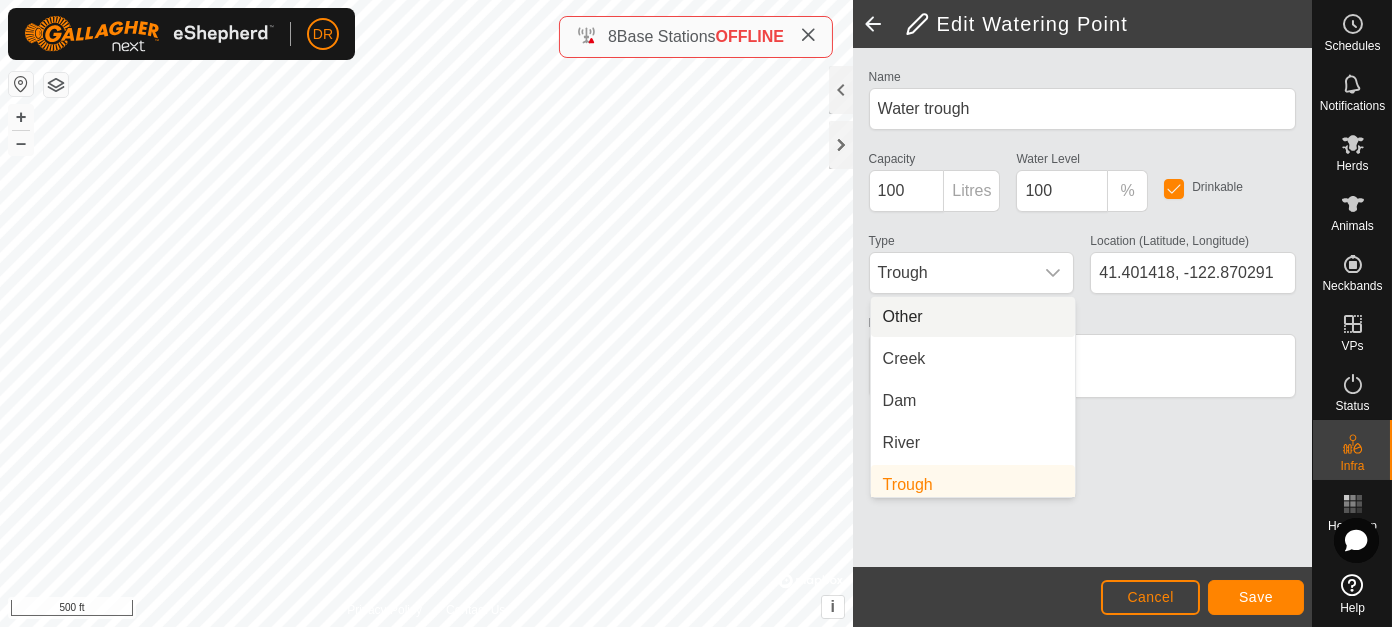 click on "Notes" 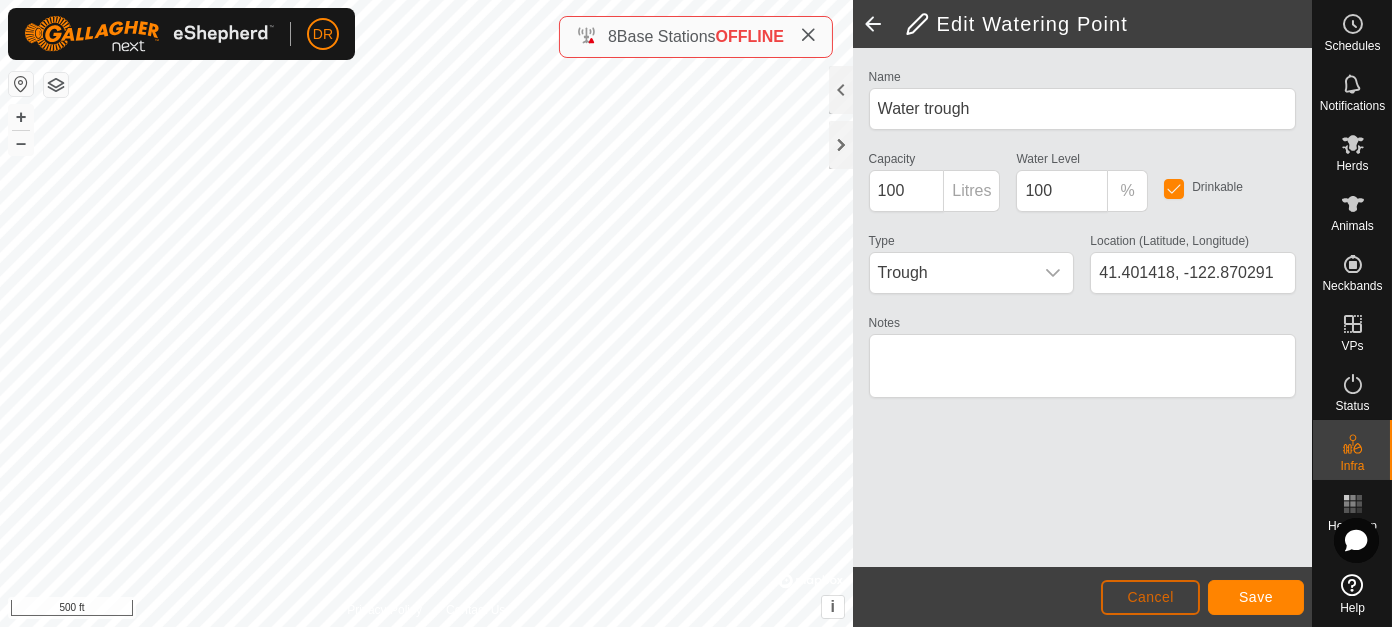 click on "Cancel" 